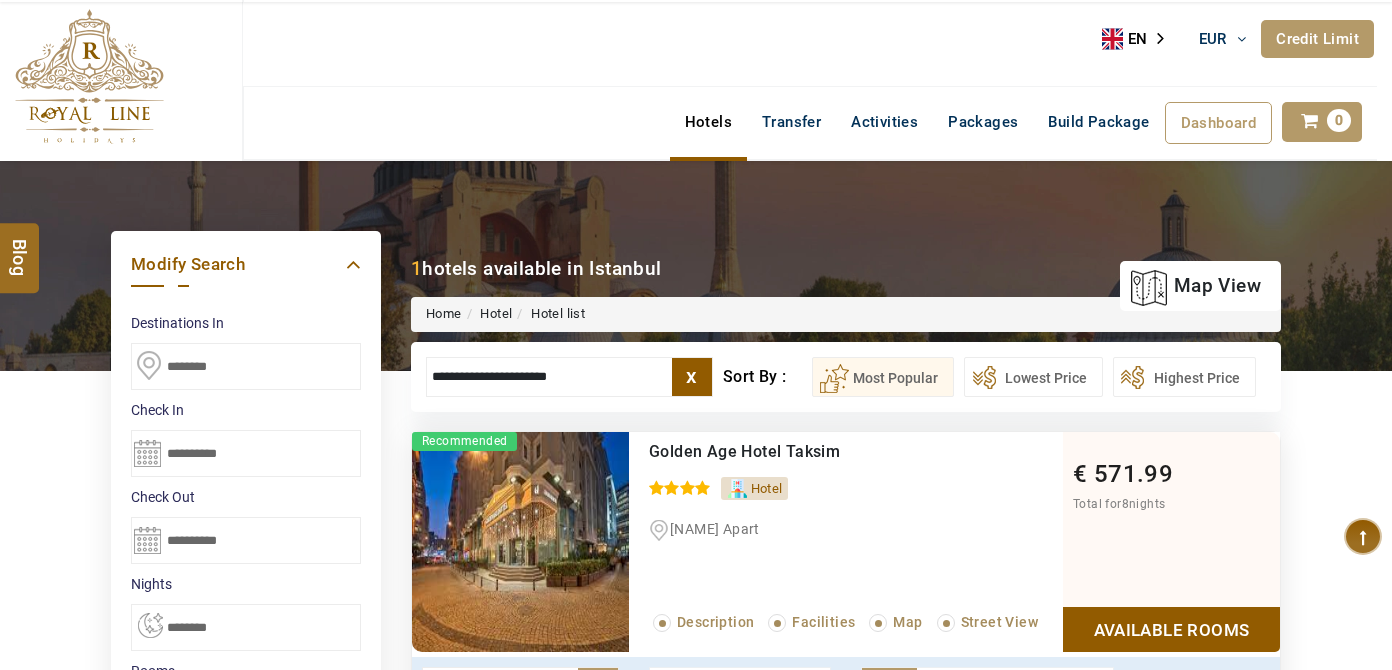 select on "*" 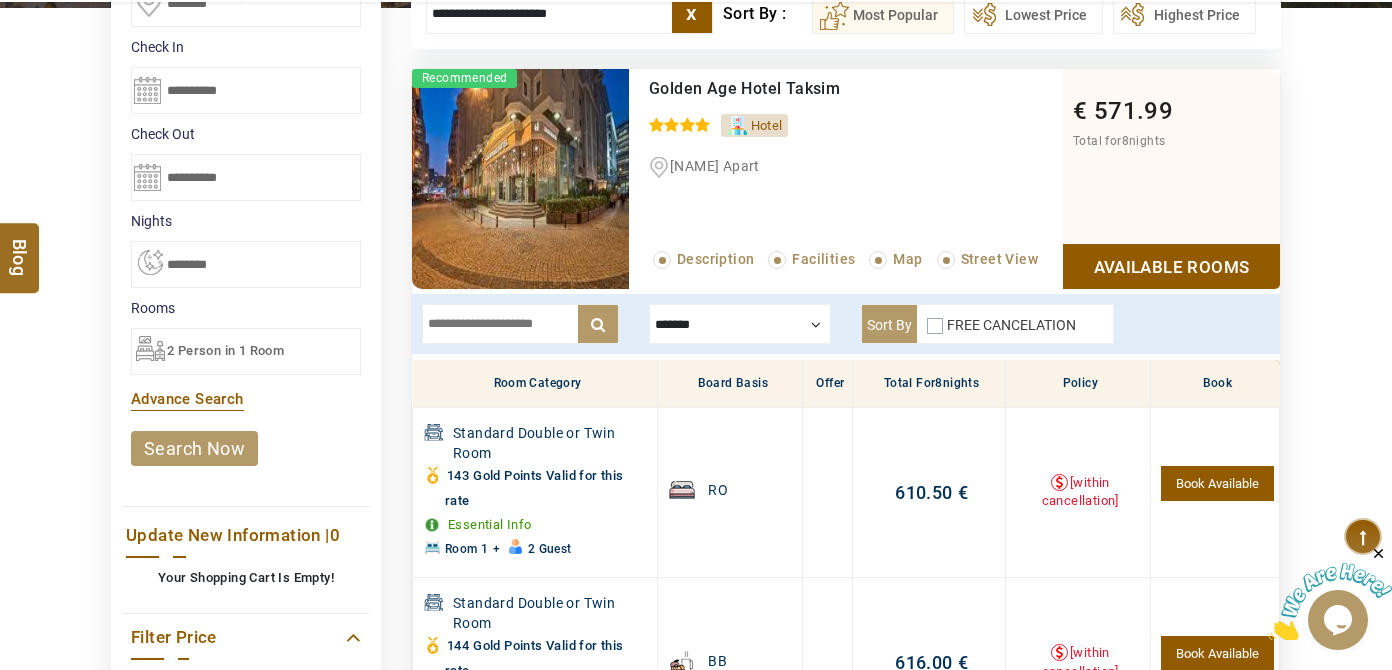 scroll, scrollTop: 0, scrollLeft: 0, axis: both 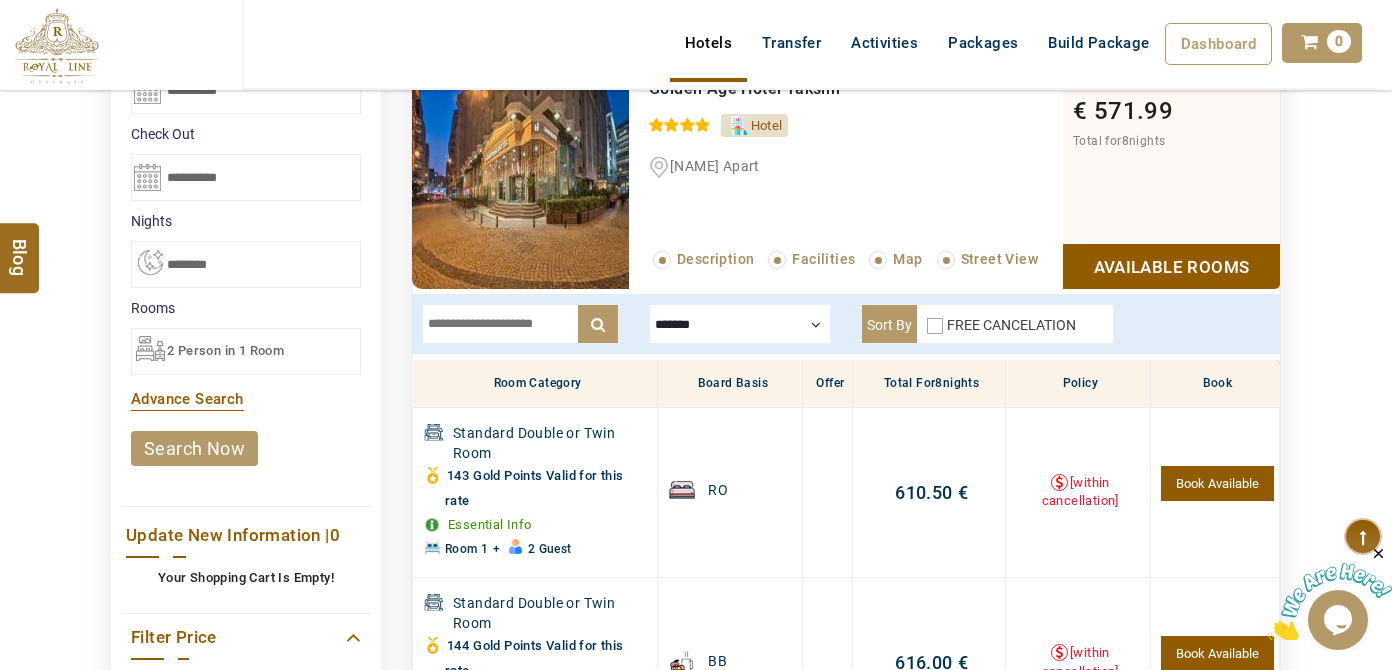 drag, startPoint x: 304, startPoint y: 331, endPoint x: 306, endPoint y: 352, distance: 21.095022 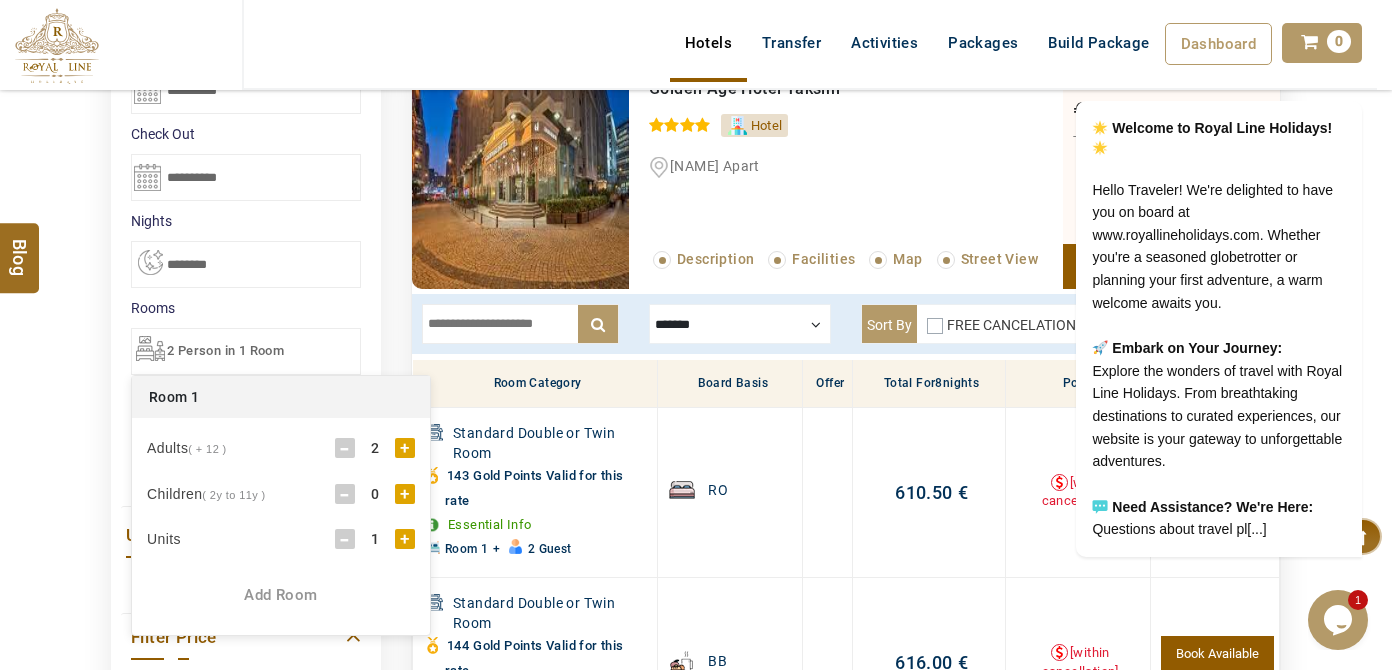click on "Add Room" at bounding box center (281, 595) 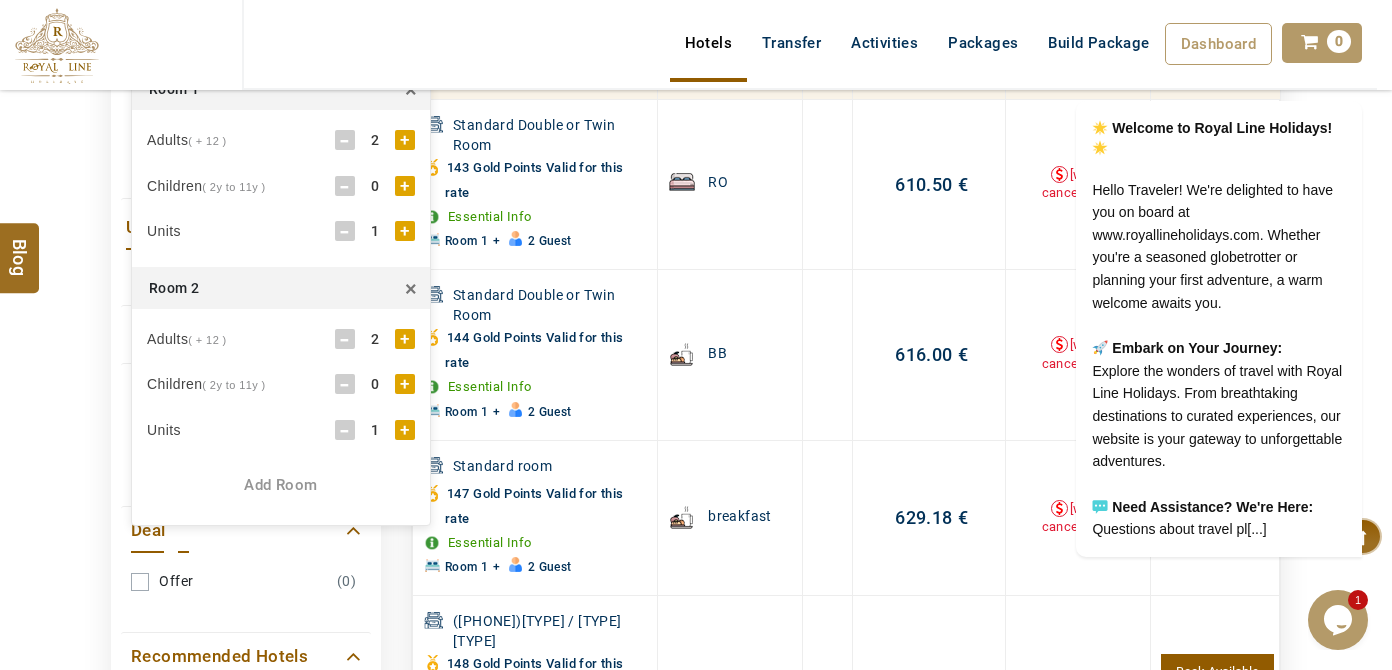 scroll, scrollTop: 727, scrollLeft: 0, axis: vertical 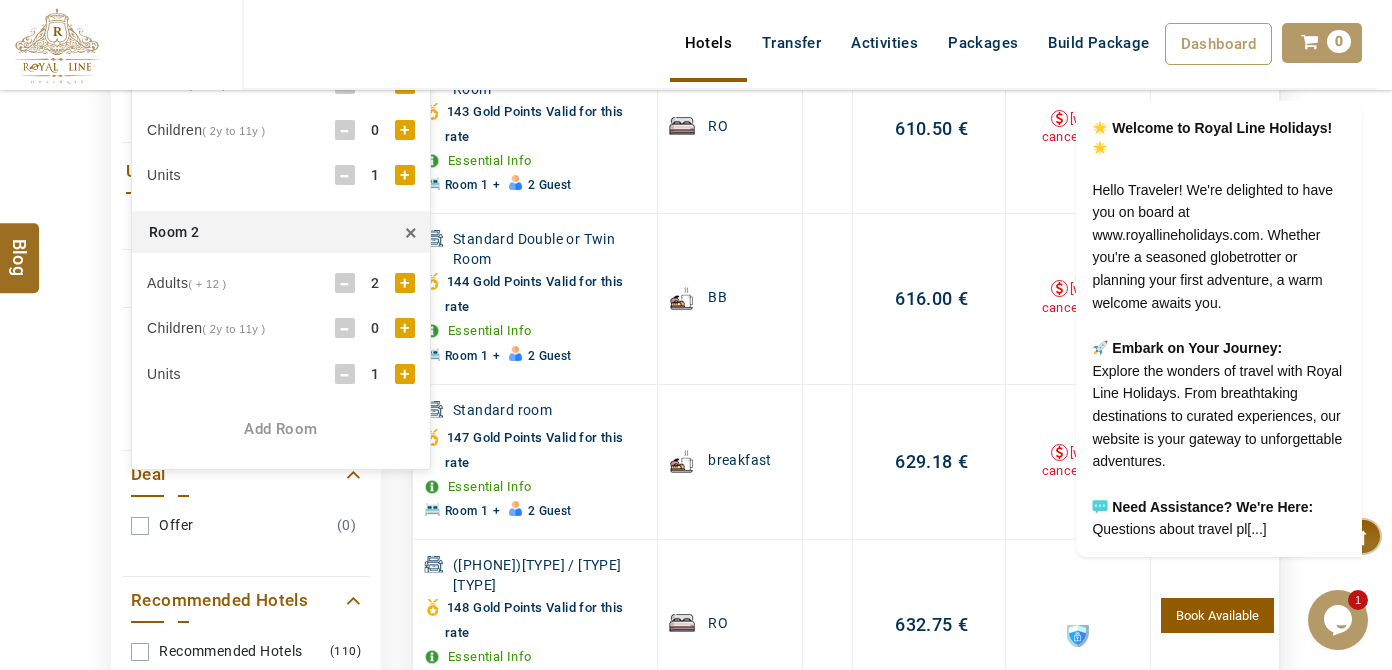 click on "DESTINATION + Add Destination  Nationality Afghanistan Albania Algeria American Samoa Andorra Angola Anguilla Antigua And Barbuda Argentina Armenia Aruba Australia Austria Azerbaijan Bahamas Bahrain Bangladesh Barbados Belarus Belgium Belize Benin Bermuda Bhutan Bolivia Bosnia Herzegovina Botswana Brazil British Indian Ocean Territory British Virgin Islands Brunei Darussalam Bulgaria Burkina Faso Burundi Cambodia Cameroon Canada Cape Verde Caribbean Cayman Islands Central African Republic Chad Chile China Christmas Island Cocos (Keeling) Islands Colombia Comoros Congo (Democratic Republic) Congo (Republic Of) Cook Islands Costa Rica Croatia Cuba Cyprus Czech Republic Denmark Djibouti Dominica Dominican Republic East Timor Ecuador Egypt El Salvador Equatorial Guinea Eritrea Estonia Ethiopia Falkland Islands(Malvinas) Faroe Islands Fiji Finland France French Guiana French Polynesia French Southern Territories Gabon Gambia Georgia Germany Ghana Gibraltar Greece Greenland Grenada Guadeloupe Guam Guatemala Guinea" at bounding box center [696, 233] 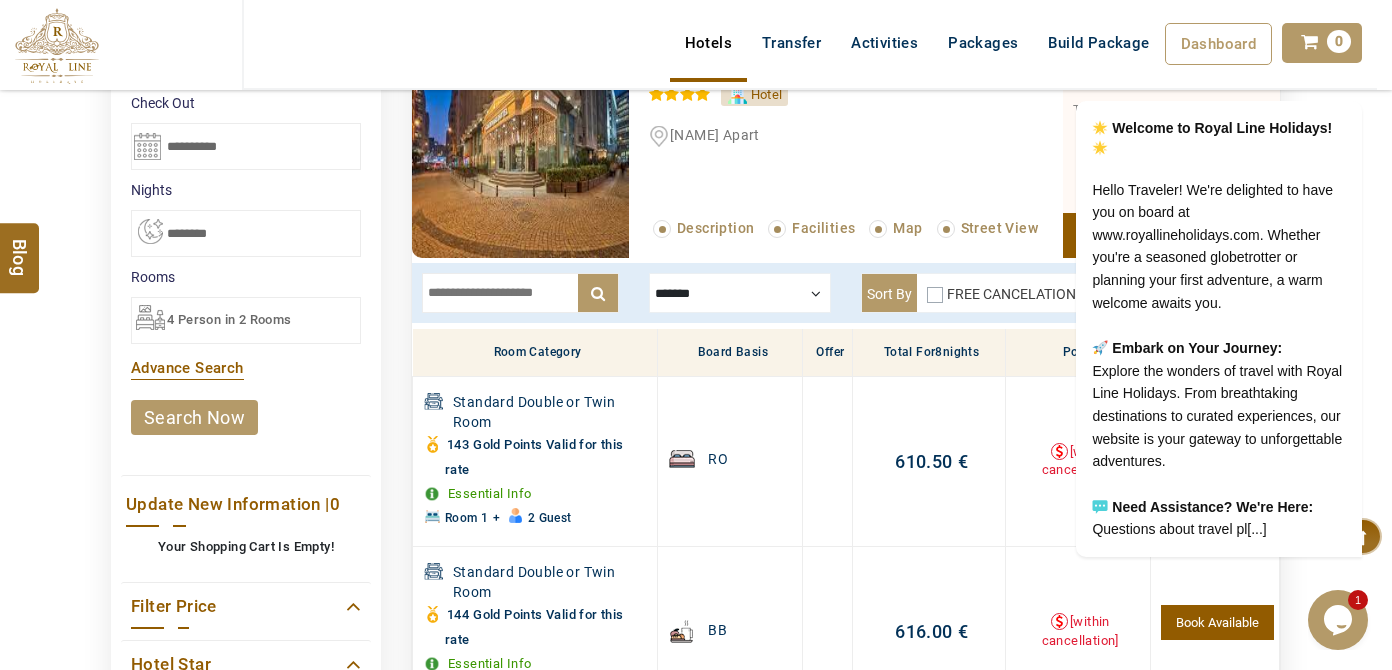 scroll, scrollTop: 363, scrollLeft: 0, axis: vertical 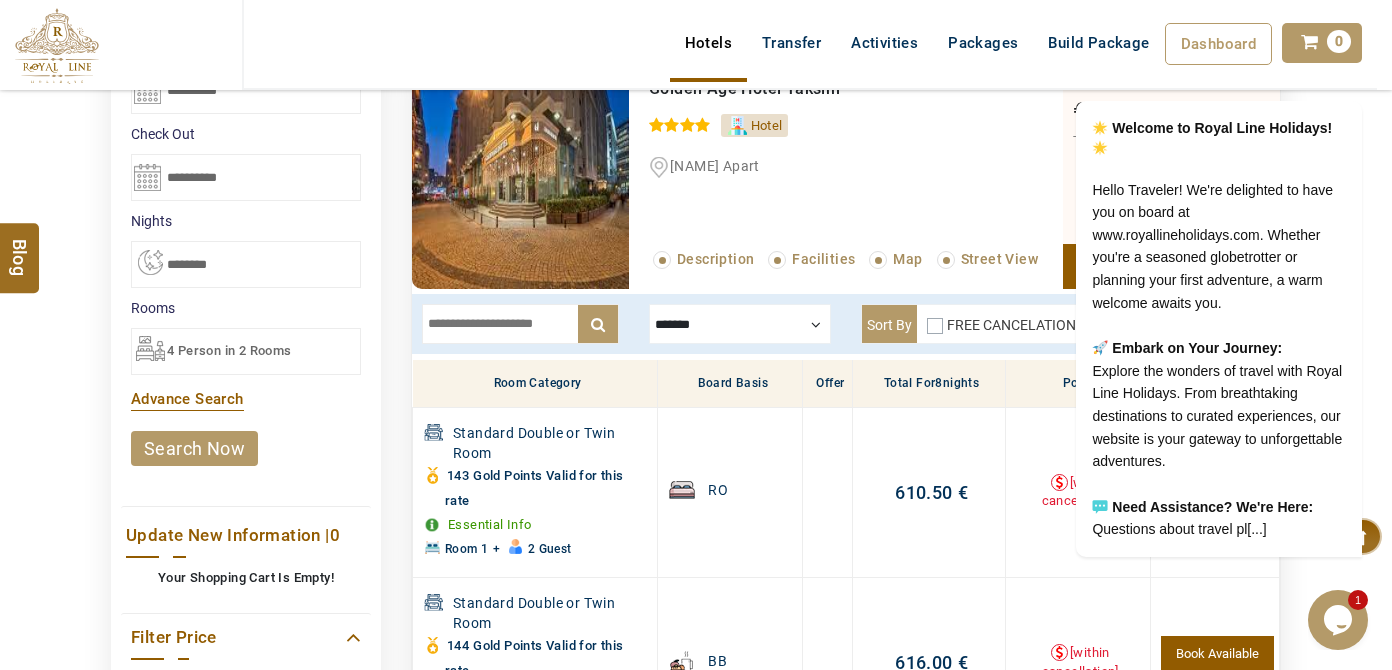 click on "search now" at bounding box center [194, 448] 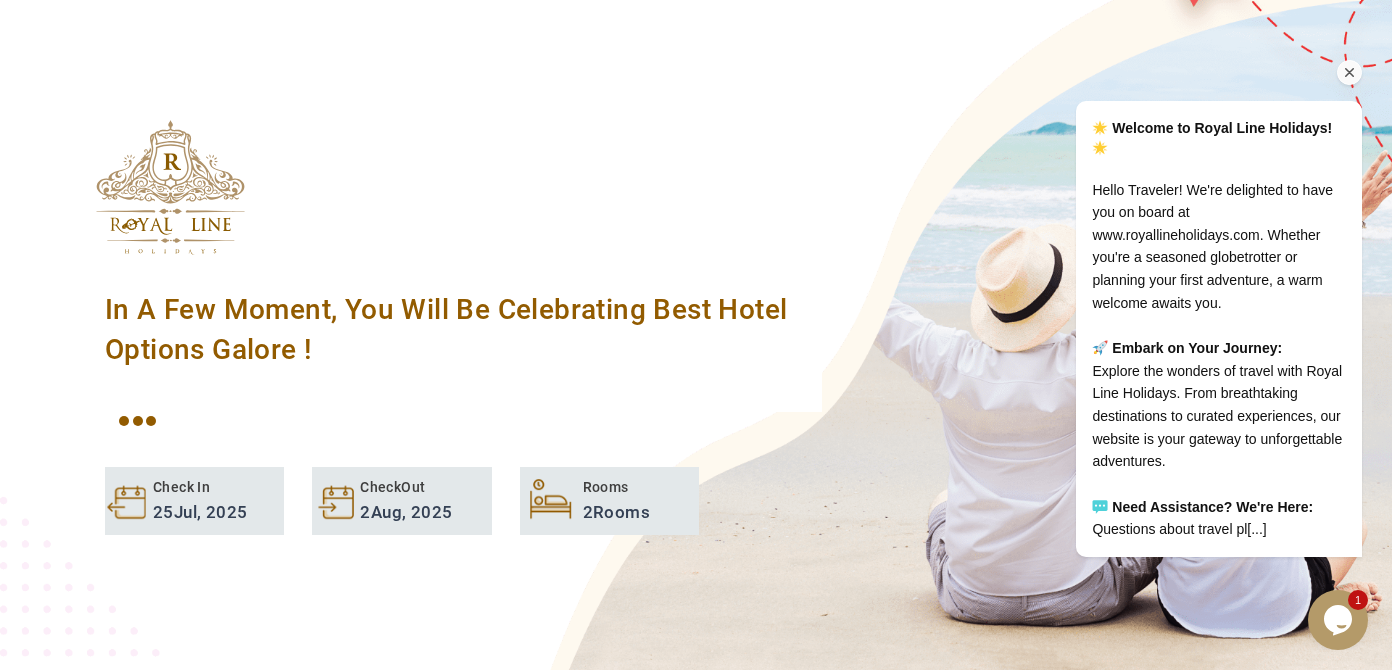 scroll, scrollTop: 181, scrollLeft: 0, axis: vertical 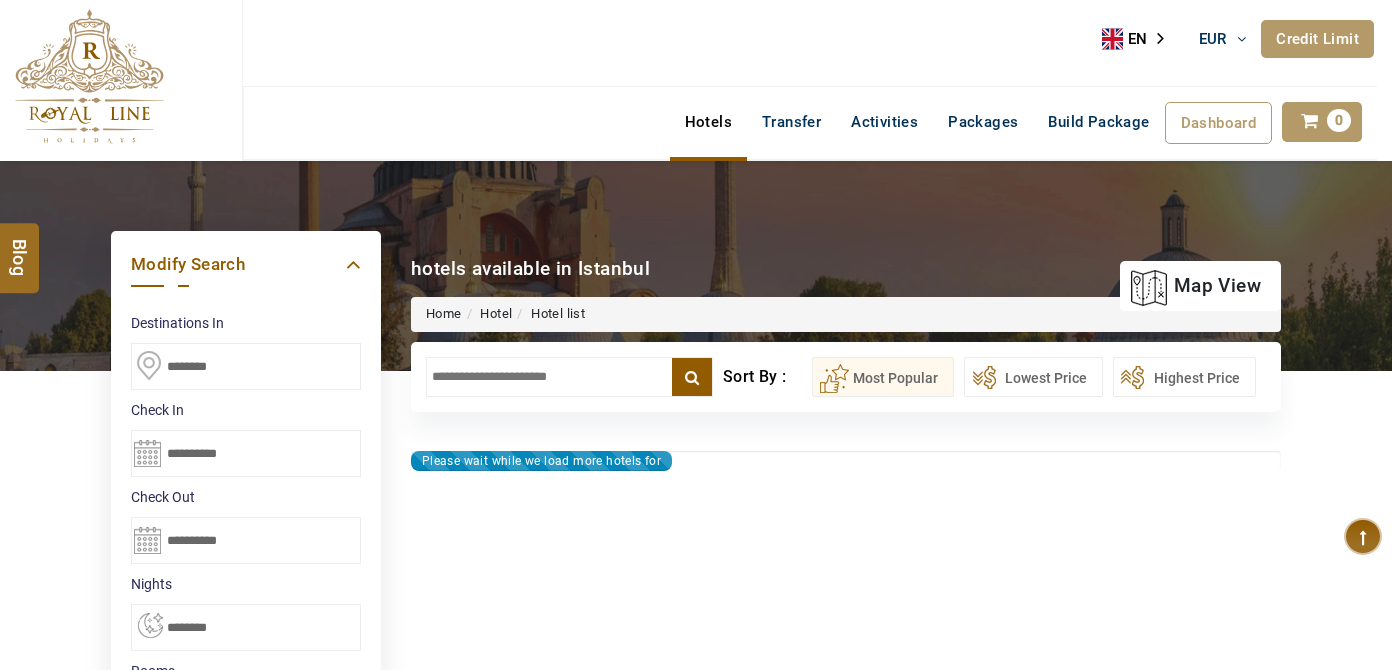 select on "*" 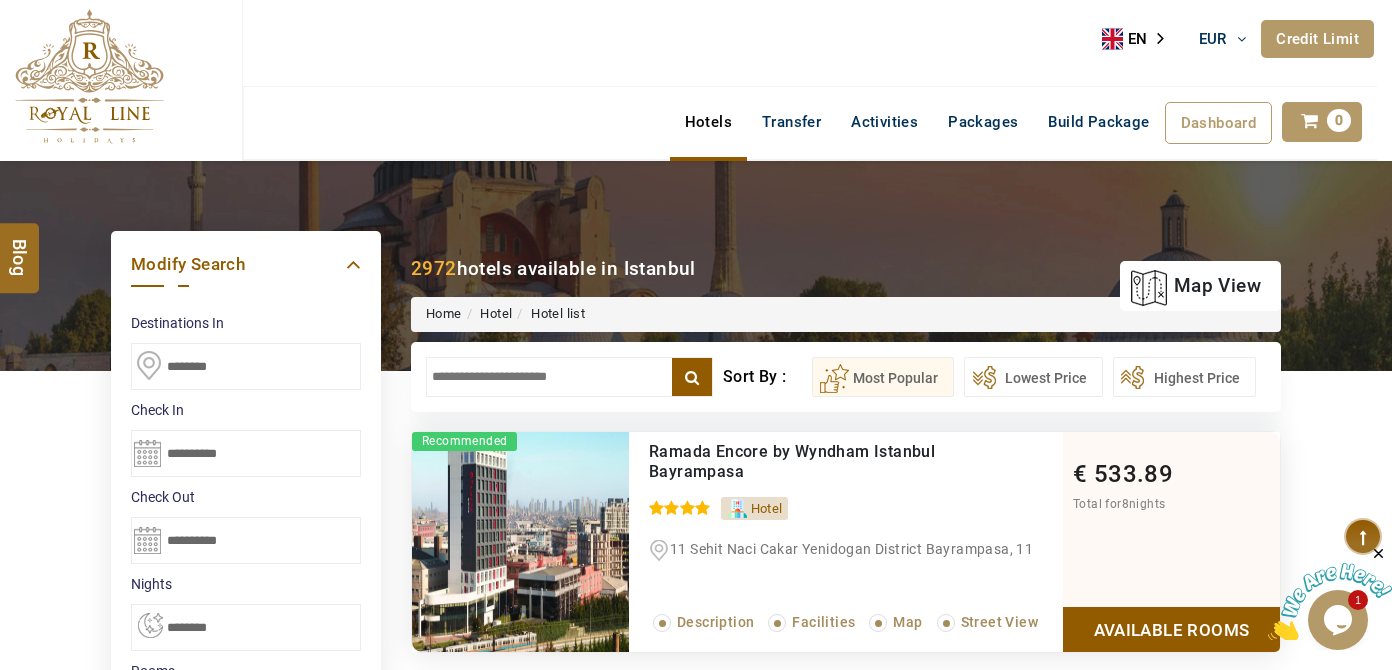 scroll, scrollTop: 0, scrollLeft: 0, axis: both 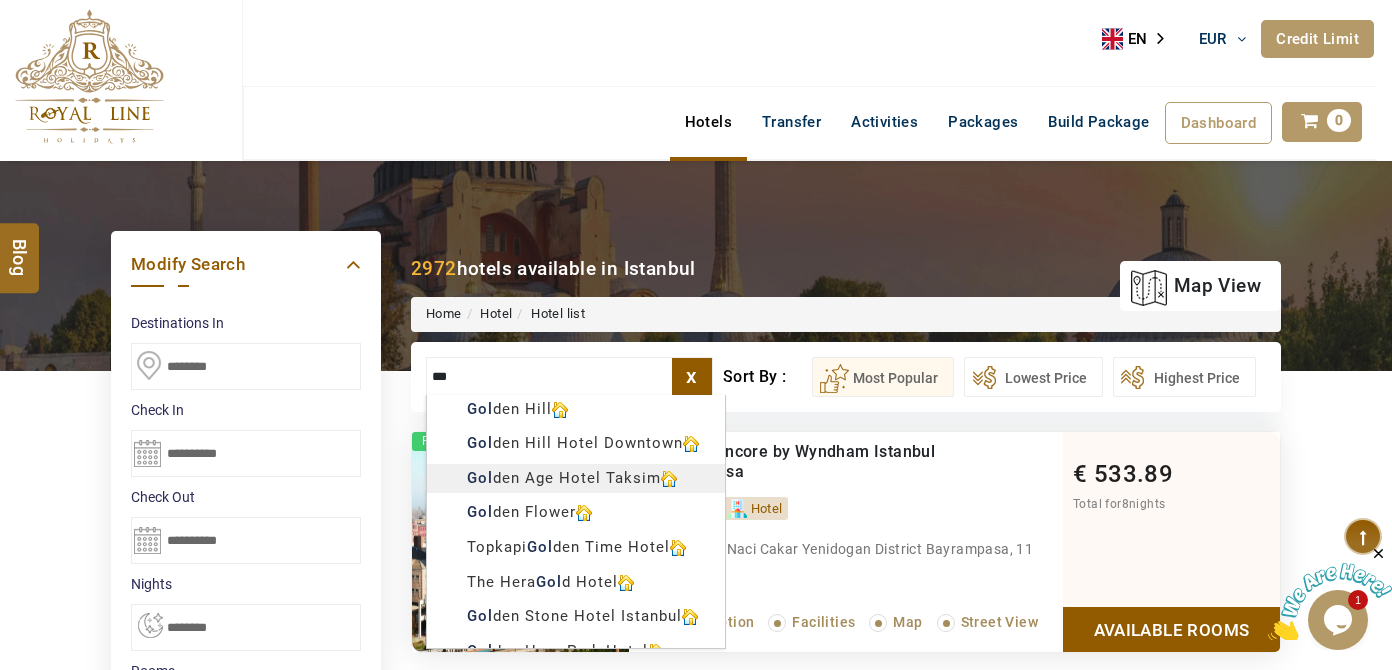 click on "+[COUNTRY_CODE] [PHONE] [PHONE] info@royallineholidays.com About Us What we Offer Blog Why Us Contact Hotels Transfer Activities Packages Build Package Dashboard My Profile My Booking My Reports My Quotation Sign Out 0 Points Redeem Now To Redeem [POINTS] Points Future Points [POINTS] Points Credit Limit Credit Limit USD [AMOUNT] 70% Complete Used USD [AMOUNT] Available USD [AMOUNT] Setting Looks like you haven't added anything to your cart yet Countinue Shopping ****** ****** Please Wait.. Blog demo Remember me Forgot password? LOG IN Don't have an account? Register Now My Booking View/ Print/Cancel Your Booking without Signing in Submit Applying Filters...... Hotels For You Will Be Loading Soon demo In A Few Moment, You Will Be Celebrating Best Hotel options galore ! Check In CheckOut Rooms Rooms Please Wait Please Wait ... X 1" at bounding box center (696, 1137) 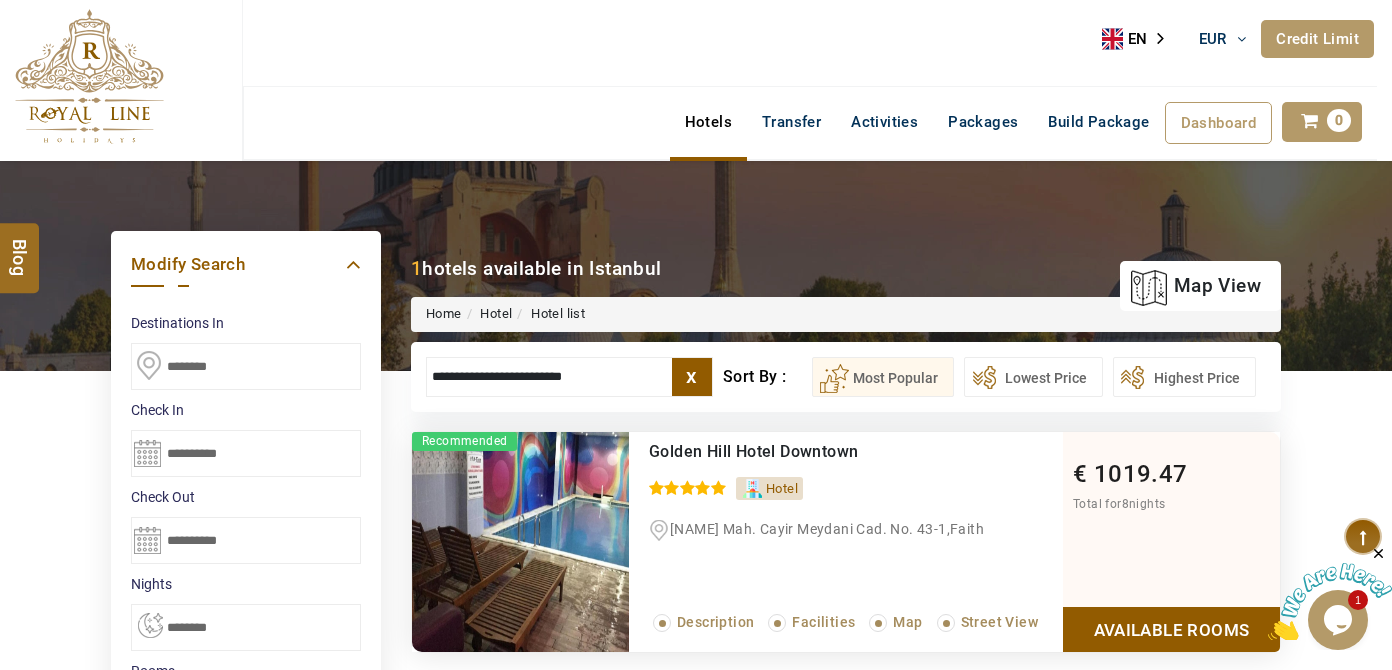 click on "**********" at bounding box center (569, 377) 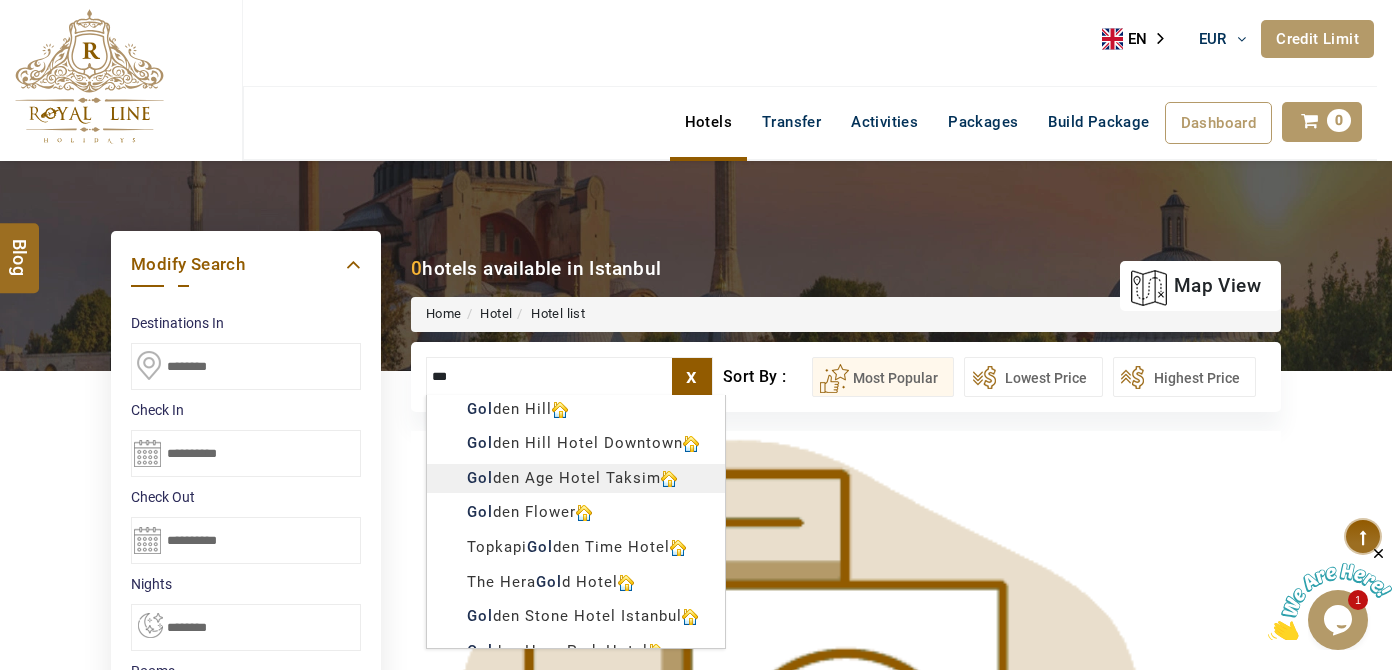 click on "+[COUNTRY_CODE] [PHONE] [PHONE] info@royallineholidays.com About Us What we Offer Blog Why Us Contact Hotels Transfer Activities Packages Build Package Dashboard My Profile My Booking My Reports My Quotation Sign Out 0 Points Redeem Now To Redeem [POINTS] Points Future Points [POINTS] Points Credit Limit Credit Limit USD [AMOUNT] 70% Complete Used USD [AMOUNT] Available USD [AMOUNT] Setting Looks like you haven't added anything to your cart yet Countinue Shopping ****** ****** Please Wait.. Blog demo Remember me Forgot password? LOG IN Don't have an account? Register Now My Booking View/ Print/Cancel Your Booking without Signing in Submit Applying Filters...... Hotels For You Will Be Loading Soon demo In A Few Moment, You Will Be Celebrating Best Hotel options galore ! Check In CheckOut Rooms Rooms Please Wait Please Wait ... X 1" at bounding box center (696, 999) 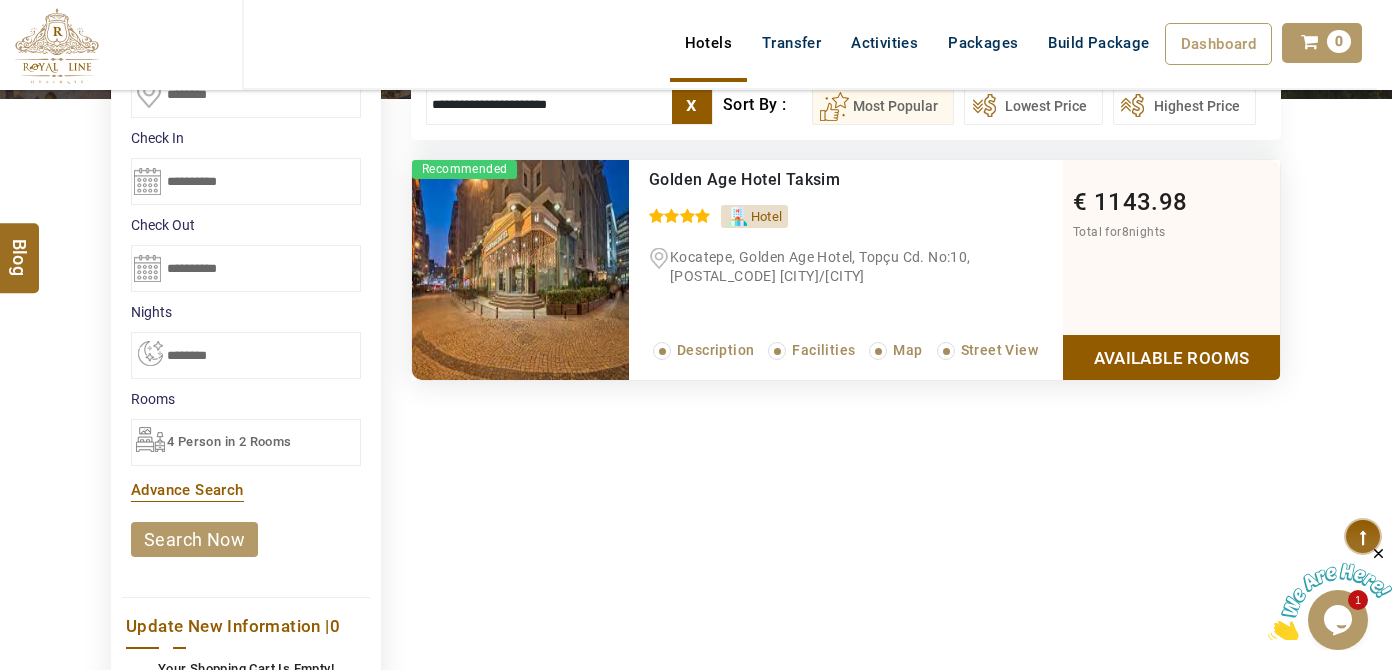 type on "**********" 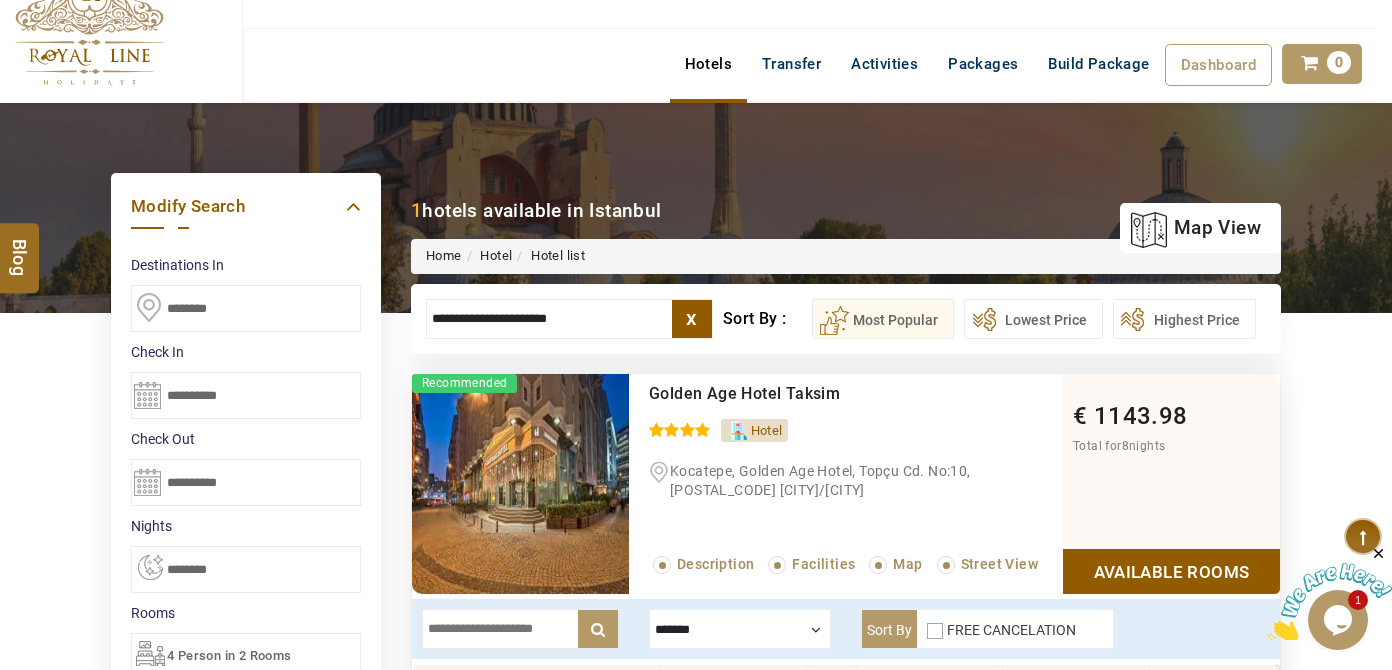 scroll, scrollTop: 454, scrollLeft: 0, axis: vertical 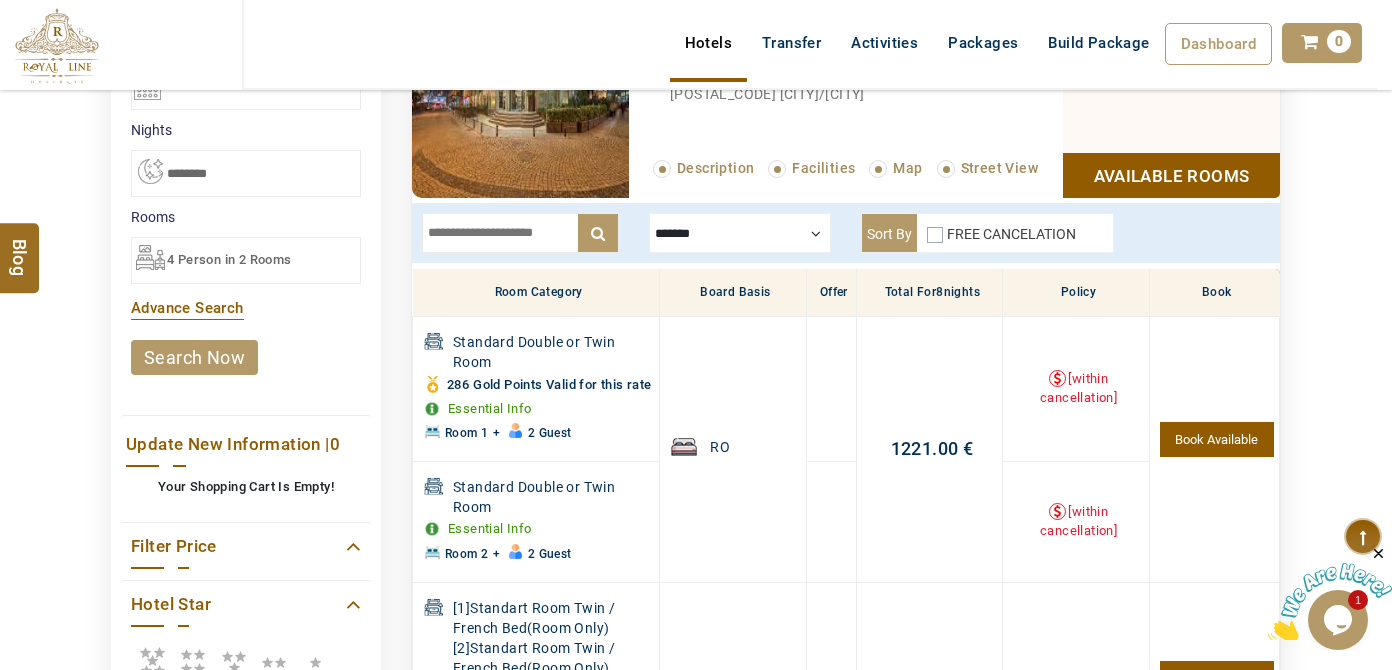 click on "4 Person in    2 Rooms" at bounding box center [229, 259] 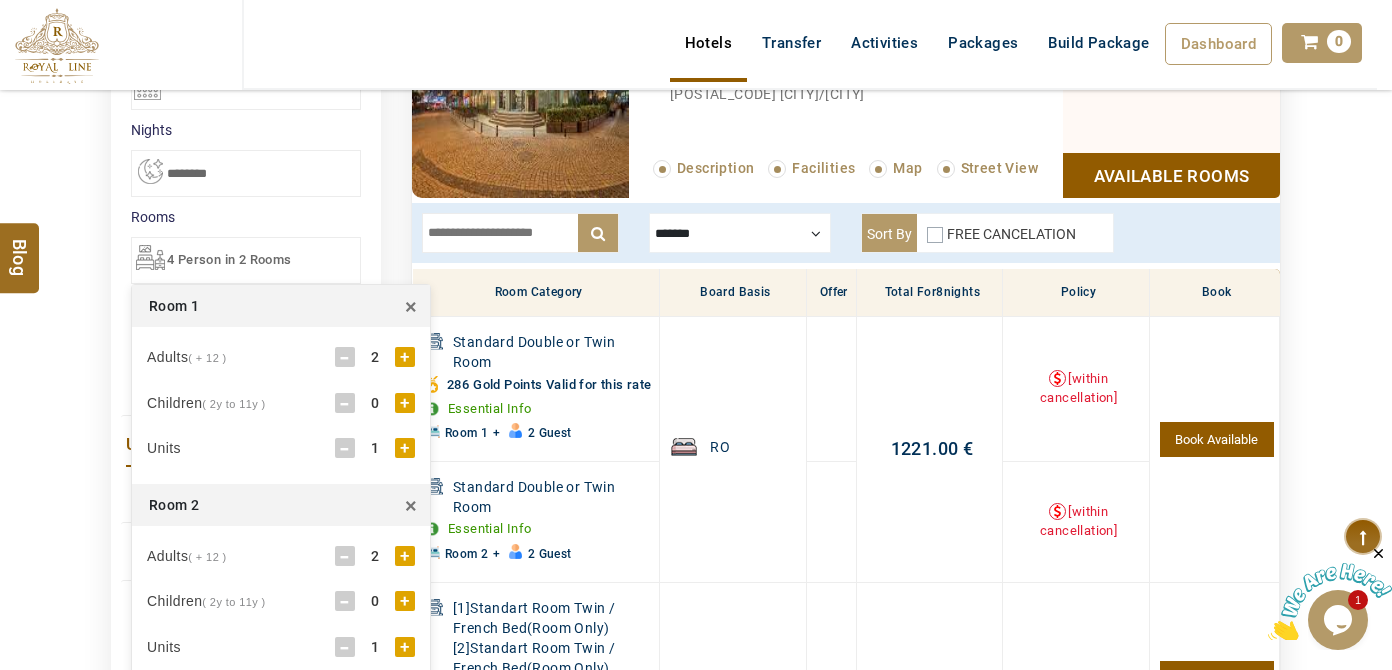 click on "×" at bounding box center (411, 505) 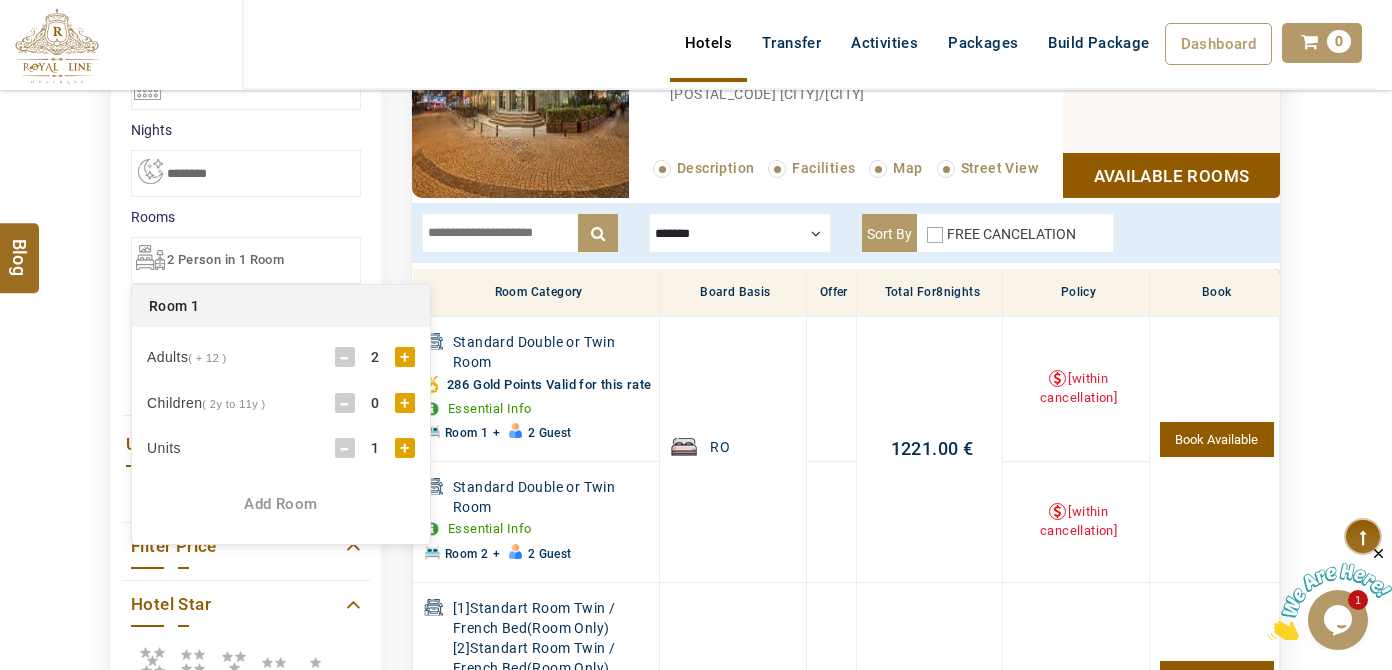 click on "+" at bounding box center (405, 403) 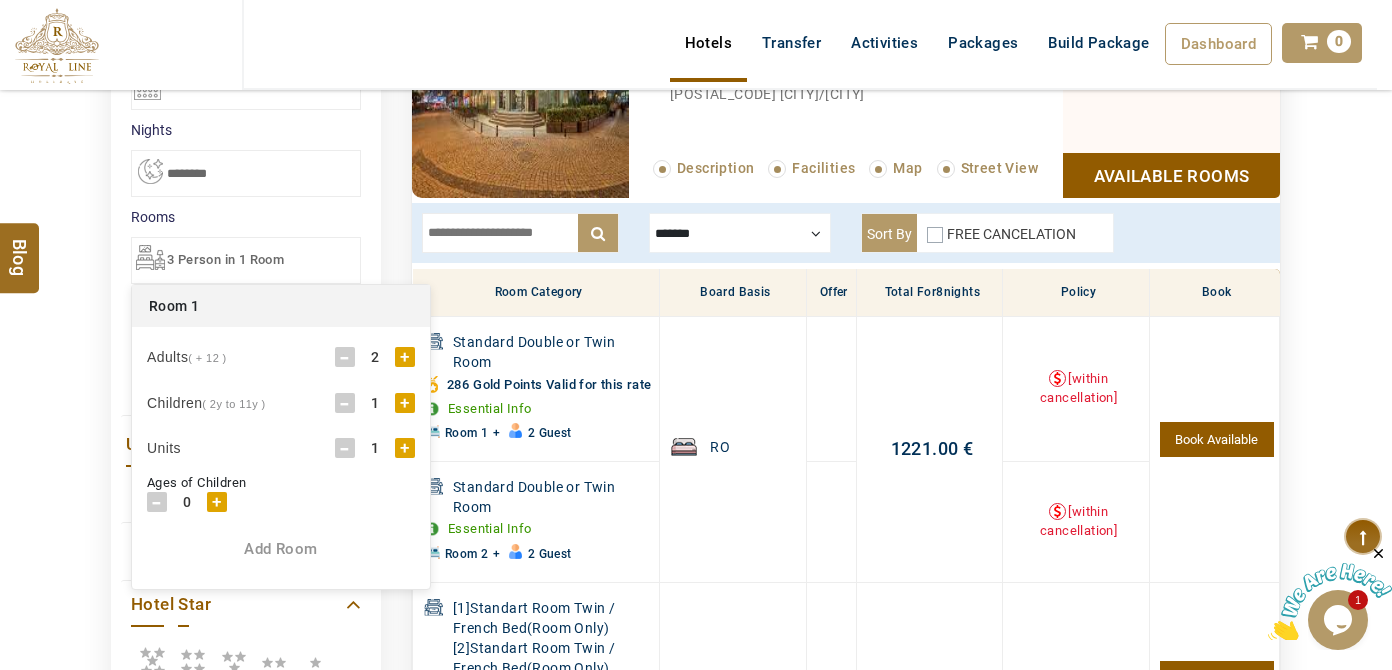 click on "+" at bounding box center (405, 403) 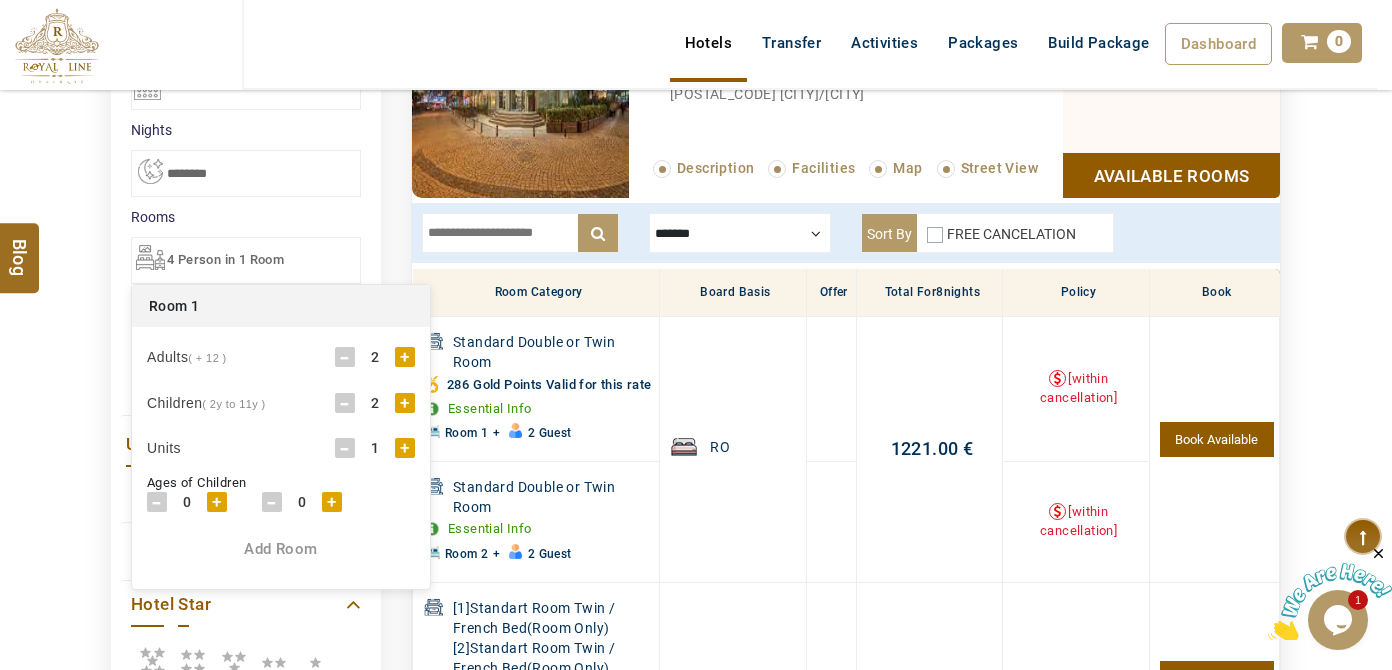 click on "- 0 +" at bounding box center (187, 502) 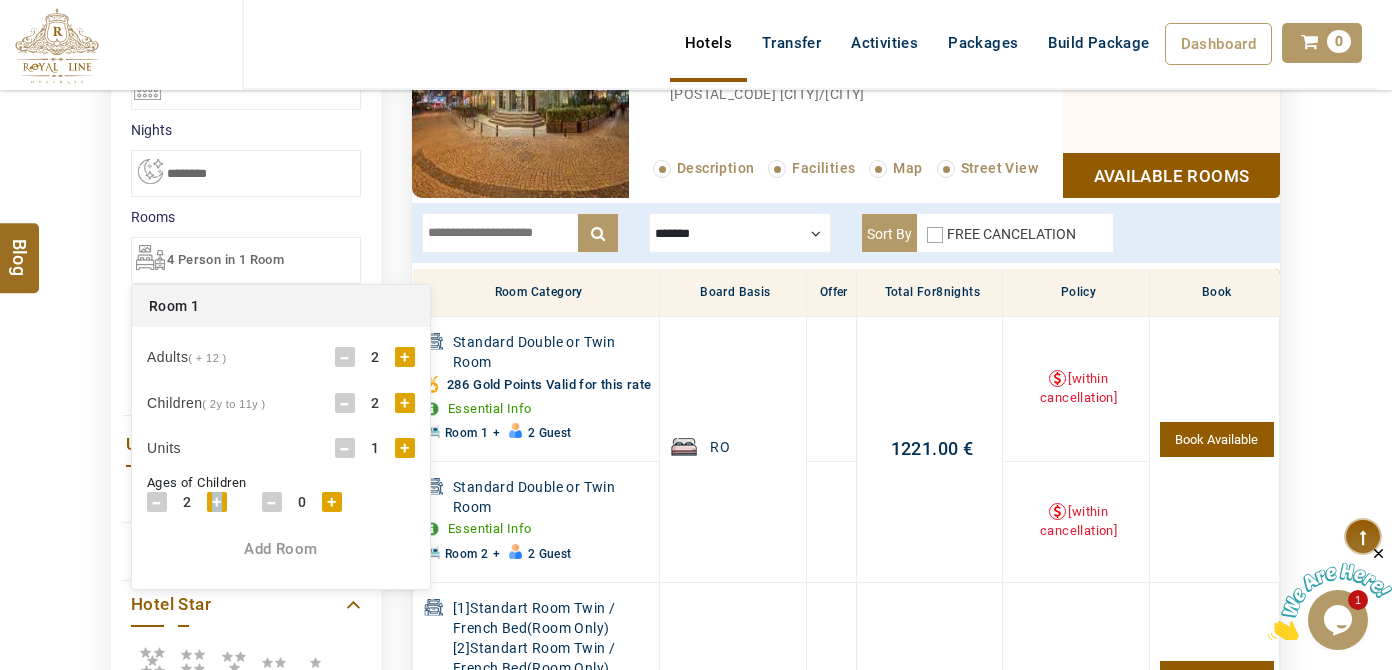 click on "+" at bounding box center (217, 502) 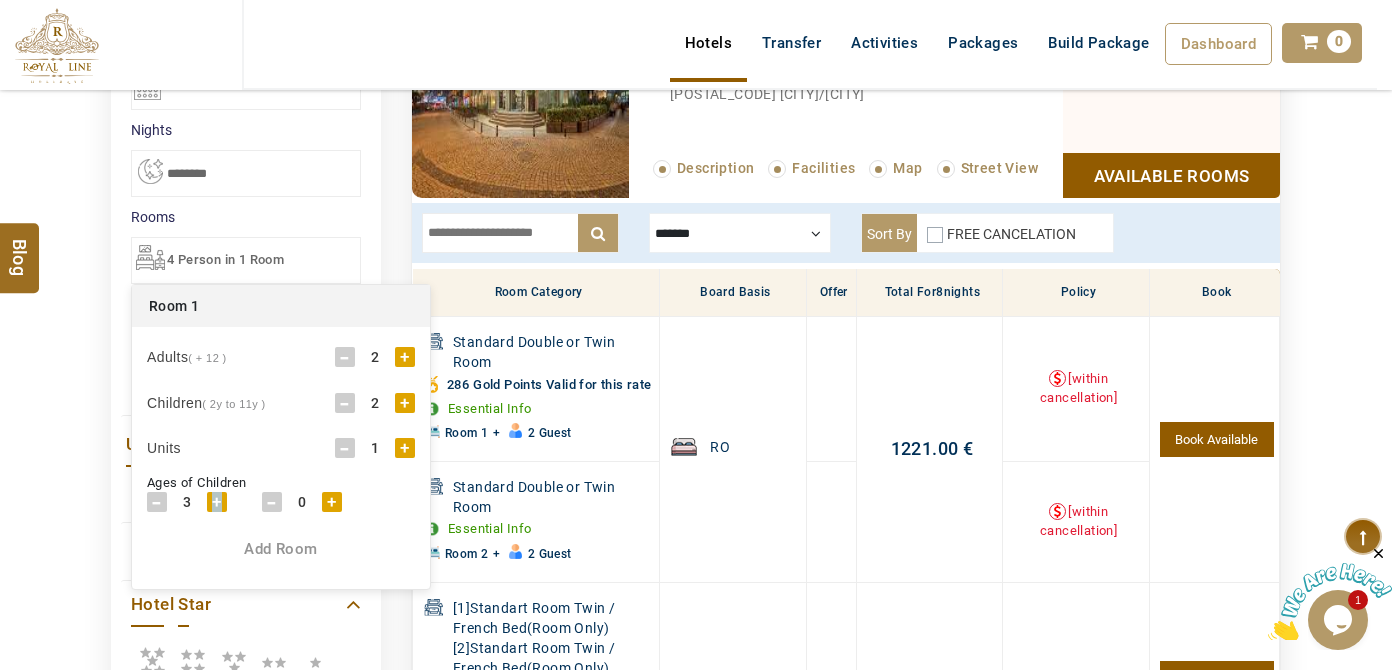 click on "+" at bounding box center [217, 502] 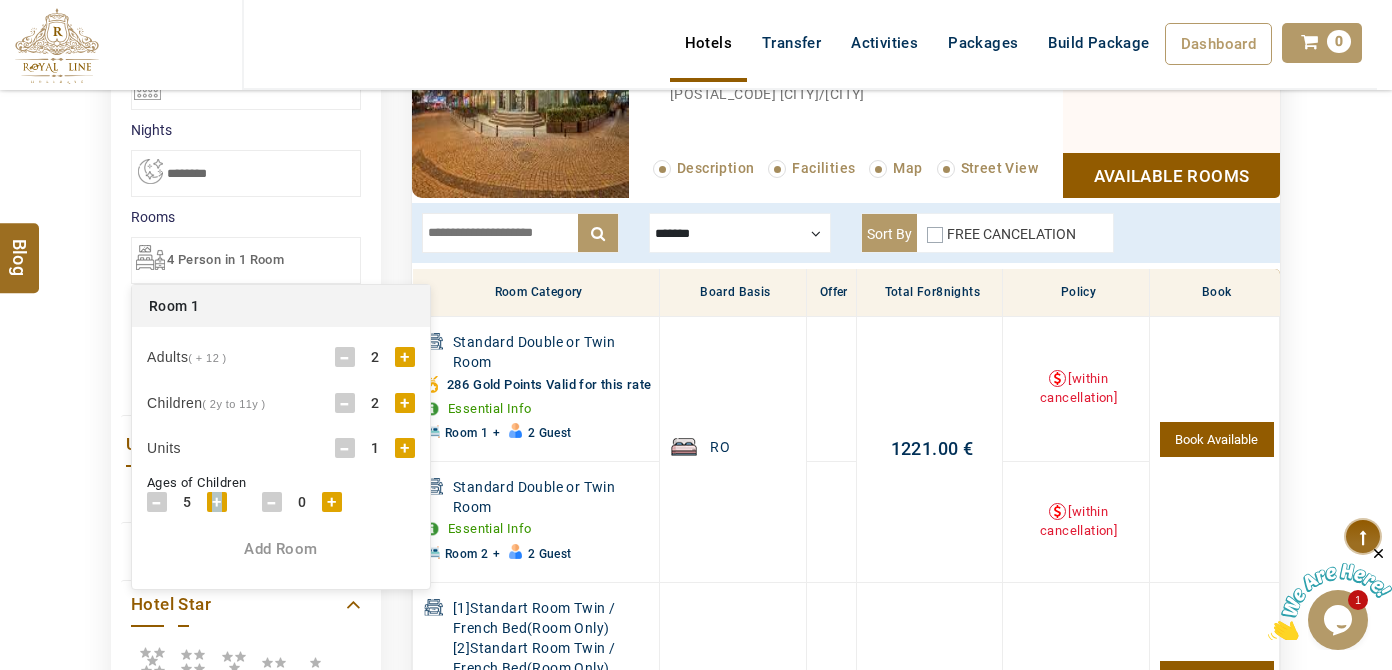 click on "+" at bounding box center (217, 502) 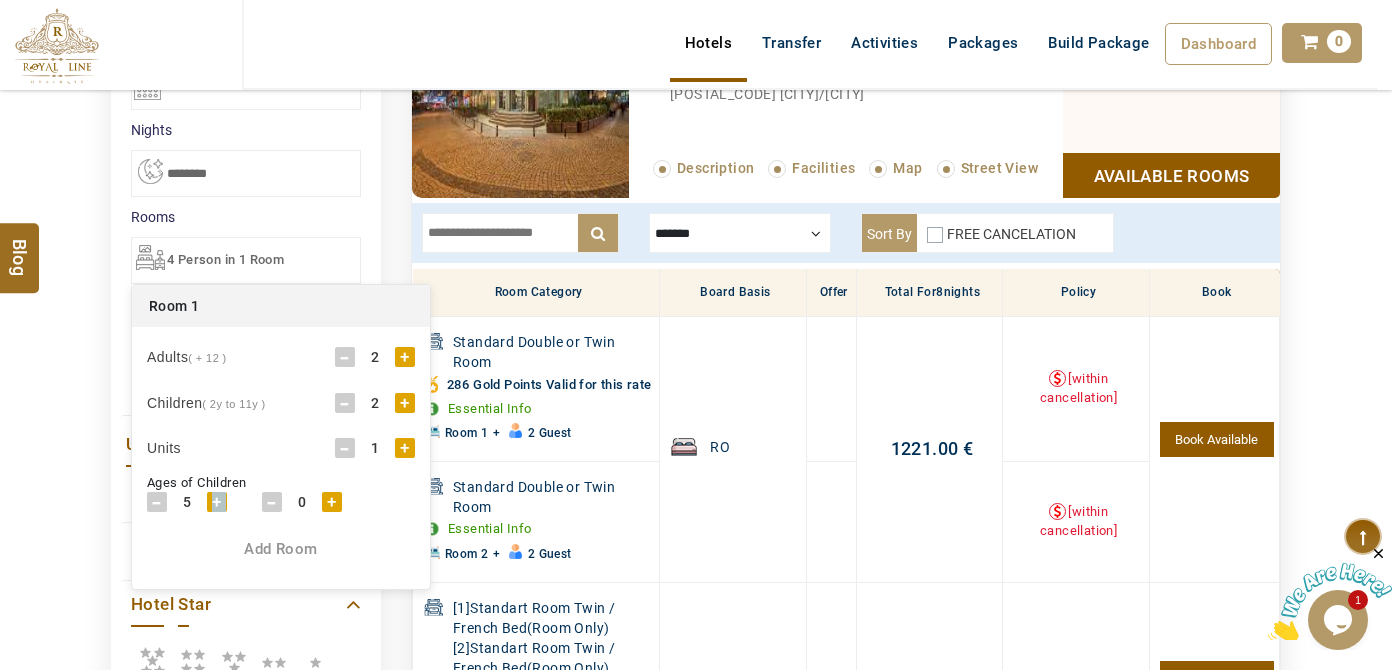 click on "+" at bounding box center (217, 502) 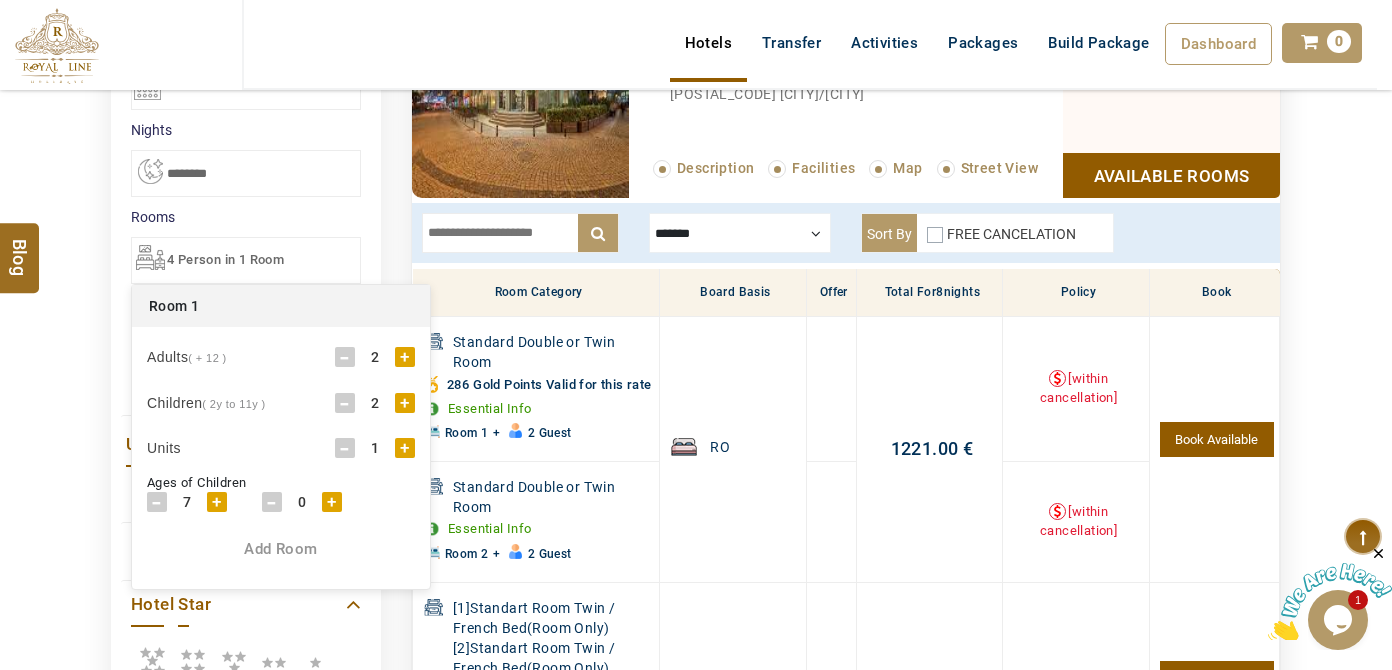 click on "+" at bounding box center (332, 502) 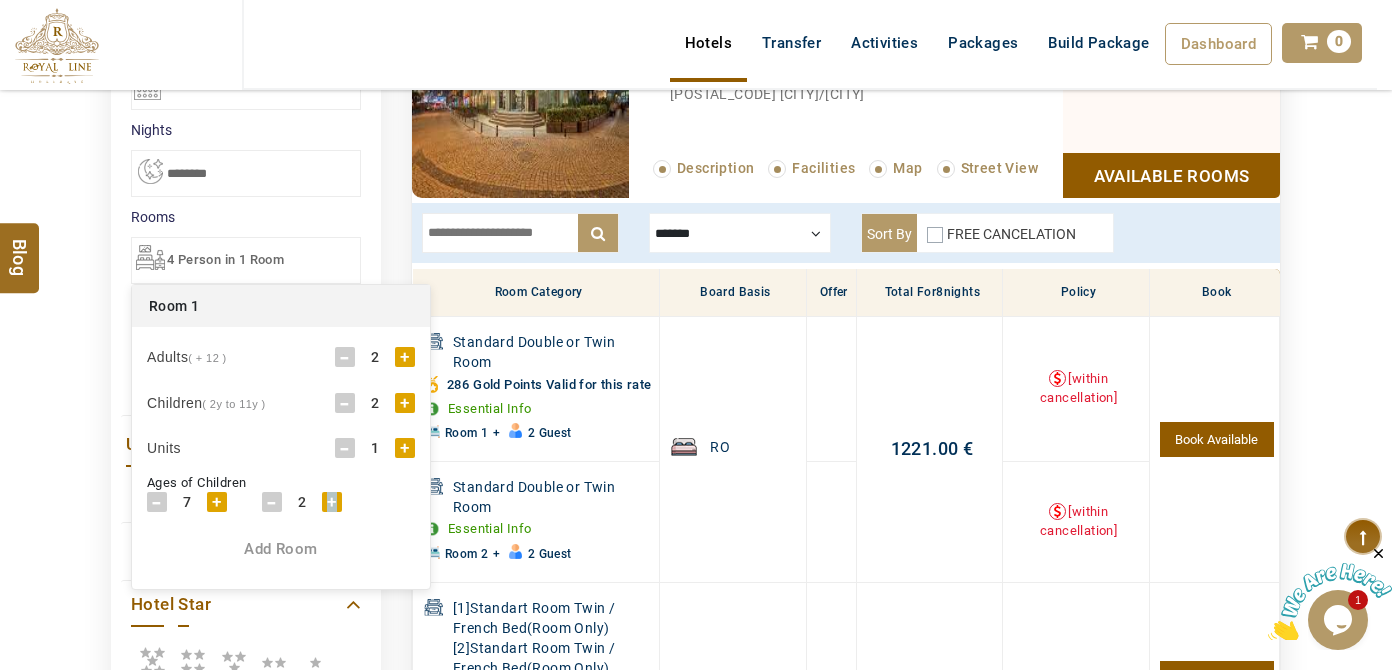 click on "+" at bounding box center [332, 502] 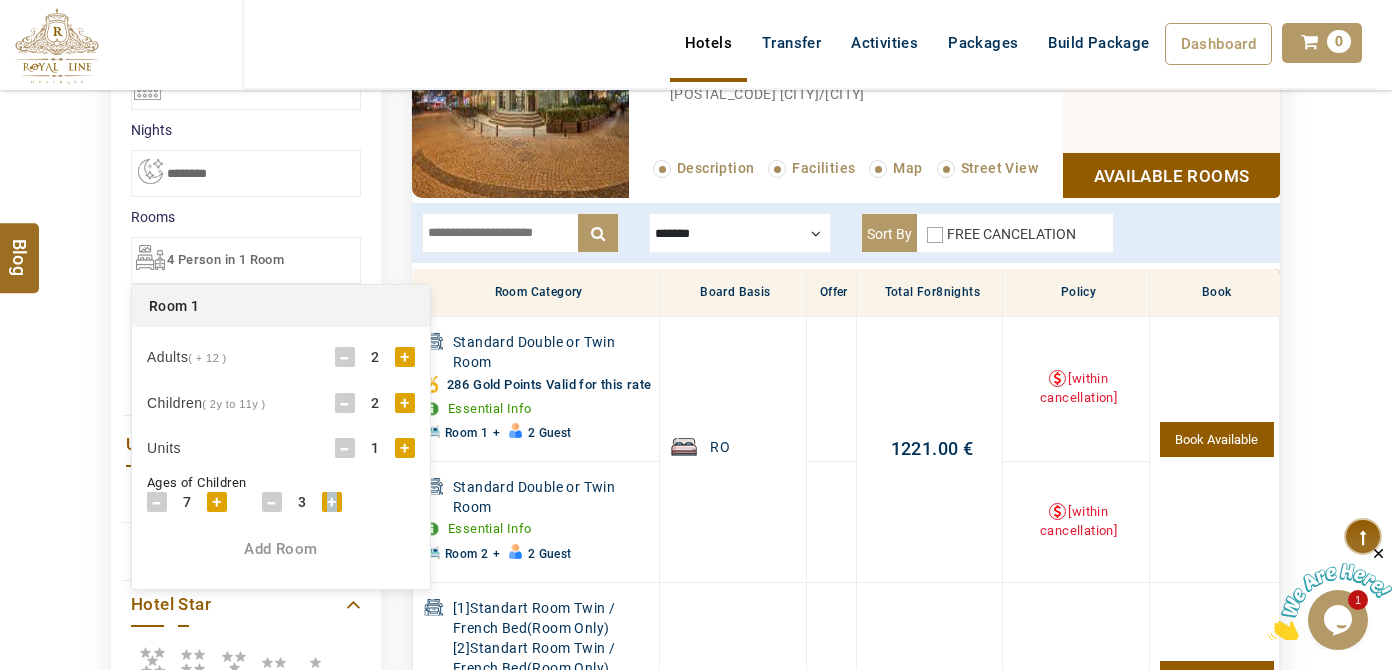 click on "+" at bounding box center [332, 502] 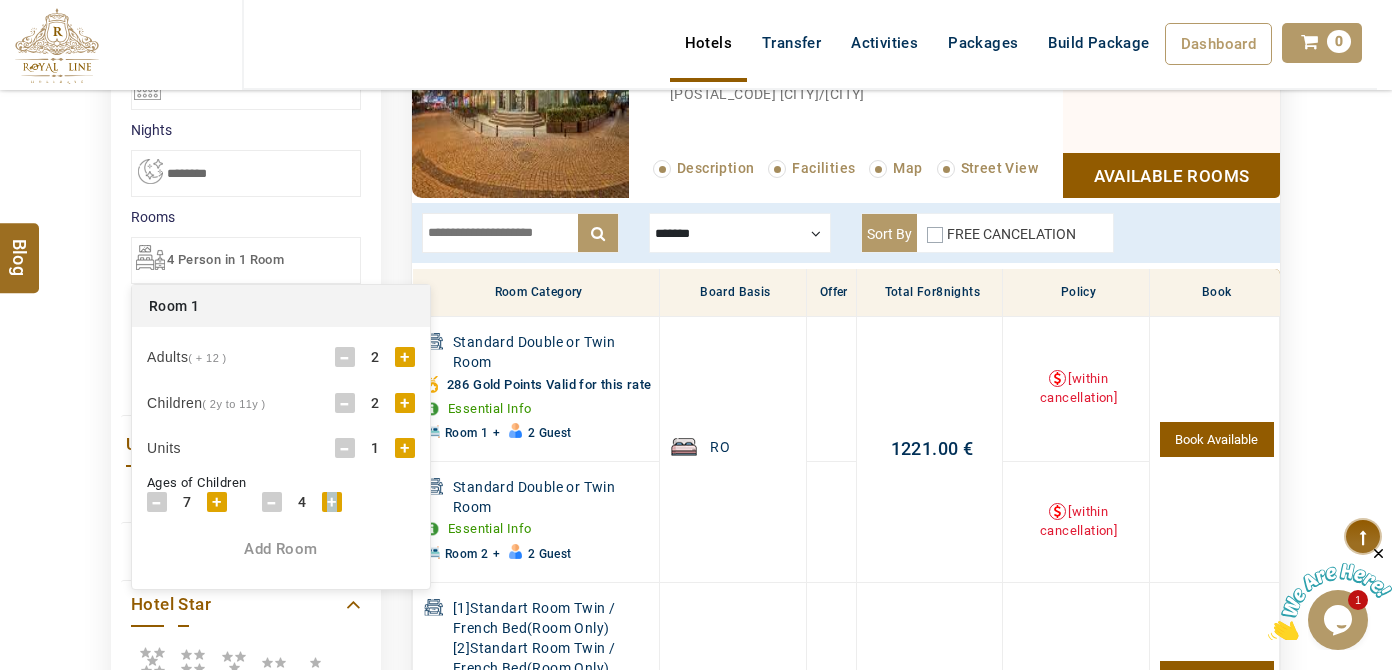 click on "+" at bounding box center (332, 502) 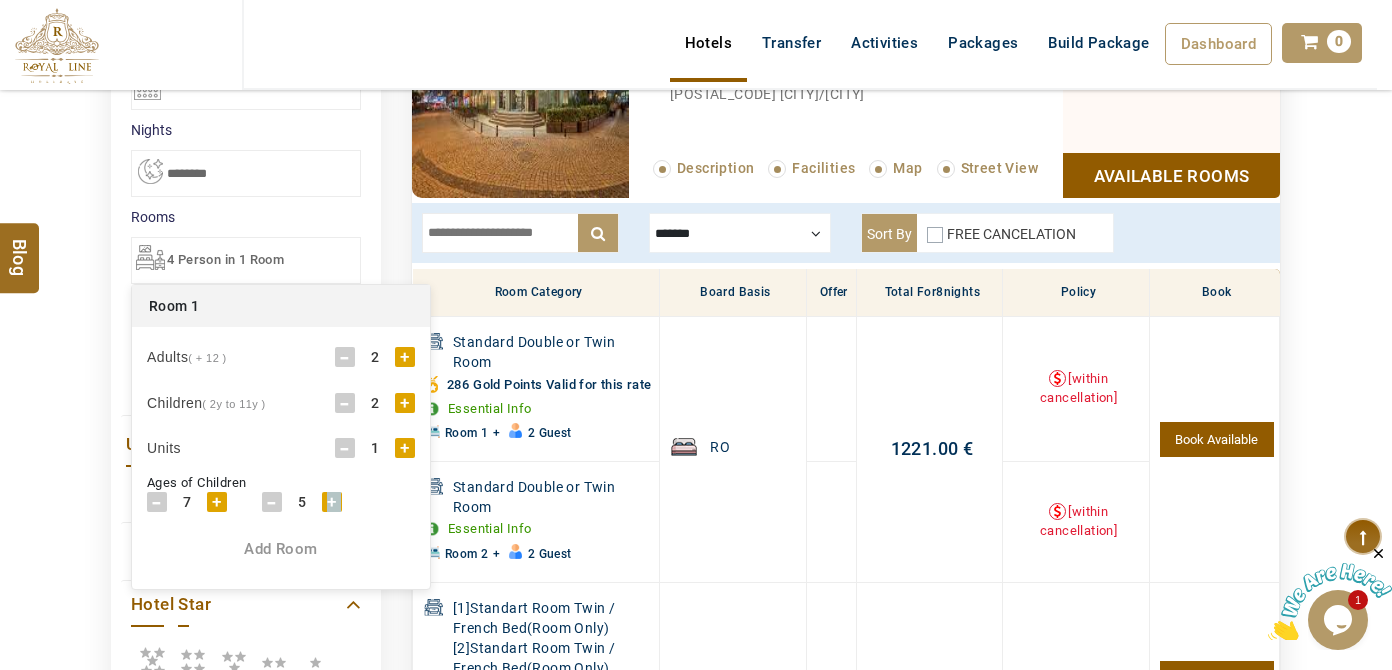 click on "+" at bounding box center [332, 502] 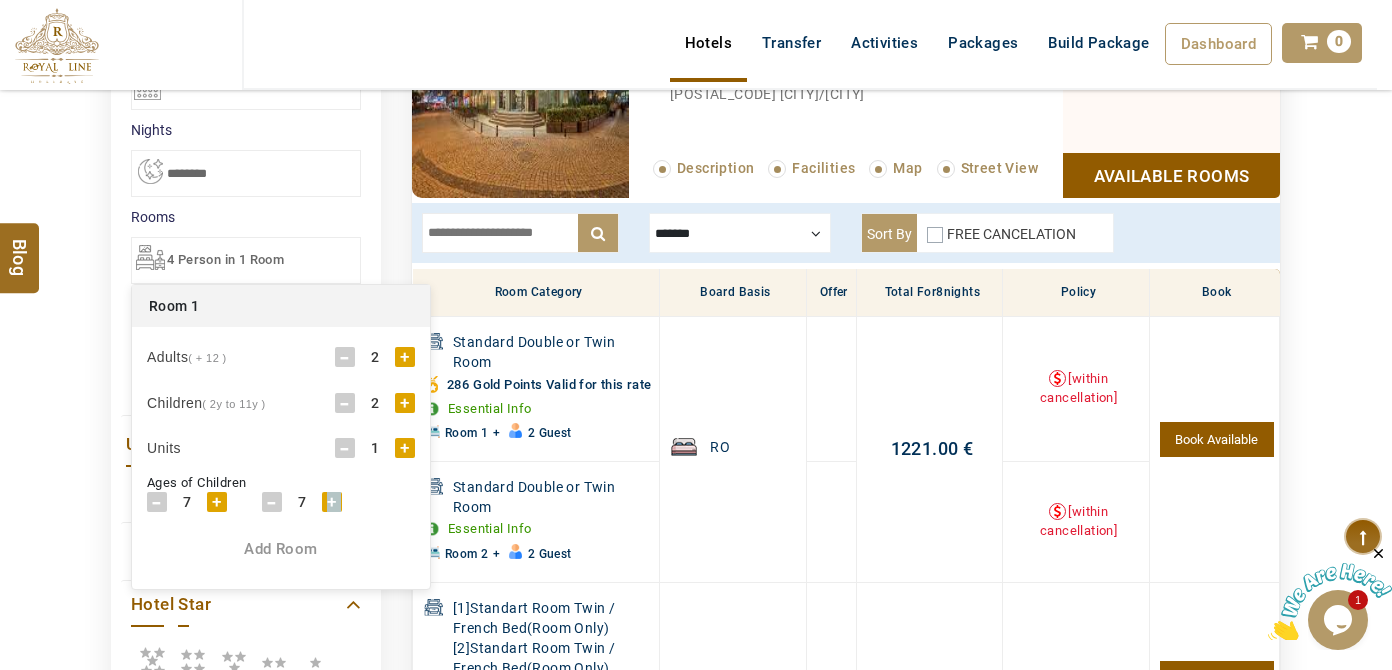 click on "+" at bounding box center [332, 502] 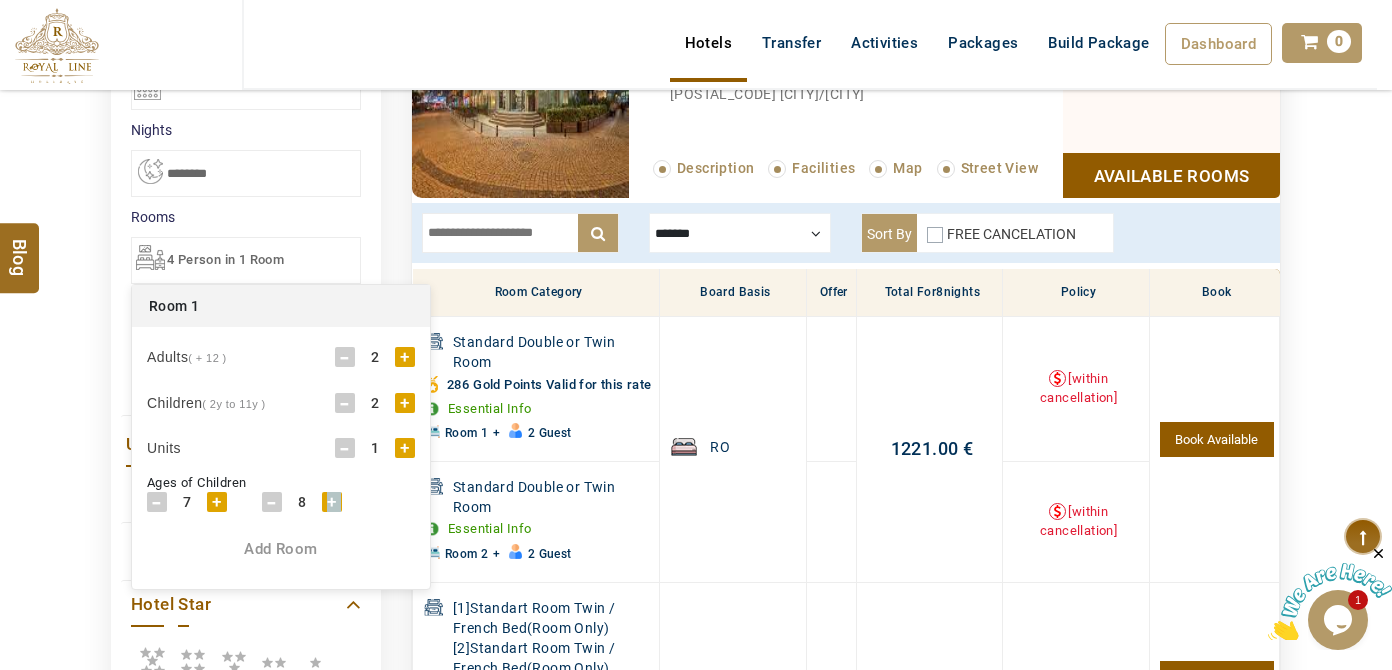 click on "+" at bounding box center (332, 502) 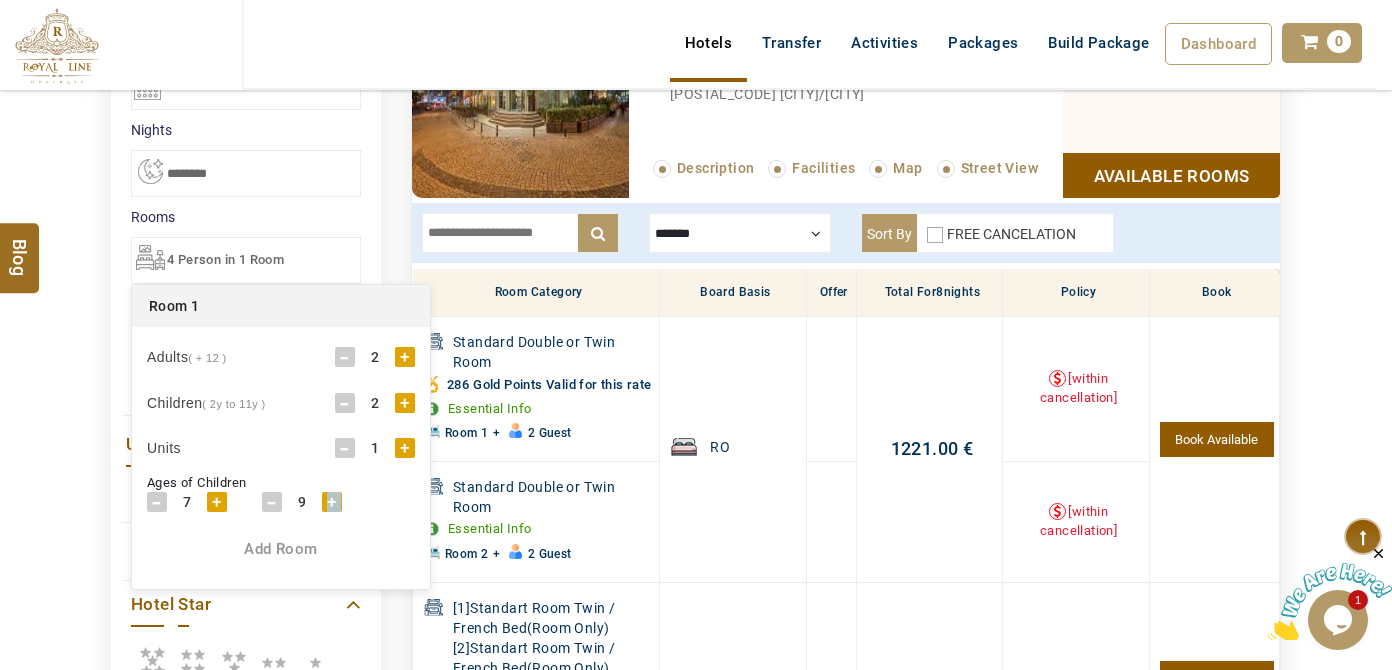 click on "+" at bounding box center (332, 502) 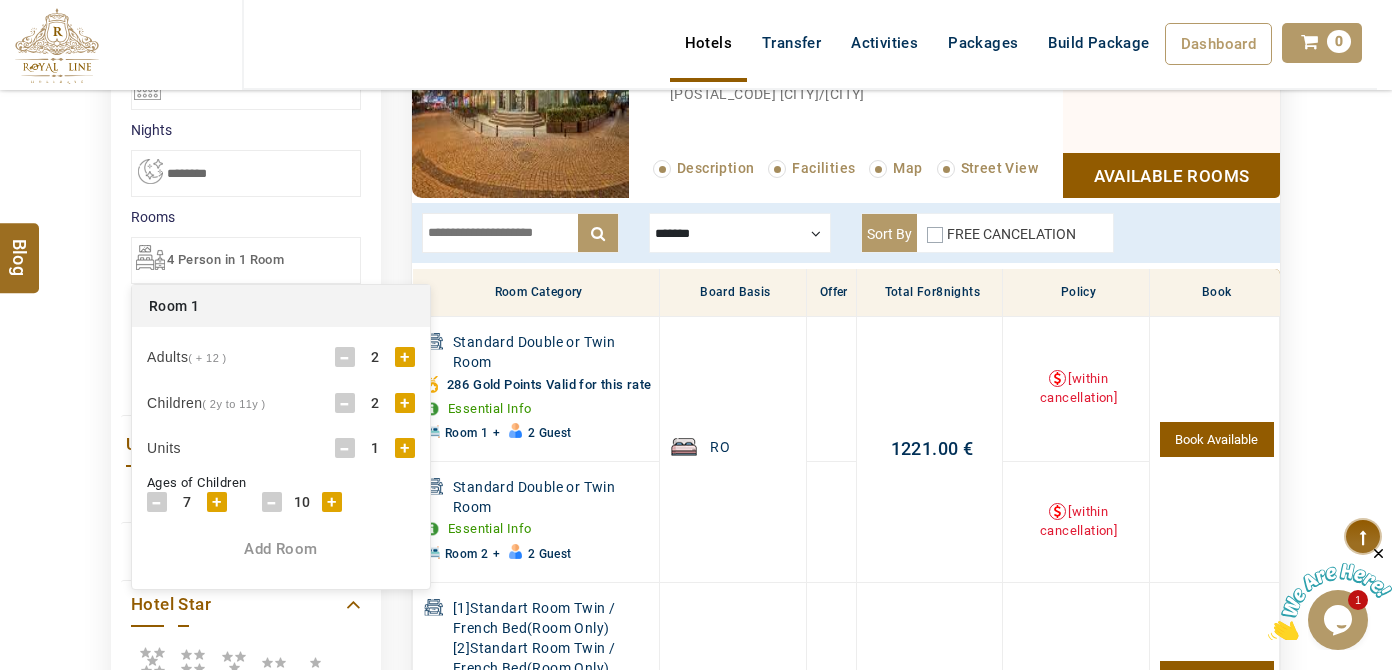 click on "**********" at bounding box center [246, 481] 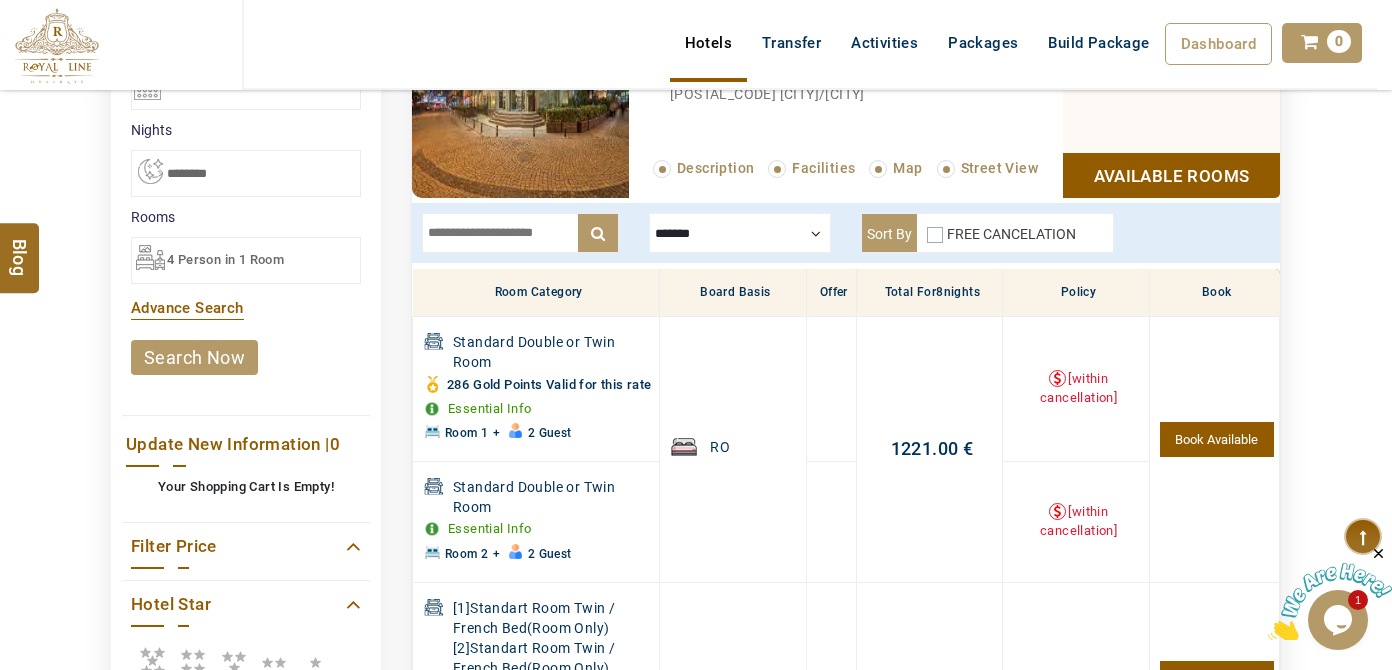 click on "search now" at bounding box center (246, 357) 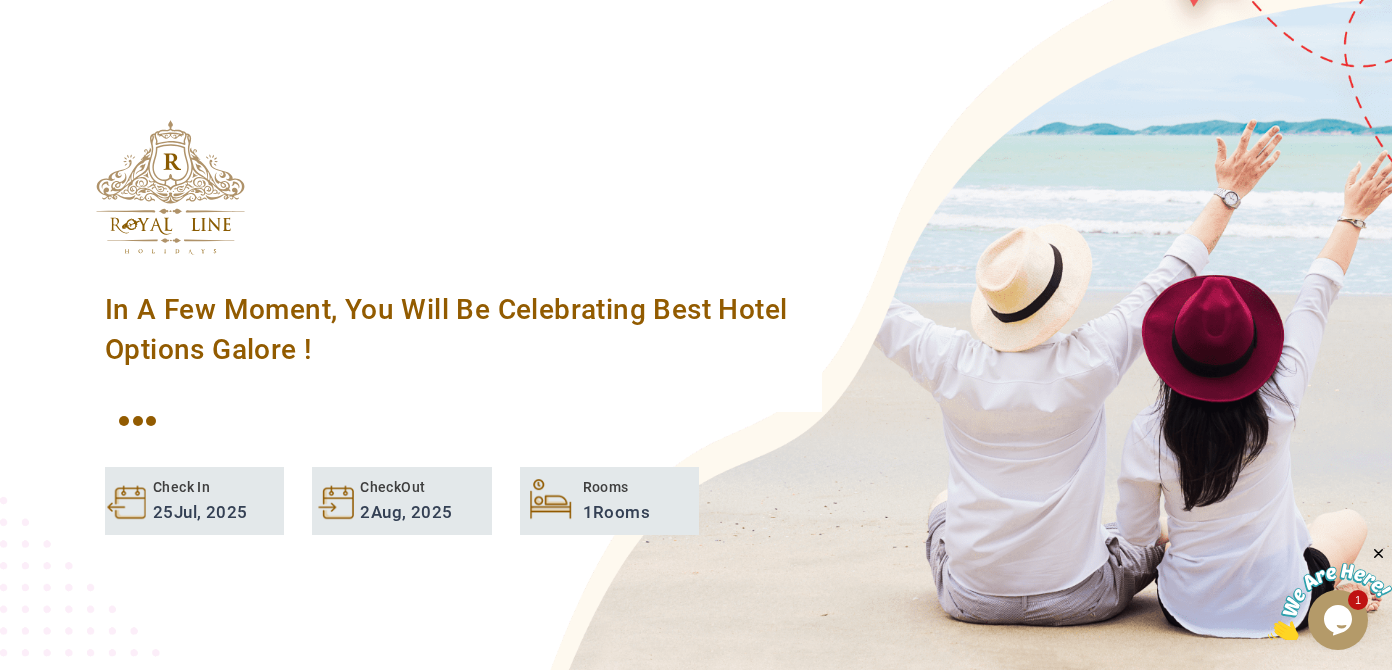 scroll, scrollTop: 181, scrollLeft: 0, axis: vertical 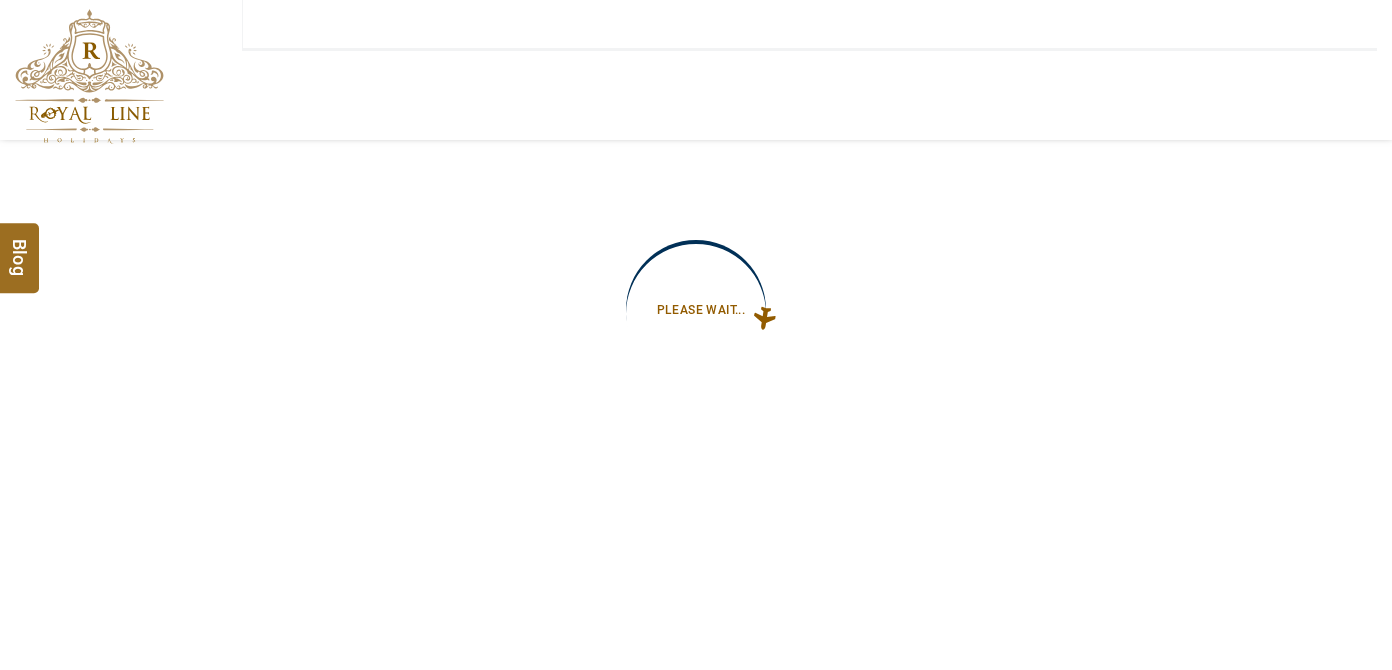 type on "**********" 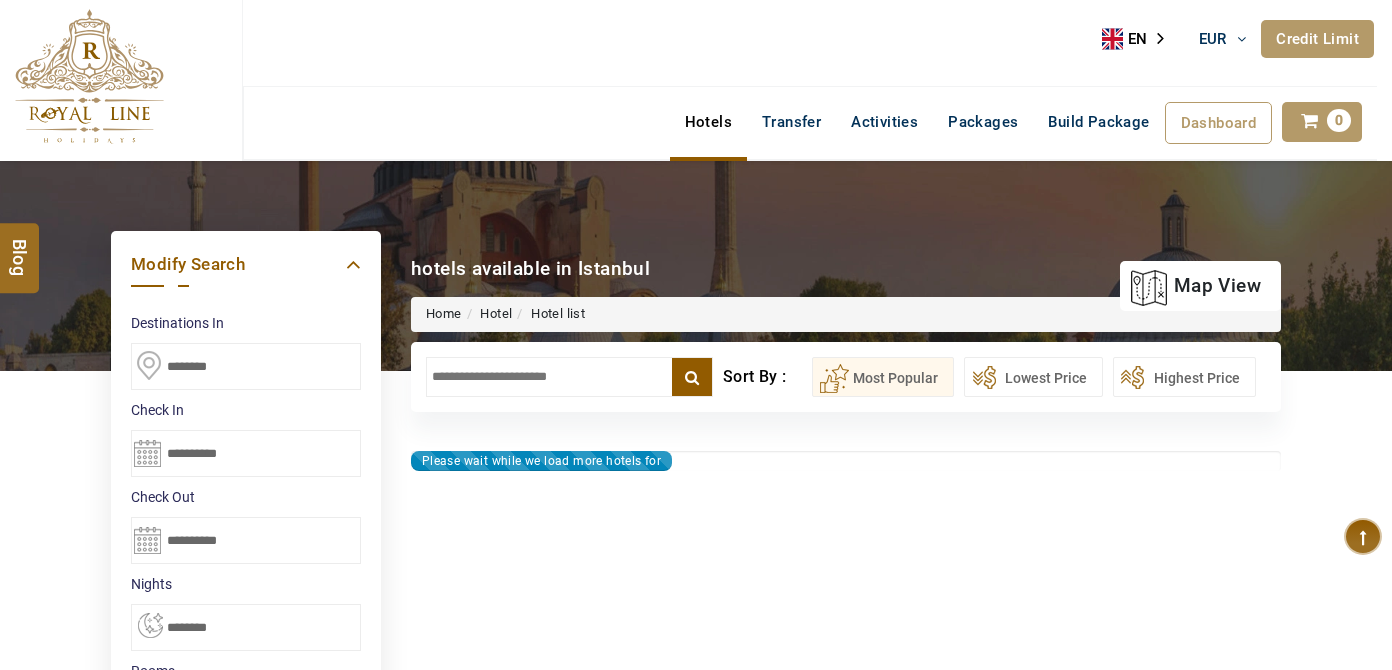 type on "**********" 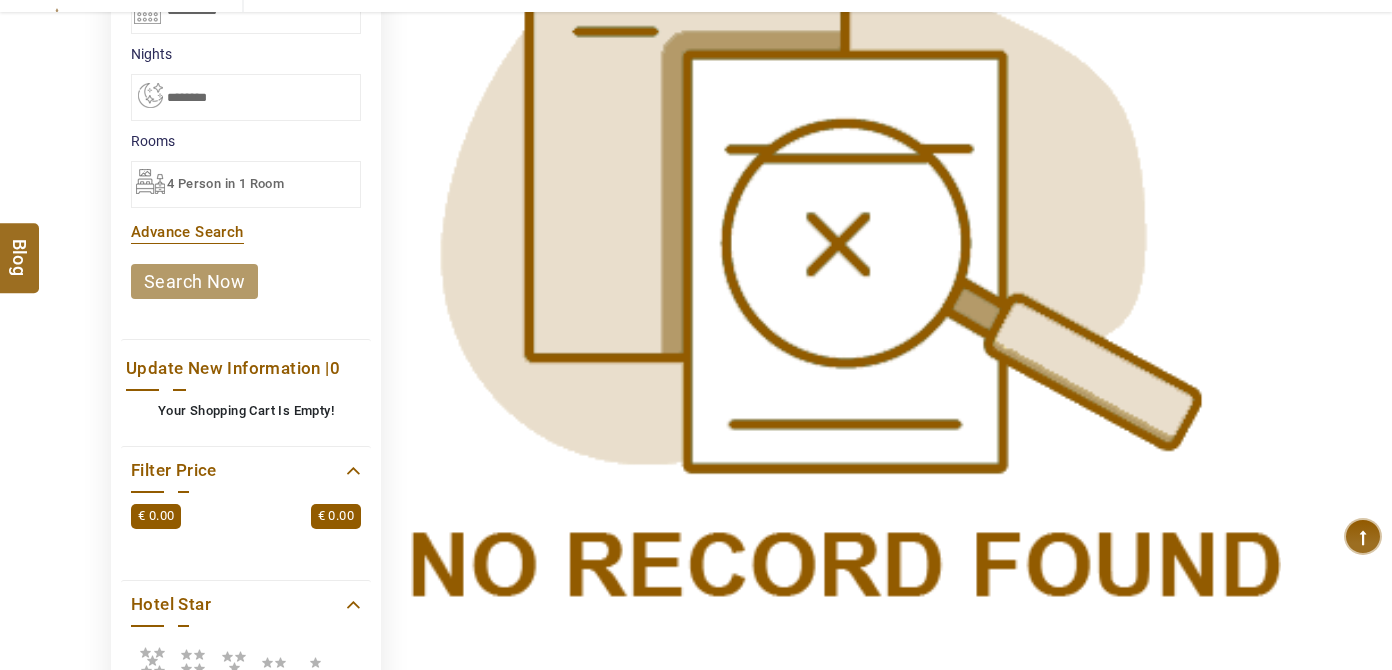 scroll, scrollTop: 545, scrollLeft: 0, axis: vertical 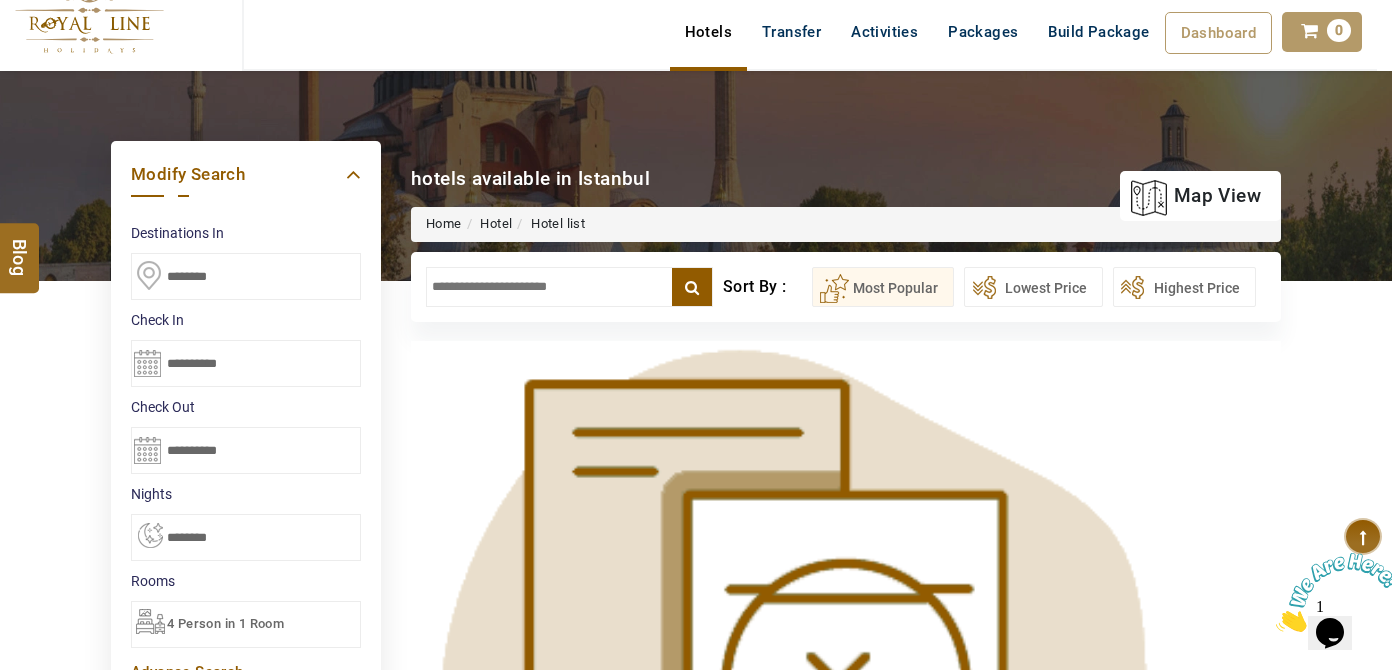 click at bounding box center [569, 287] 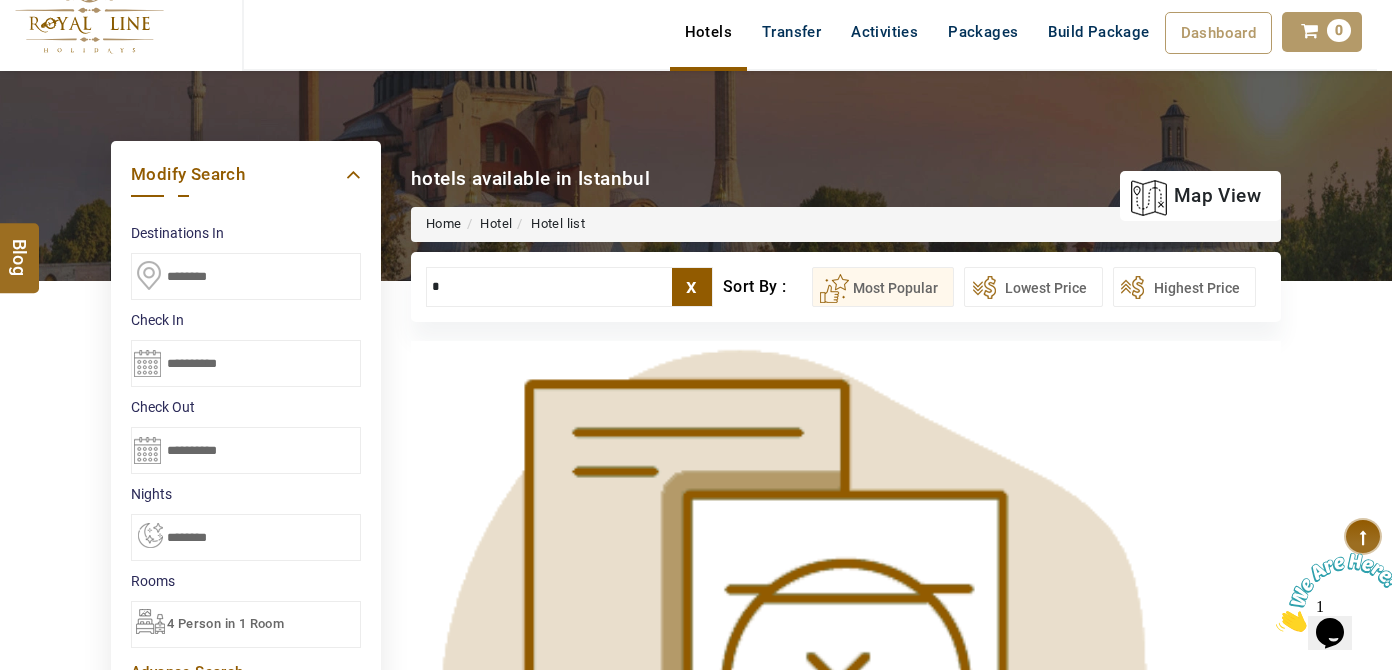 type on "*" 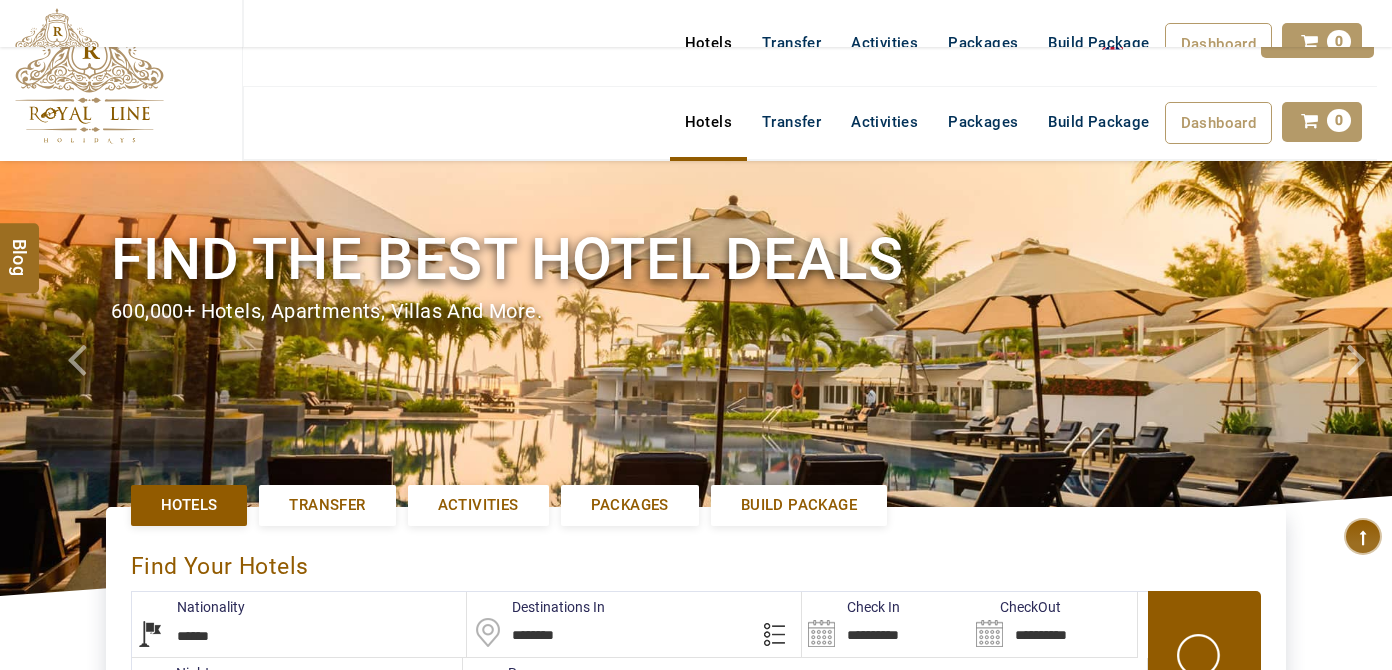 select on "******" 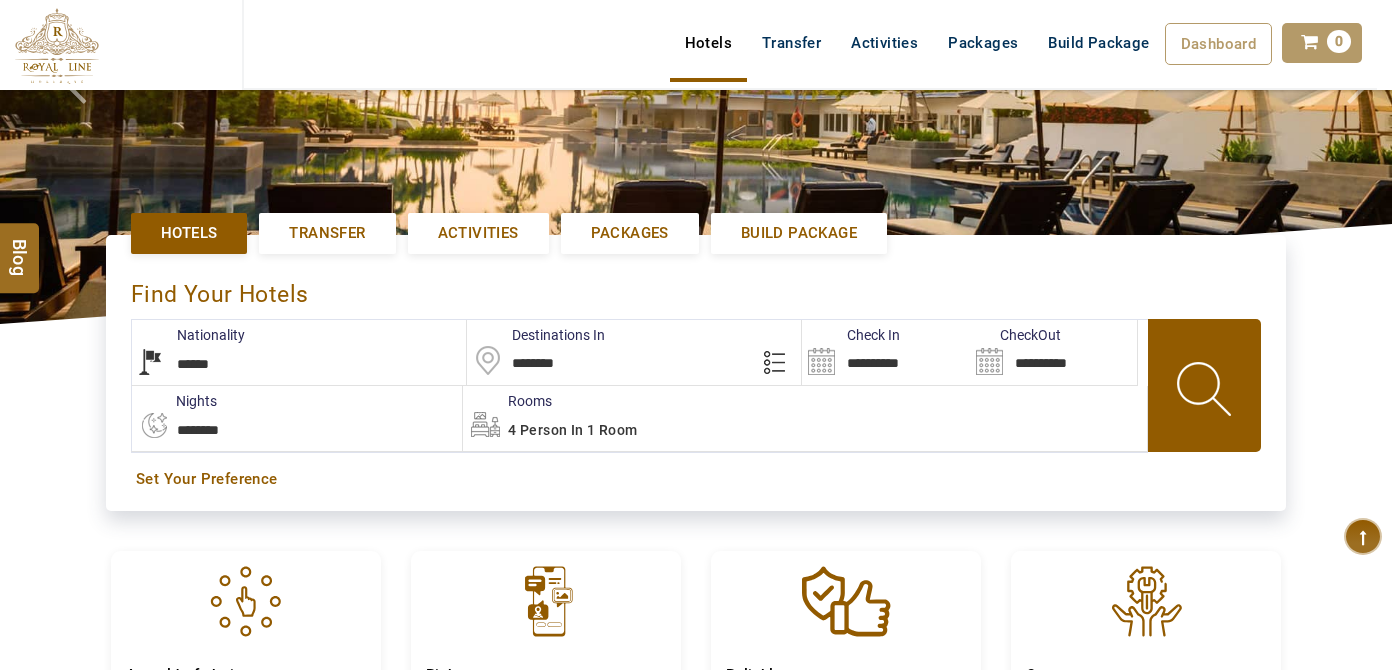 click on "Check In" at bounding box center (851, 335) 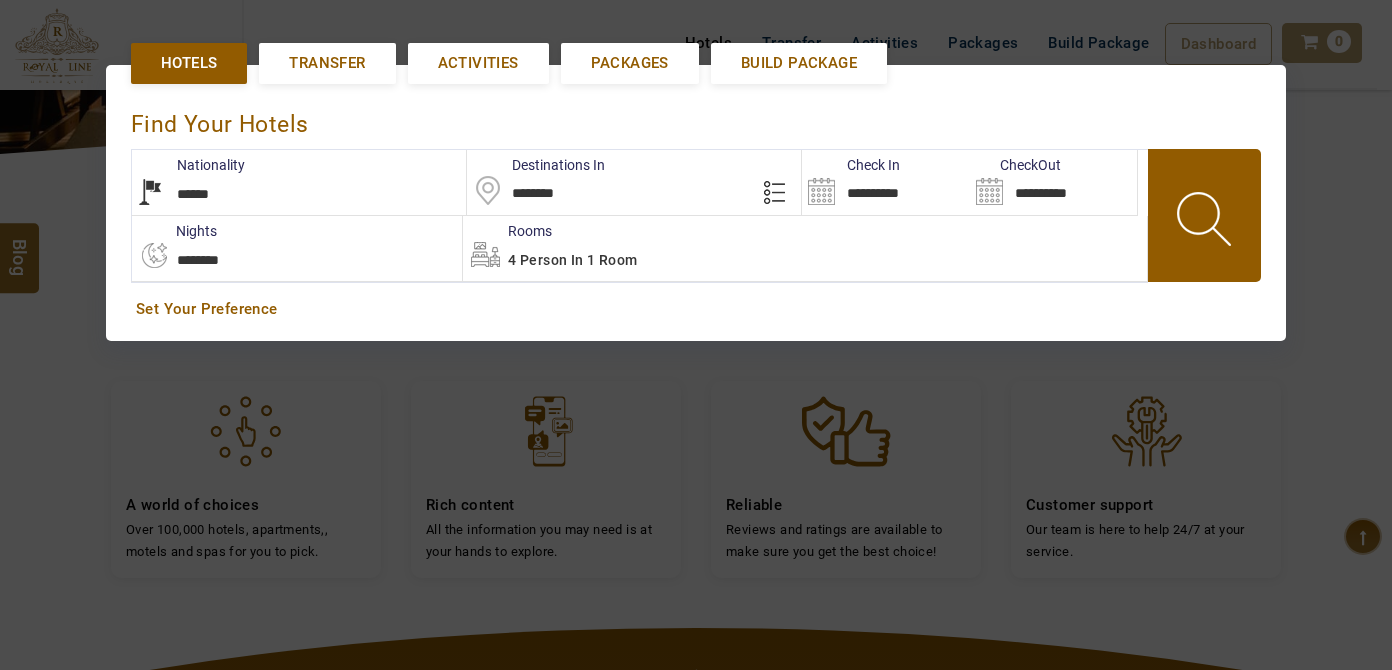 click on "4 Person in    1 Room" at bounding box center (805, 248) 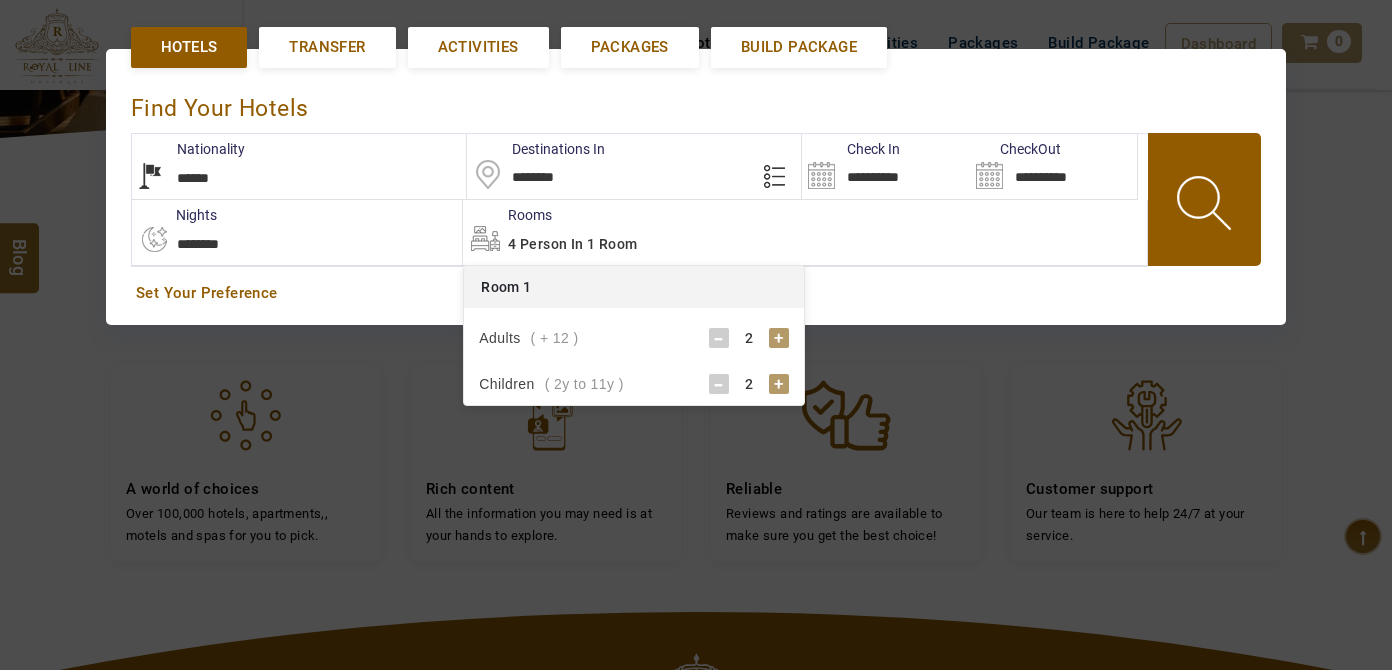 scroll, scrollTop: 458, scrollLeft: 0, axis: vertical 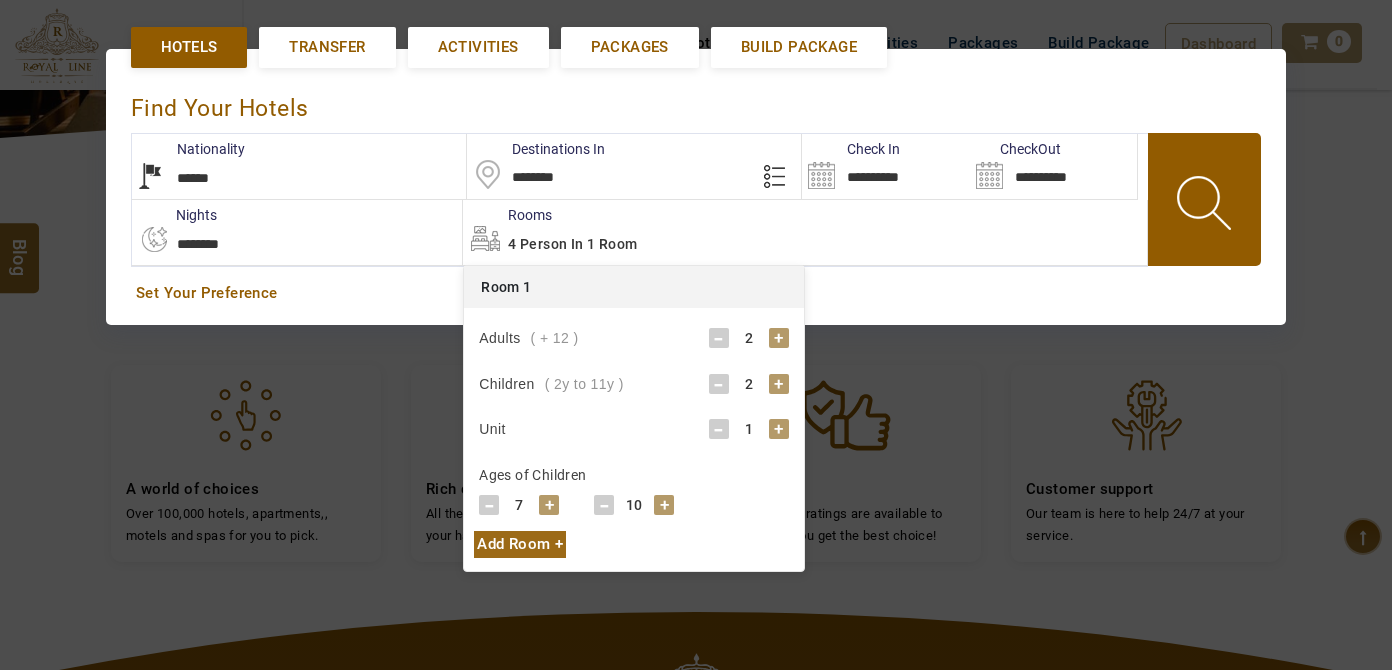 click on "**********" at bounding box center [885, 166] 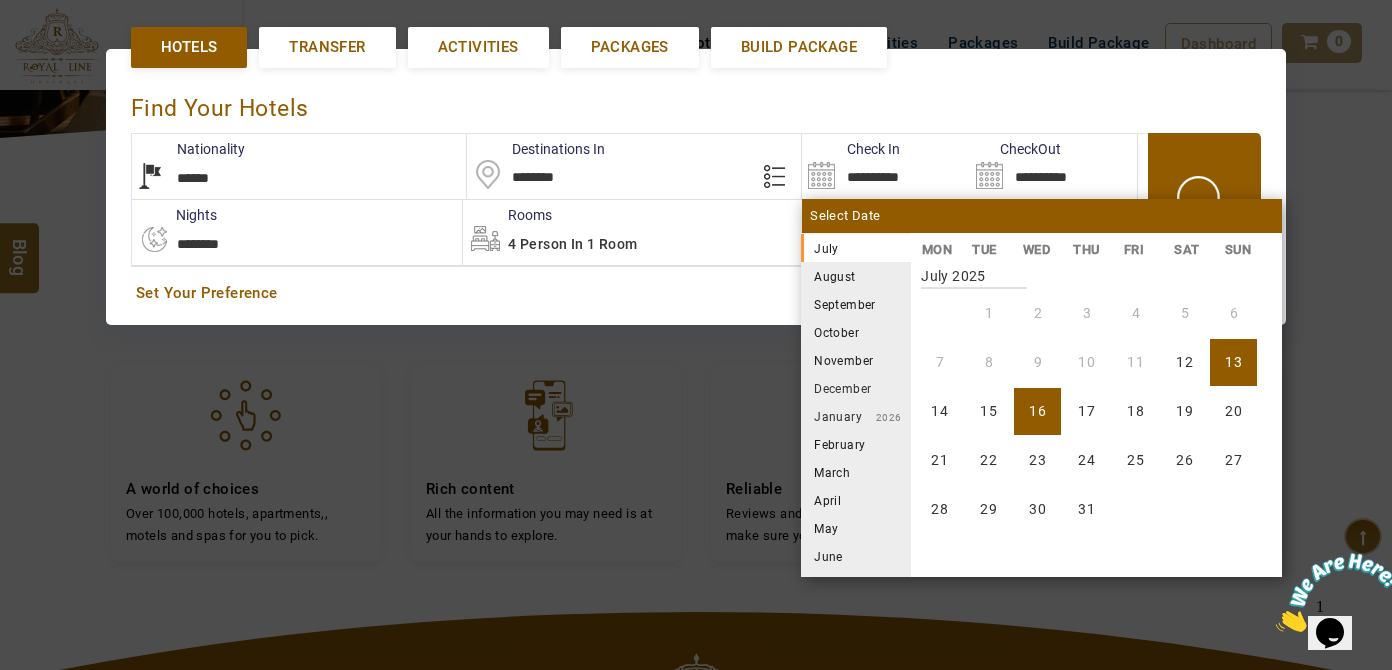 scroll, scrollTop: 0, scrollLeft: 0, axis: both 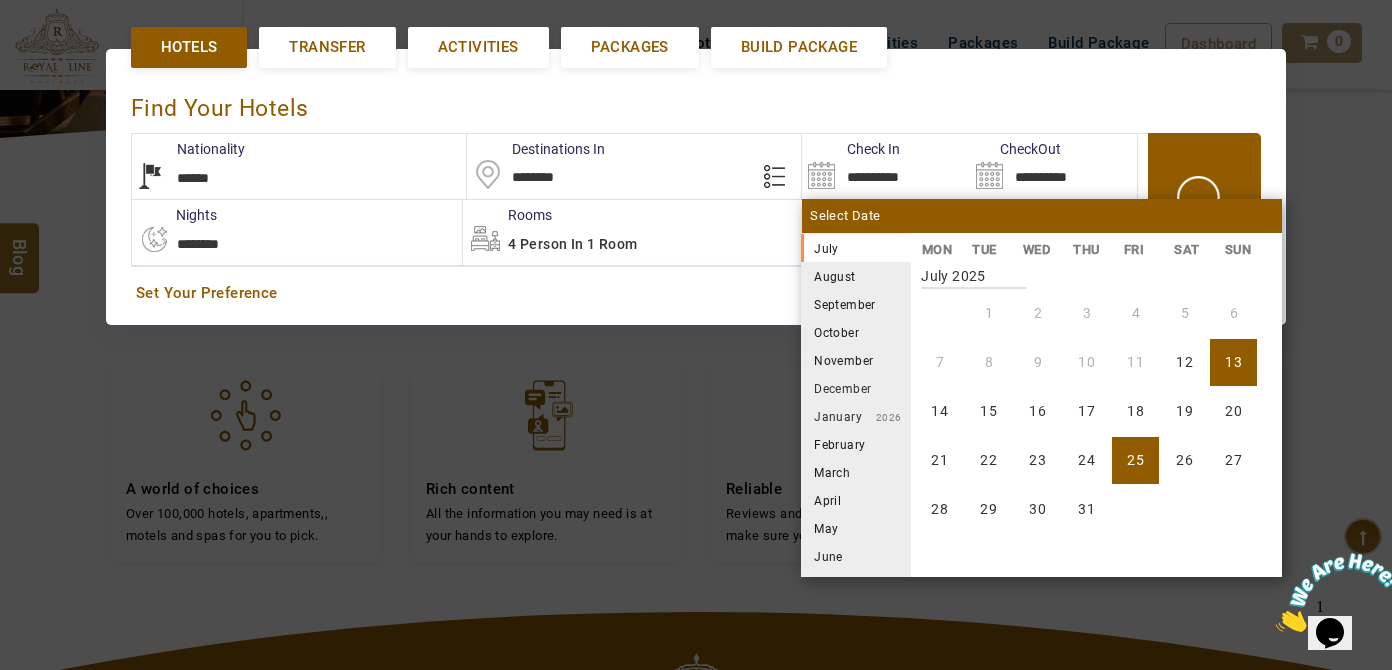 click on "25" at bounding box center (1135, 460) 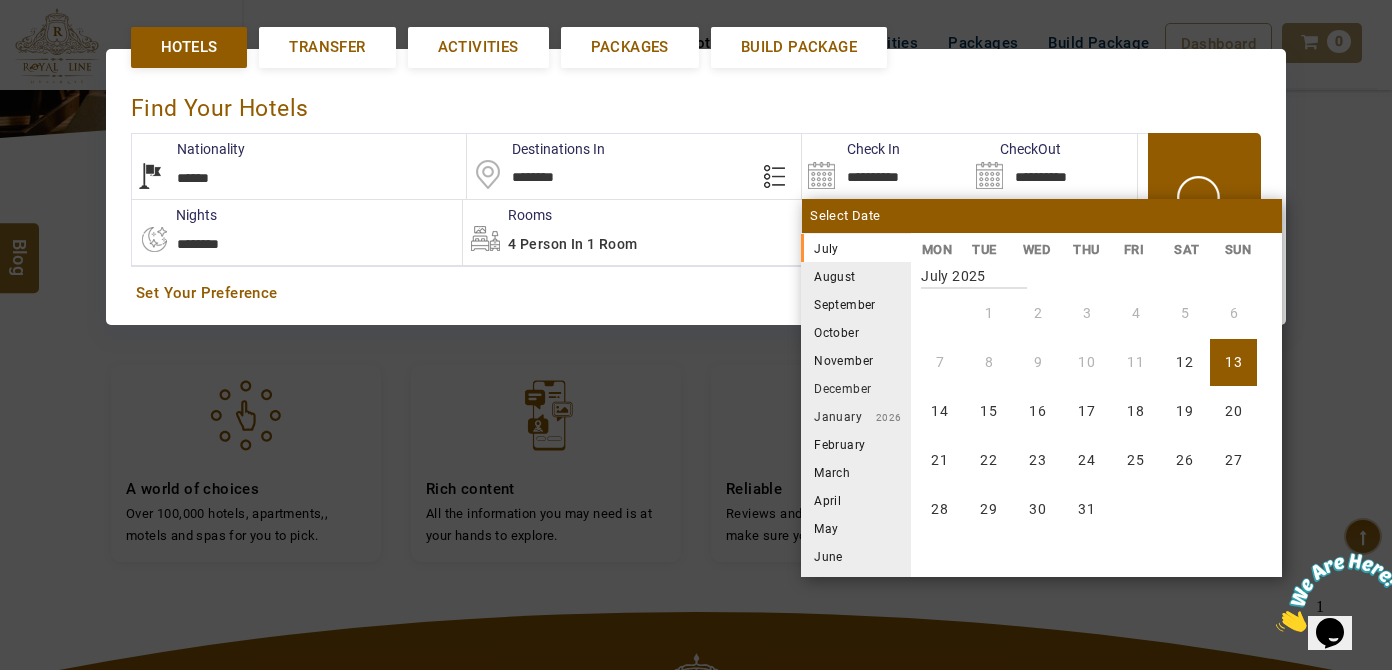 type on "**********" 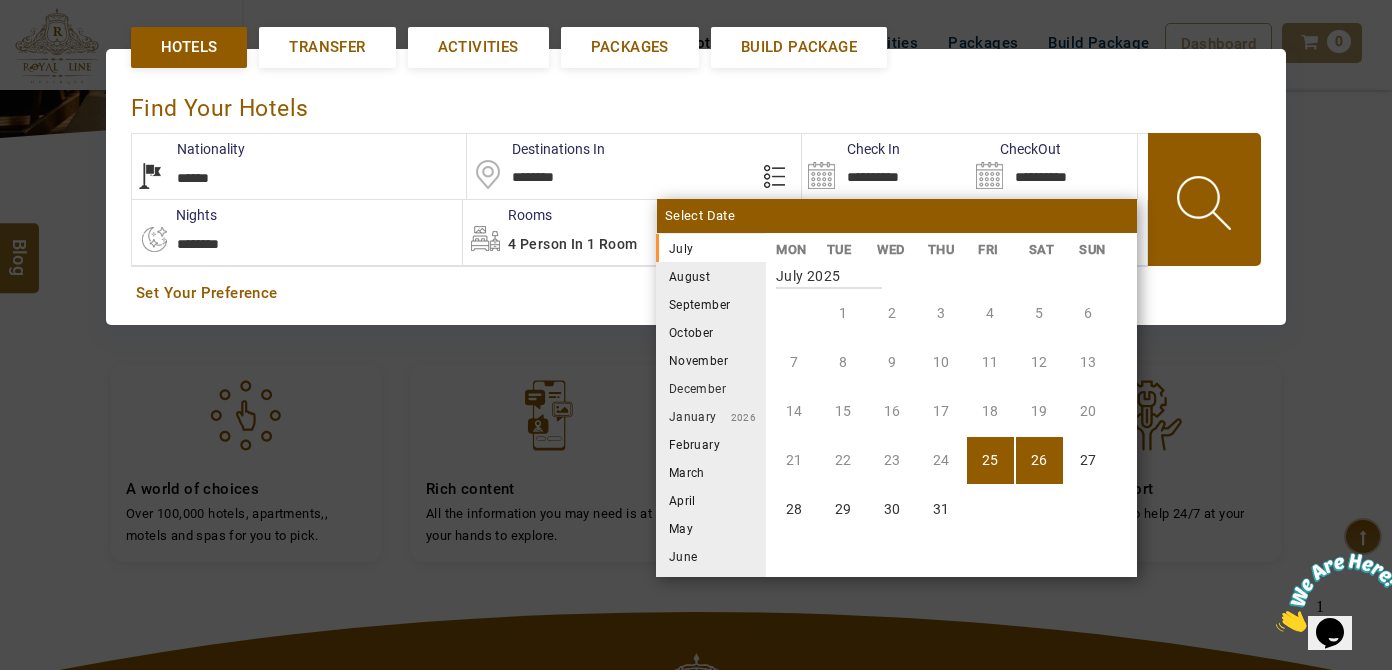 click on "September" at bounding box center [711, 304] 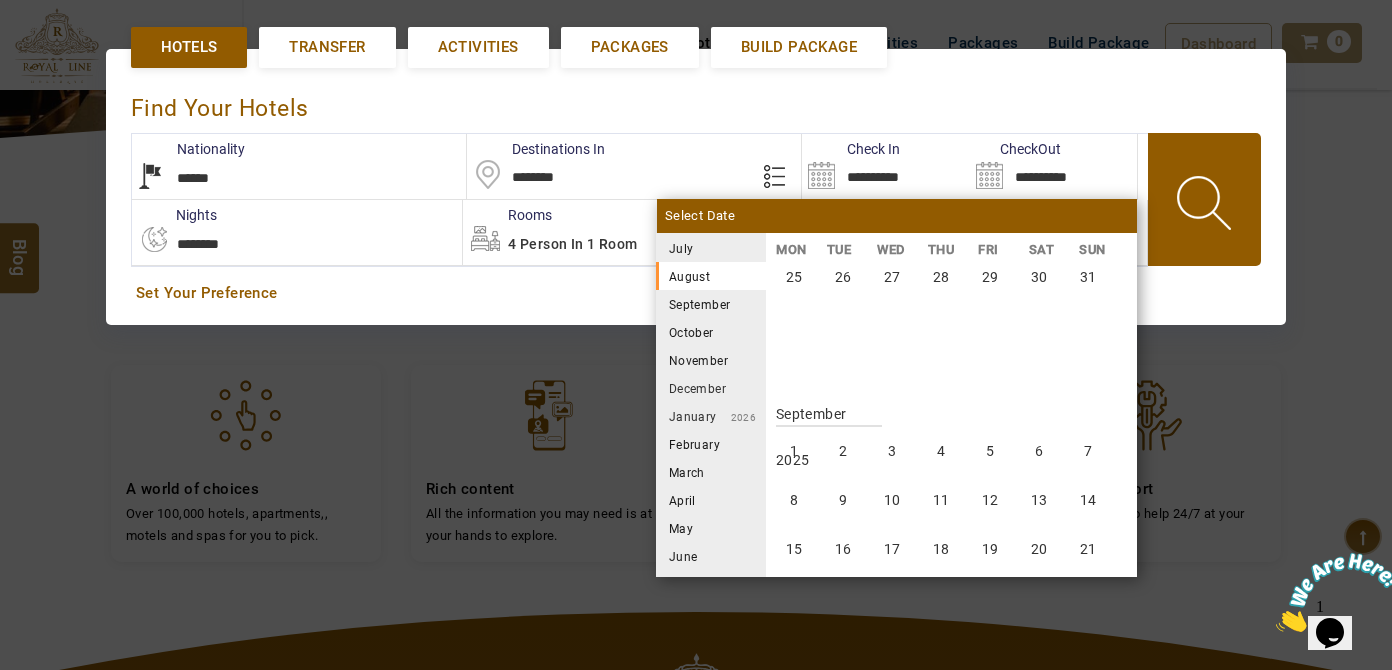 click on "August" at bounding box center (711, 276) 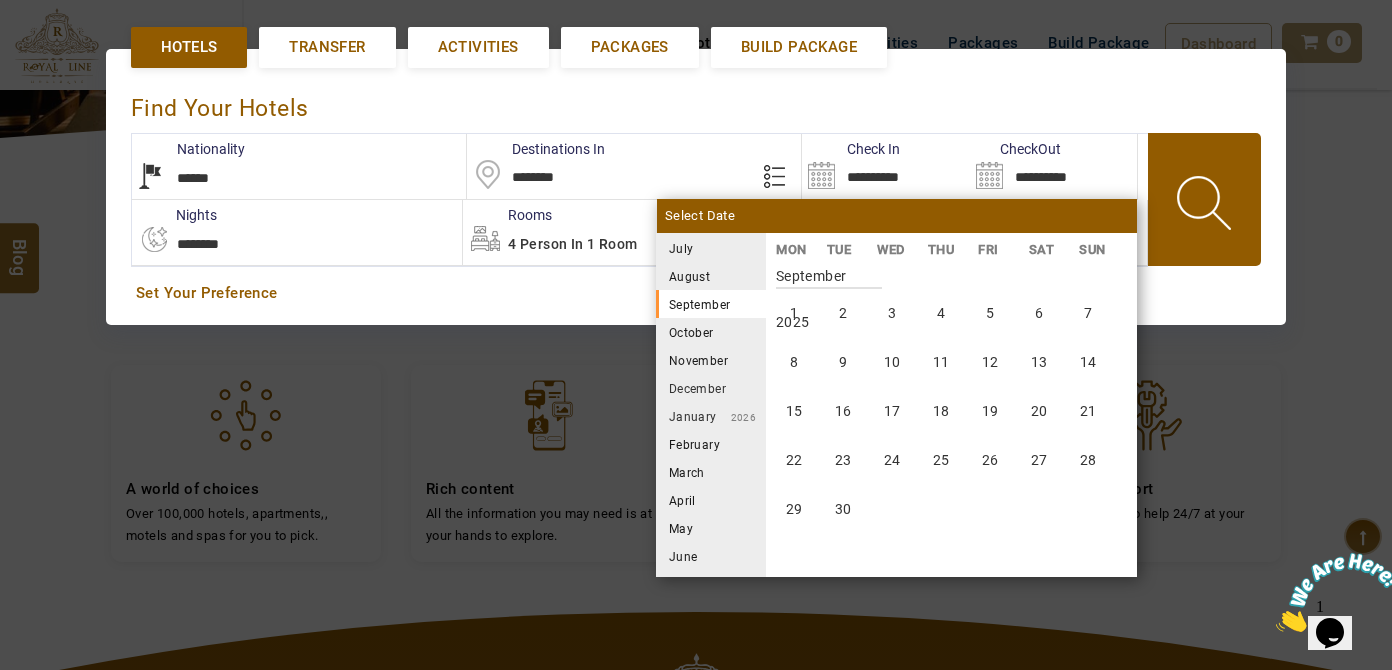 click on "August" at bounding box center (711, 276) 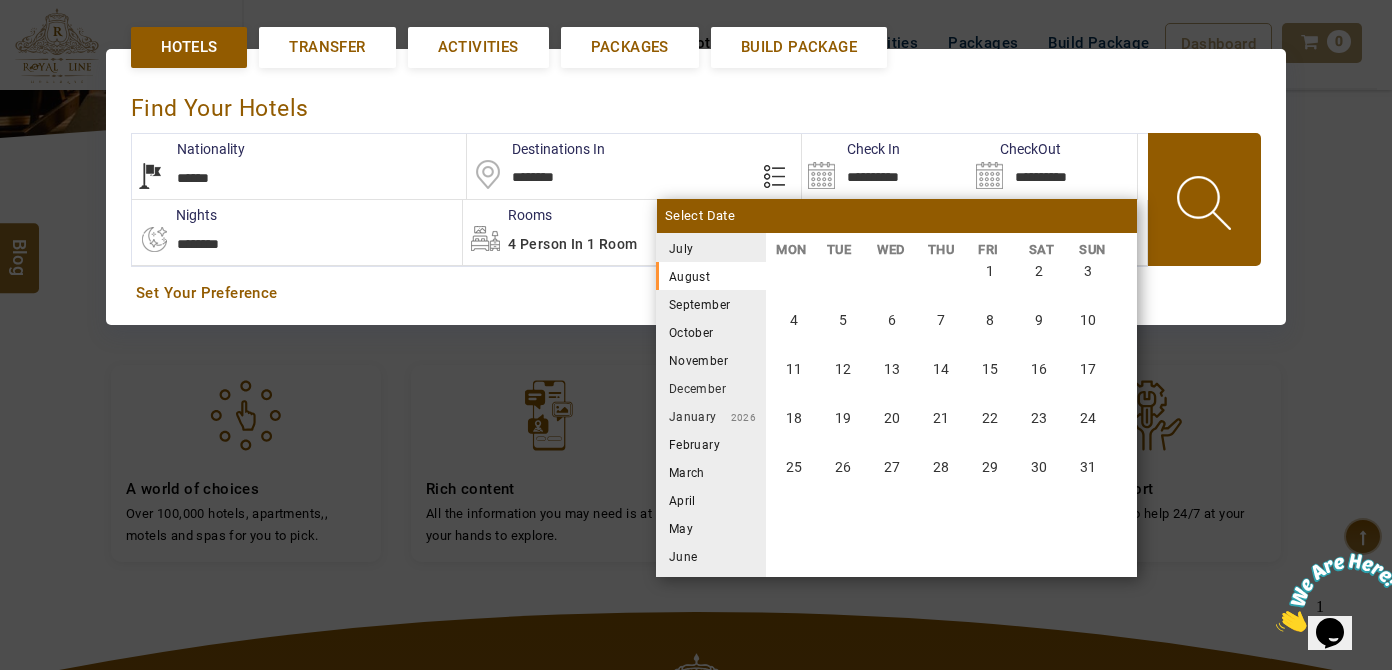scroll, scrollTop: 370, scrollLeft: 0, axis: vertical 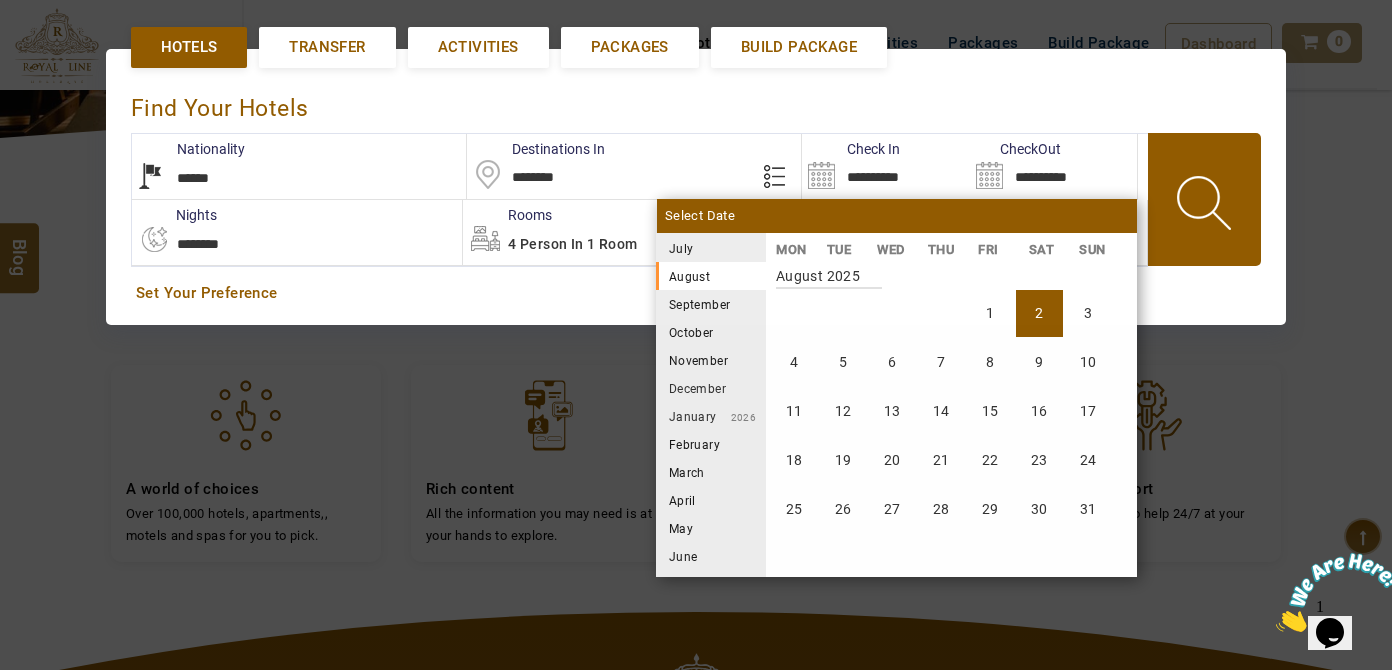 click on "2" at bounding box center (1039, 313) 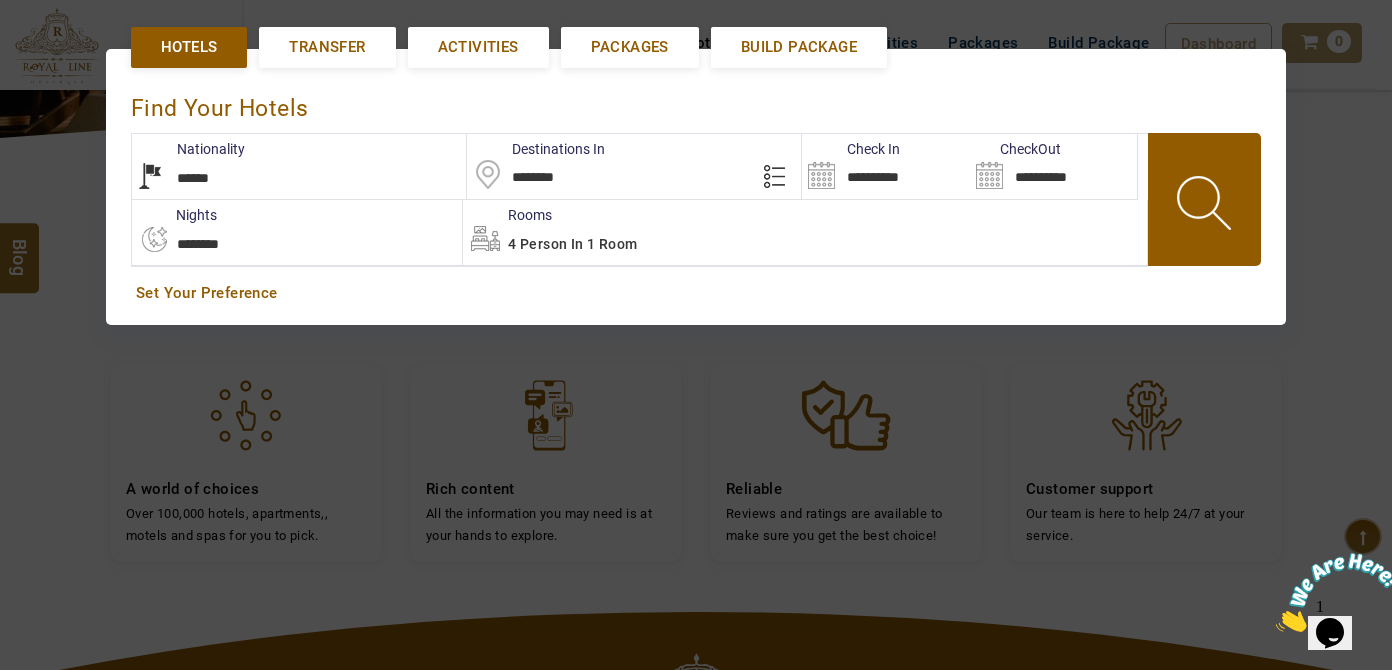 click at bounding box center [1206, 199] 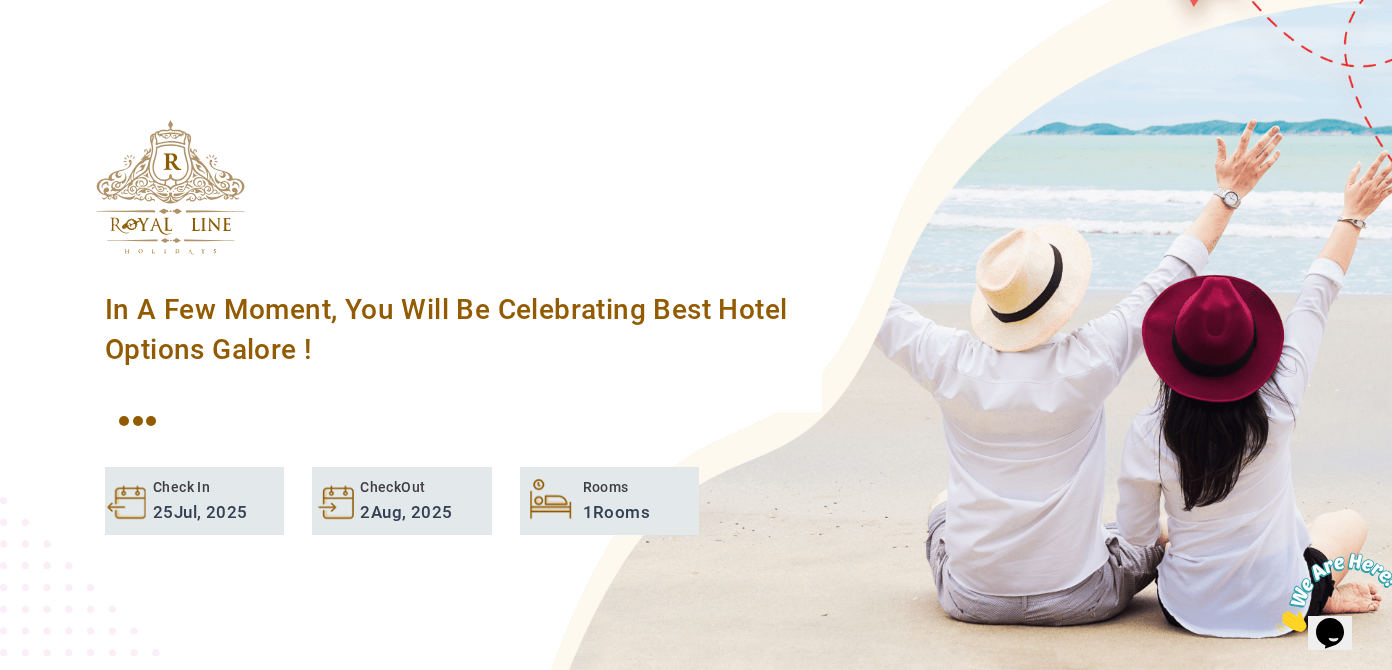 scroll, scrollTop: 640, scrollLeft: 0, axis: vertical 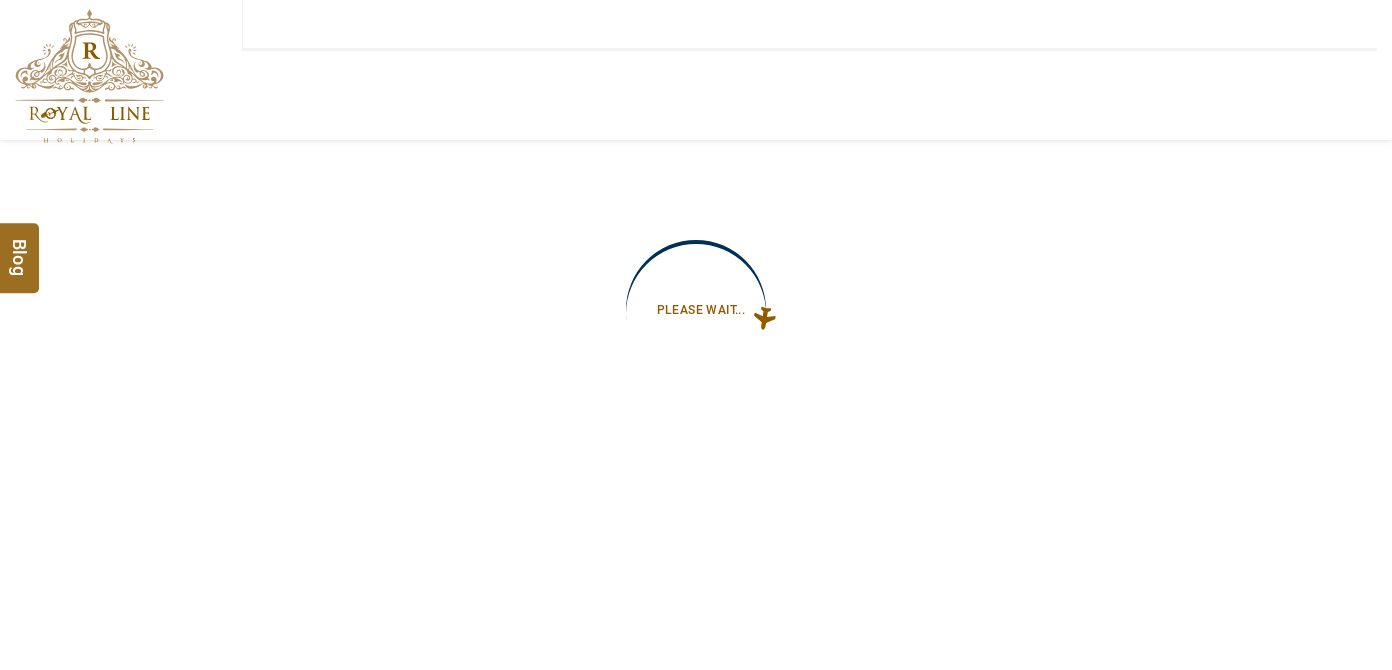 type on "**********" 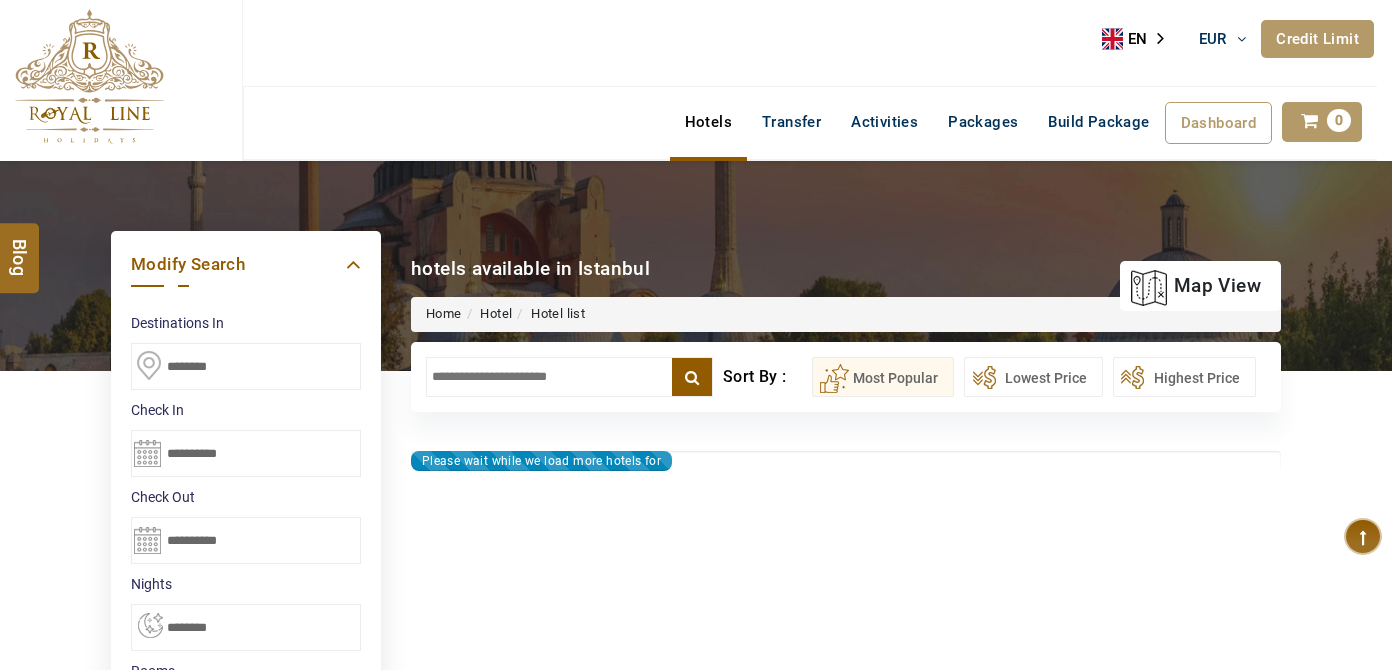 type on "**********" 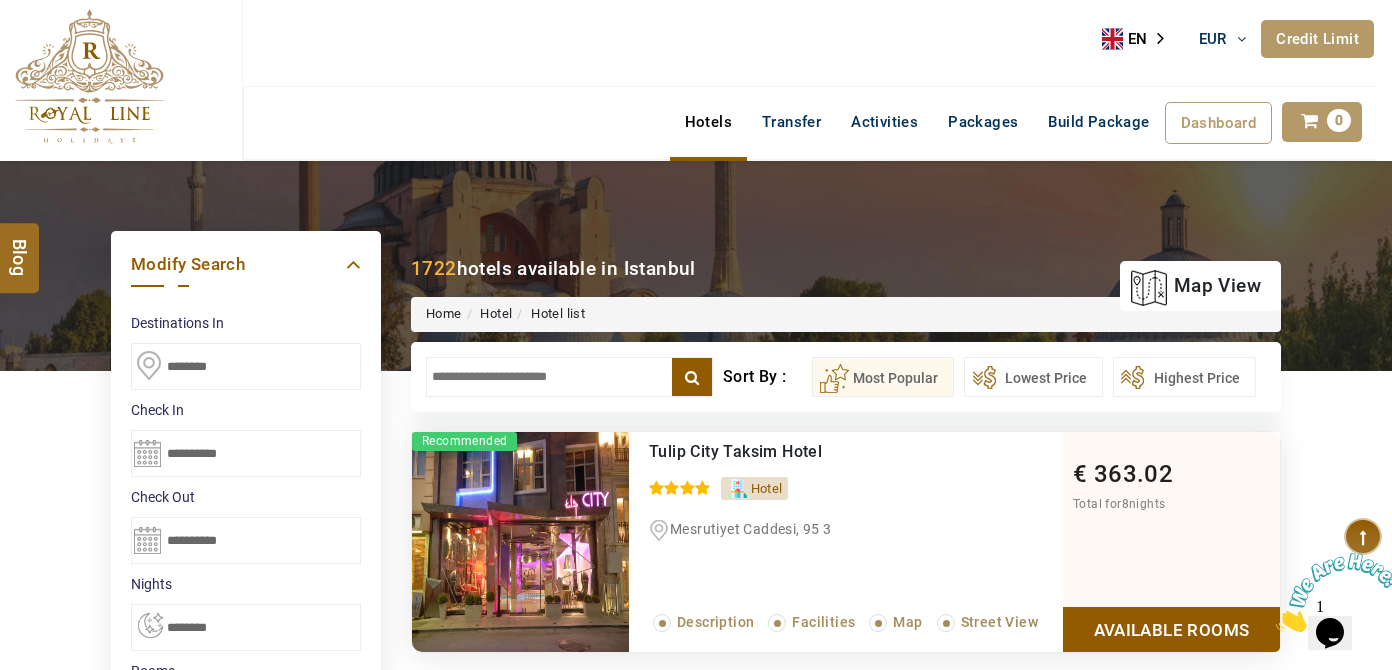 scroll, scrollTop: 0, scrollLeft: 0, axis: both 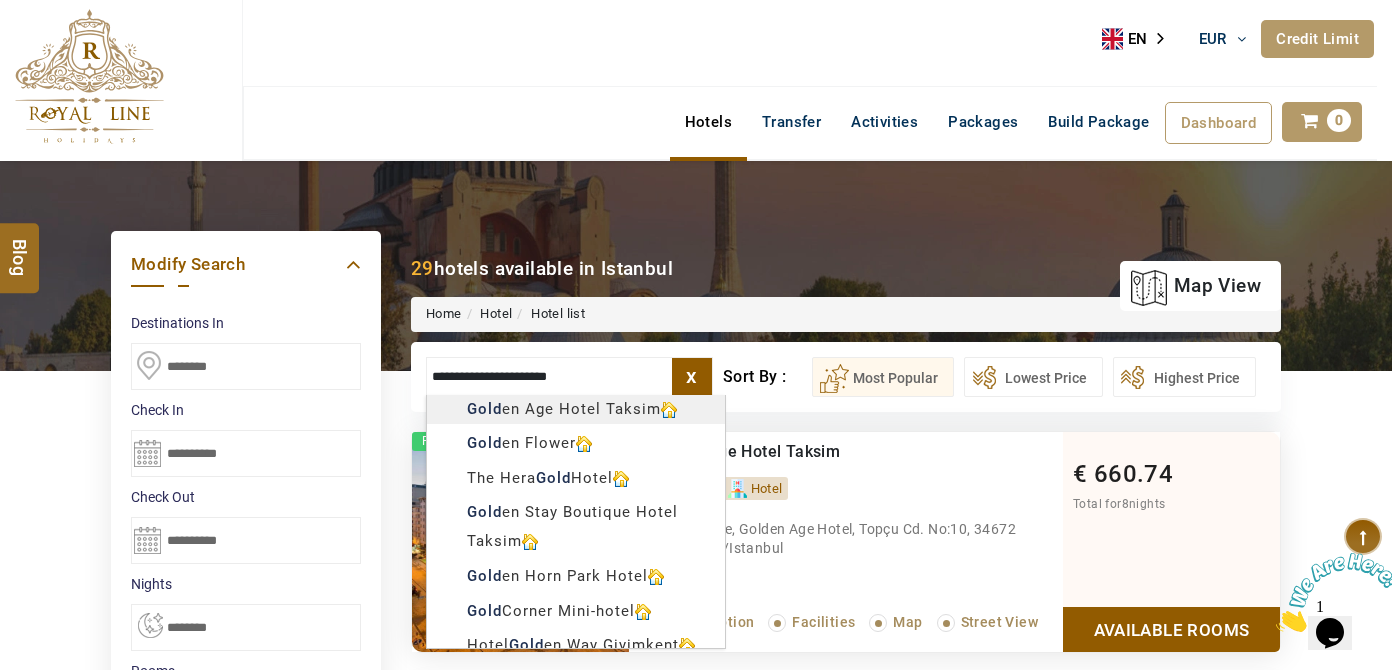 click on "LARISA HAWWARI EUR AED  AED EUR  € USD  $ INR  ₹ THB  ฿ IDR  Rp BHD  BHD TRY  ₺ Credit Limit EN HE AR ES PT ZH Helpline
+971 55 344 0168 Register Now +971 55 344 0168 info@royallineholidays.com About Us What we Offer Blog Why Us Contact Hotels  Transfer Activities Packages Build Package Dashboard My Profile My Booking My Reports My Quotation Sign Out 0 Points Redeem Now To Redeem 8664  Points Future Points  1597   Points Credit Limit Credit Limit USD 10500.00 70% Complete Used USD 3756.19 Available USD 6743.81 Setting  Looks like you haven't added anything to your cart yet Countinue Shopping ****** ****** Please Wait.. Blog demo
Remember me Forgot
password? LOG IN Don't have an account?   Register Now My Booking View/ Print/Cancel Your Booking without Signing in Submit Applying Filters...... Hotels For You Will Be Loading Soon demo
In A Few Moment, You Will Be Celebrating Best Hotel options galore ! Check In   CheckOut Rooms Rooms Please Wait Please Wait ... X 1" at bounding box center (696, 1137) 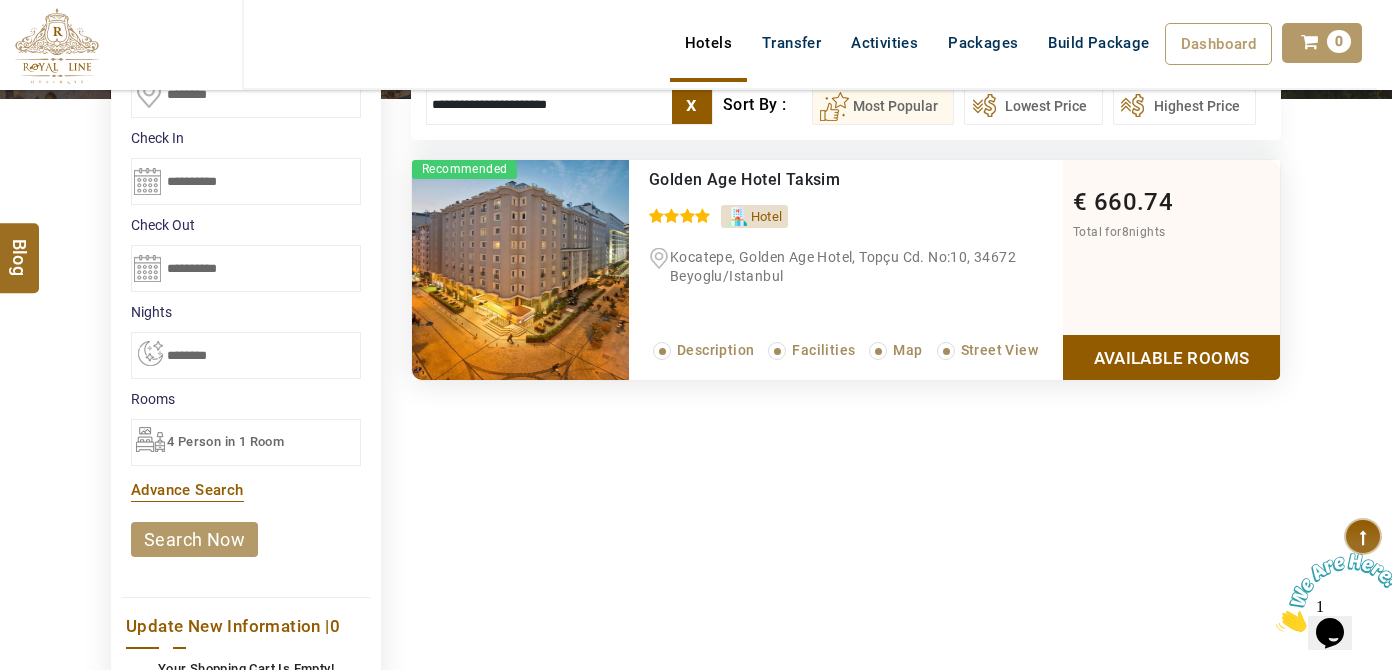 type on "**********" 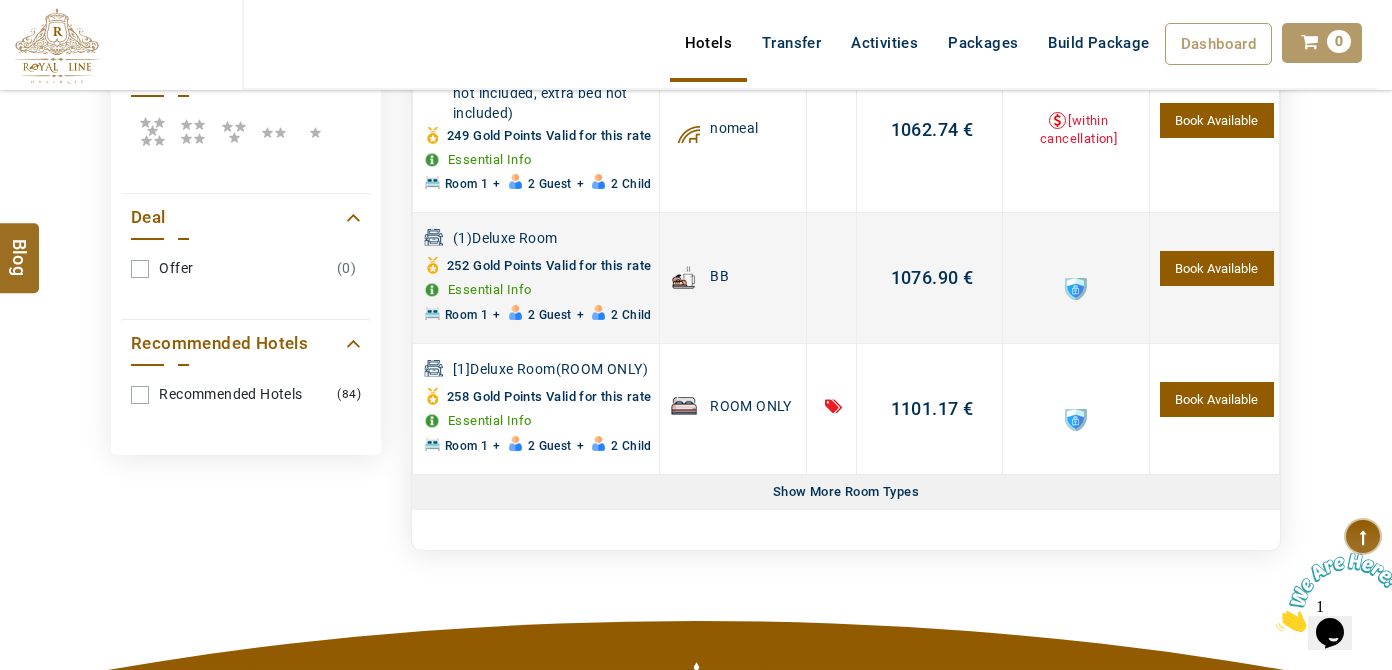 scroll, scrollTop: 1016, scrollLeft: 0, axis: vertical 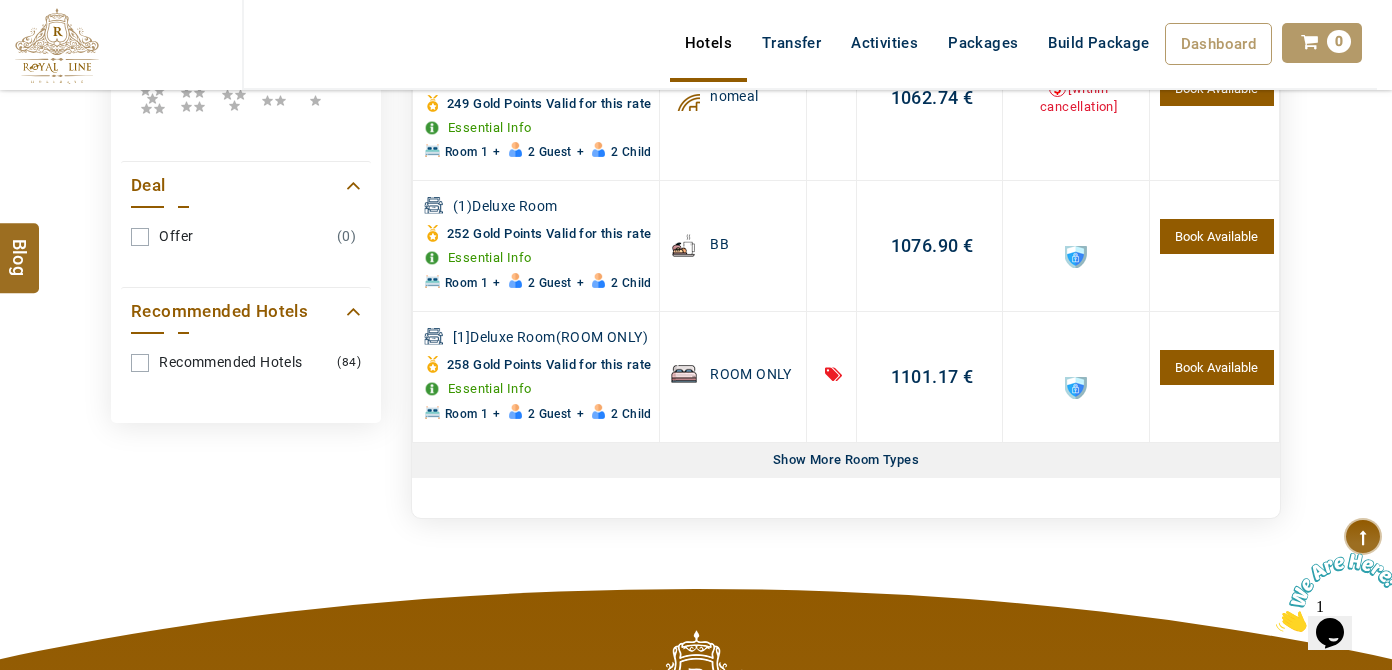 click on "Show More Room Types" at bounding box center (846, 460) 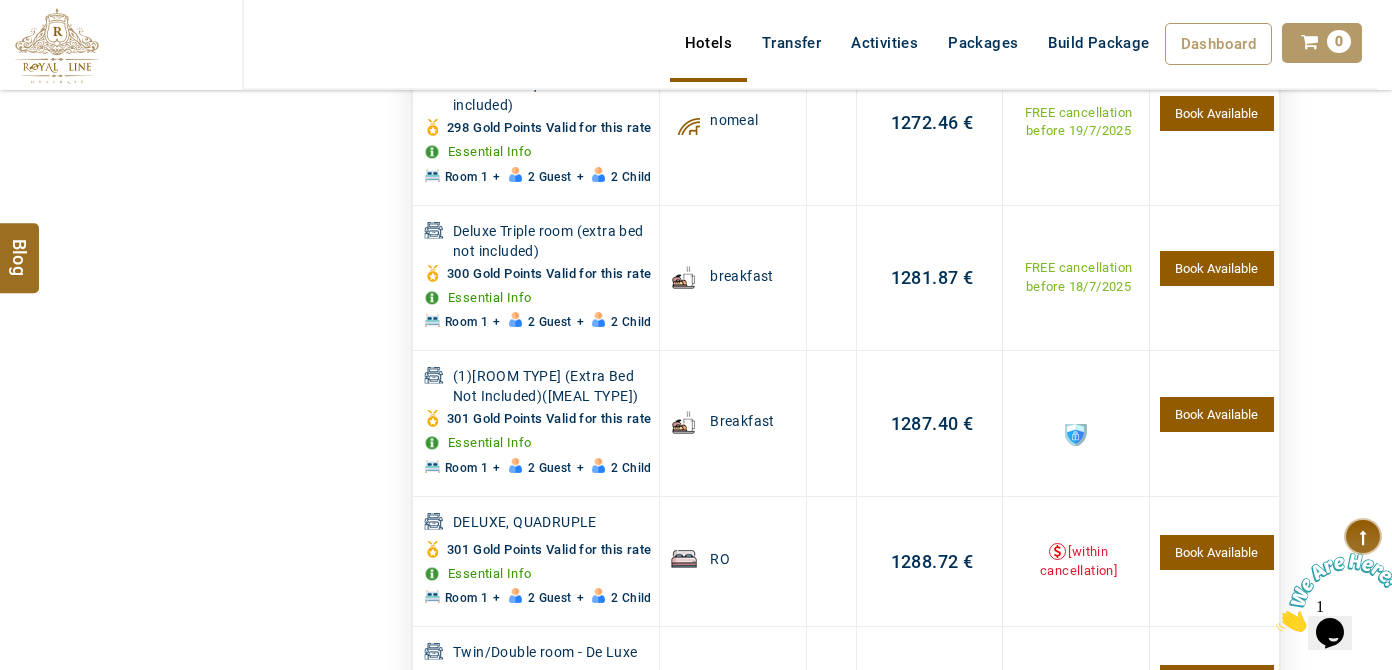 scroll, scrollTop: 6288, scrollLeft: 0, axis: vertical 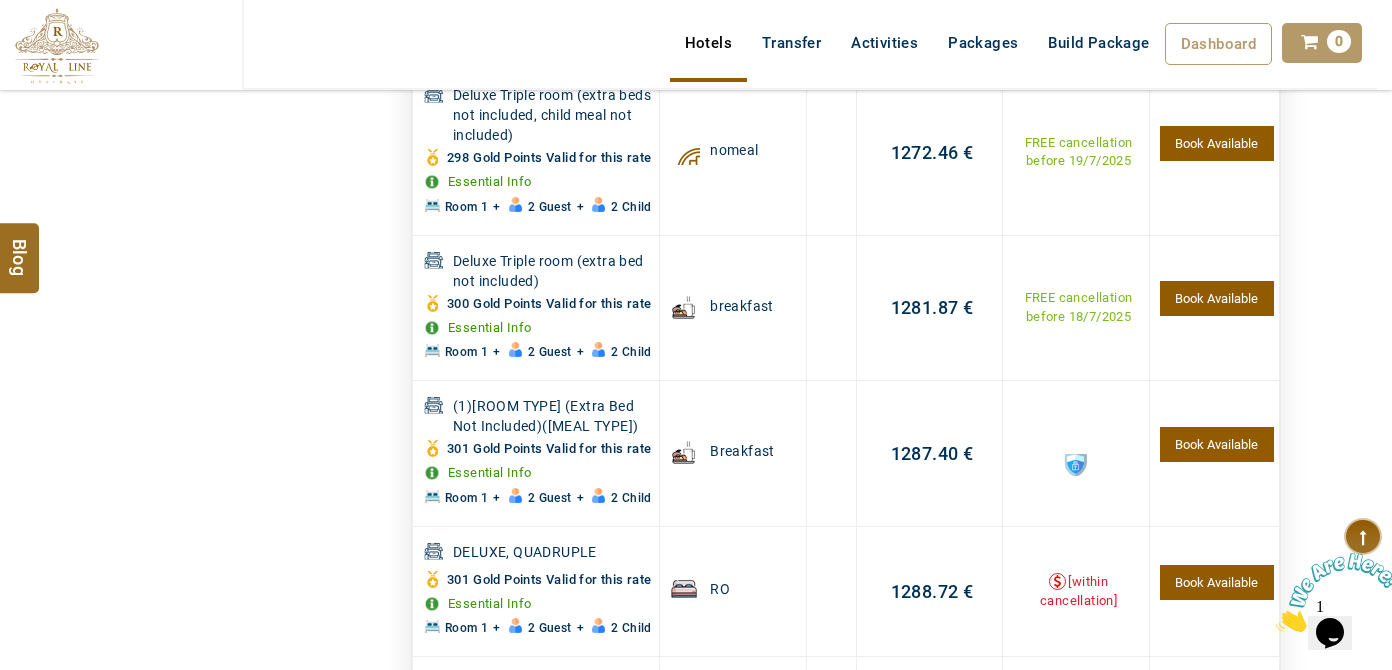 click on "Essential Info" at bounding box center (490, -522) 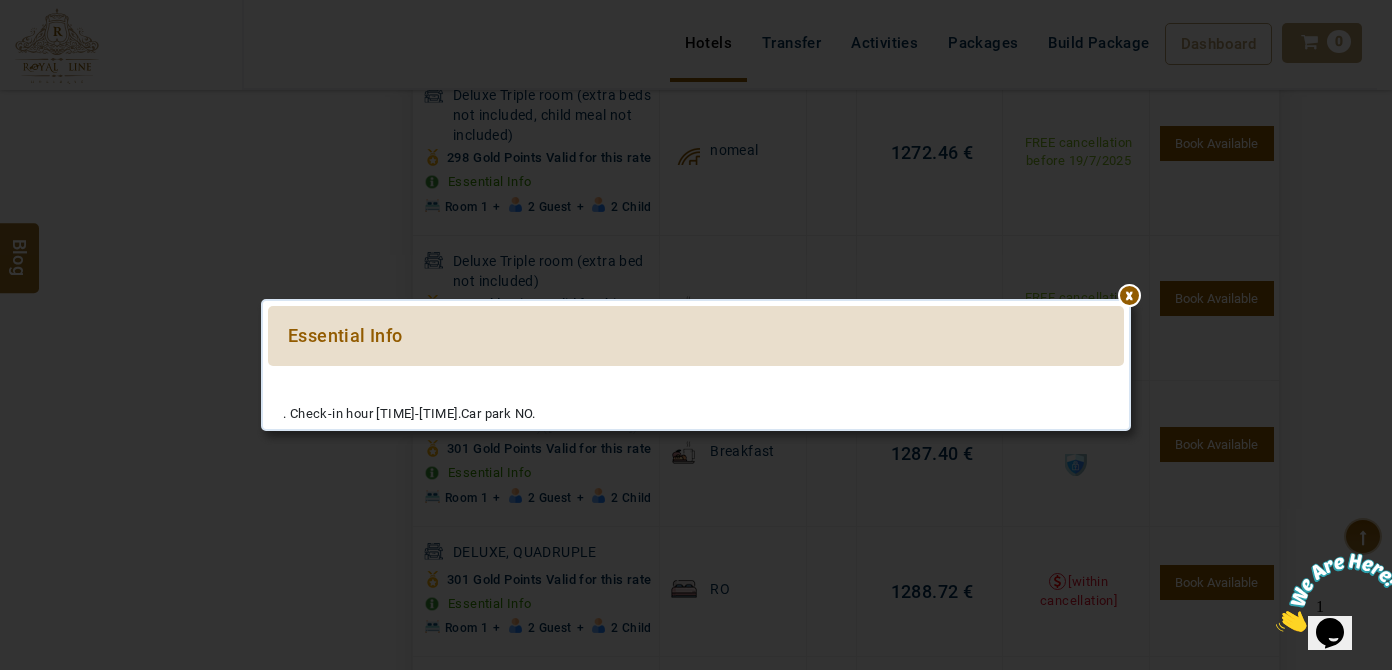 click at bounding box center [696, 376] 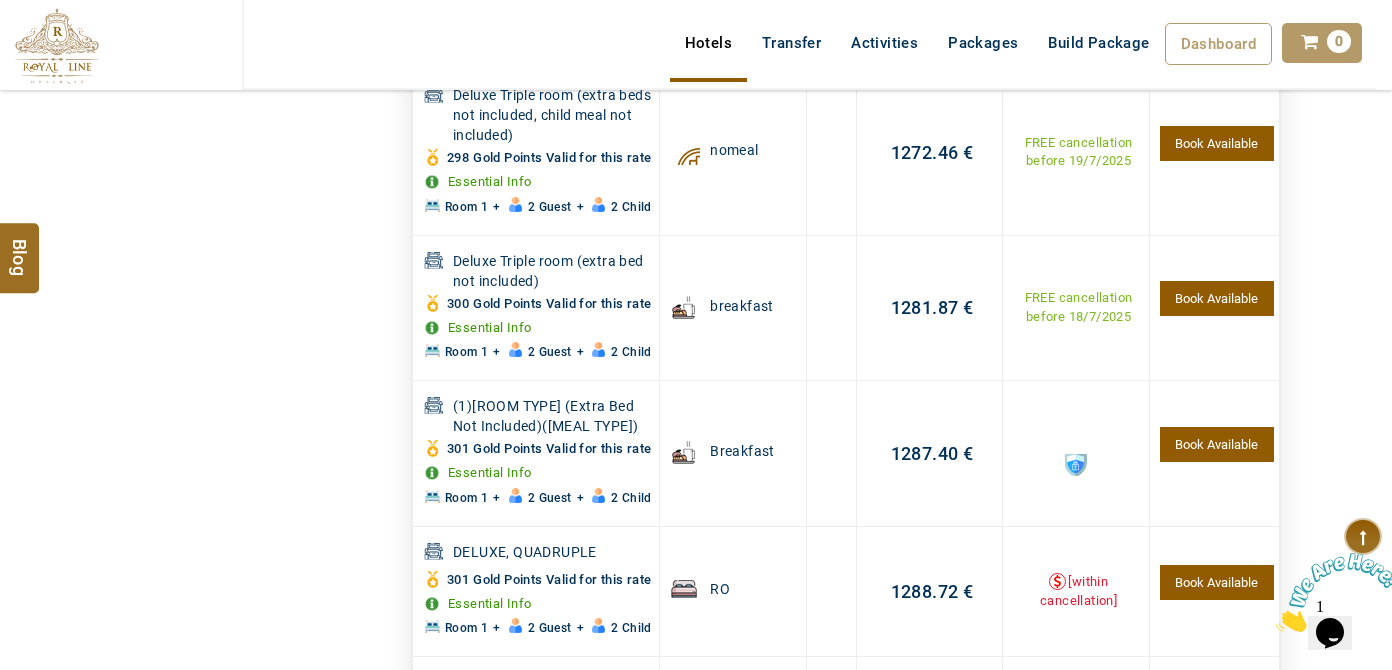 click at bounding box center [562, -546] 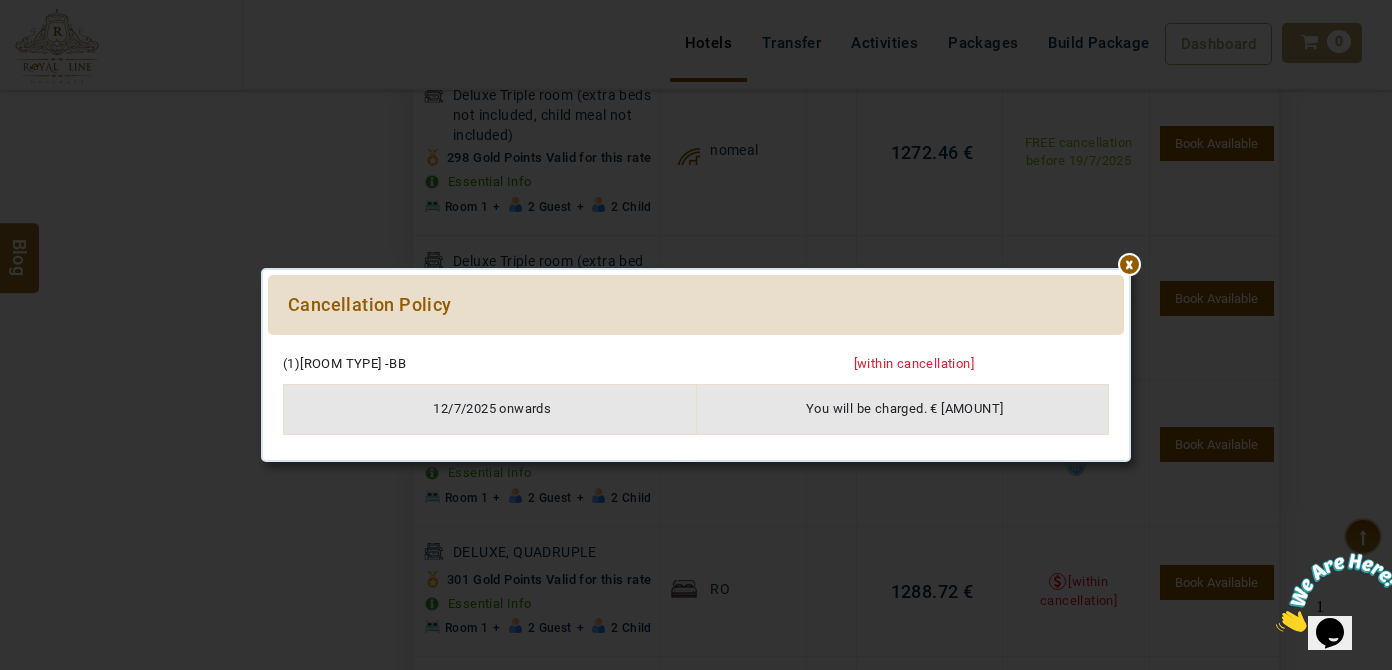 drag, startPoint x: 1189, startPoint y: 313, endPoint x: 1098, endPoint y: 301, distance: 91.787796 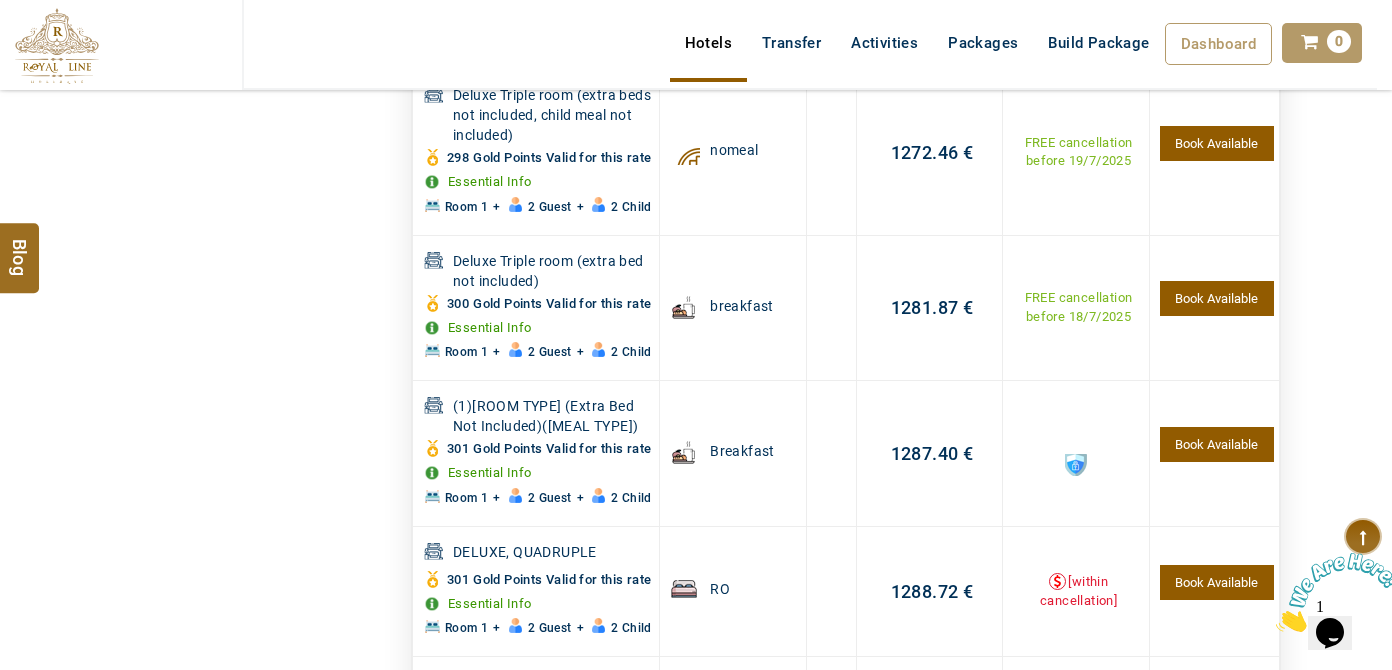 click on "Book Available" at bounding box center (1217, -543) 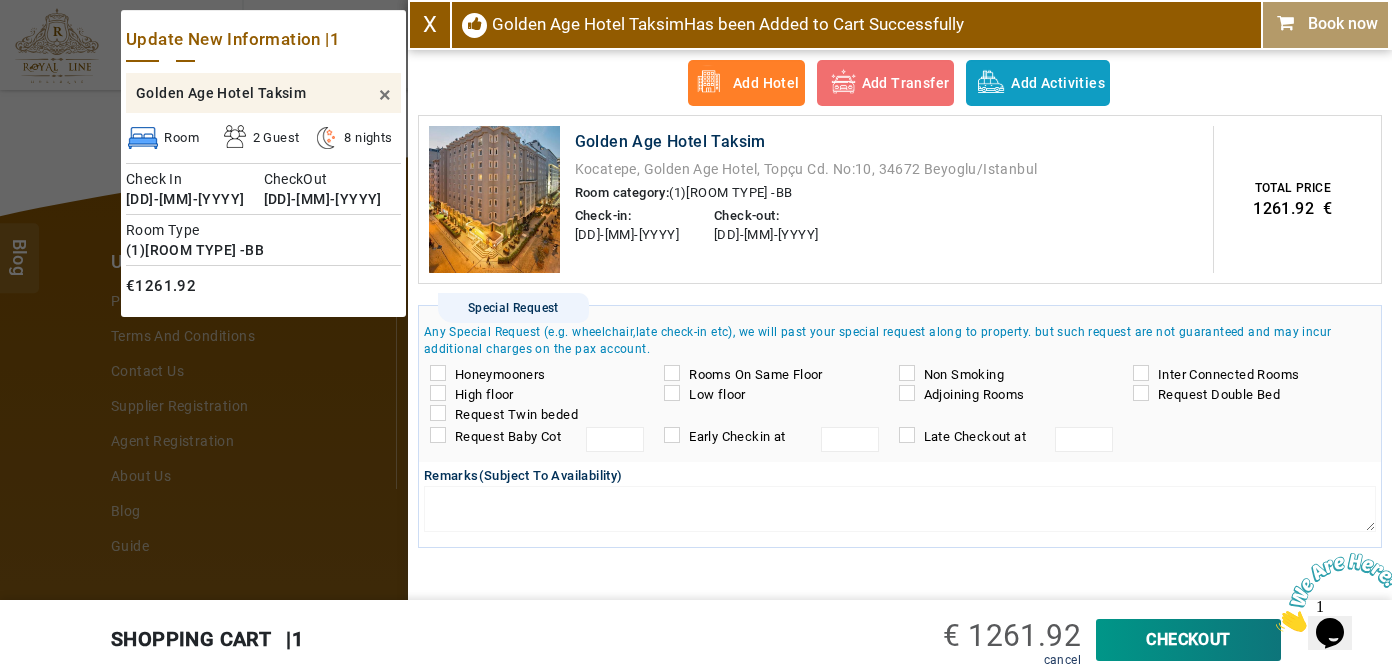scroll, scrollTop: 1578, scrollLeft: 0, axis: vertical 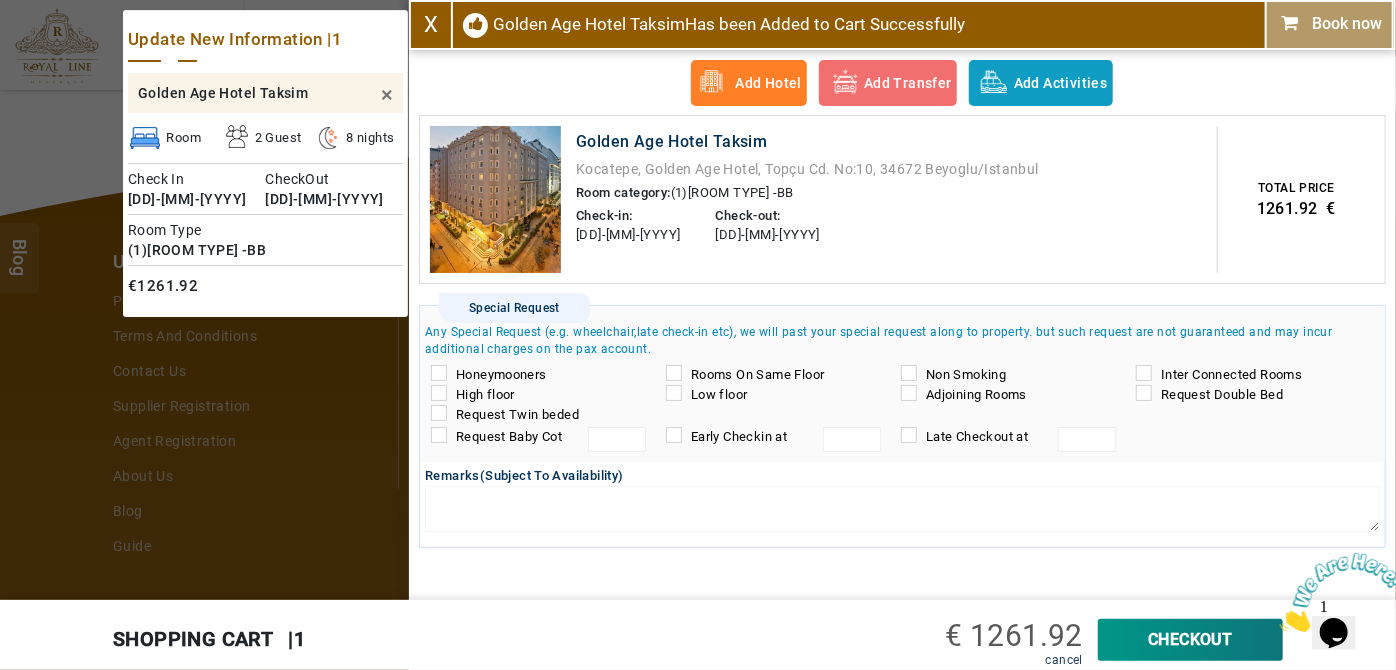 click on "2   Guest" at bounding box center [266, 138] 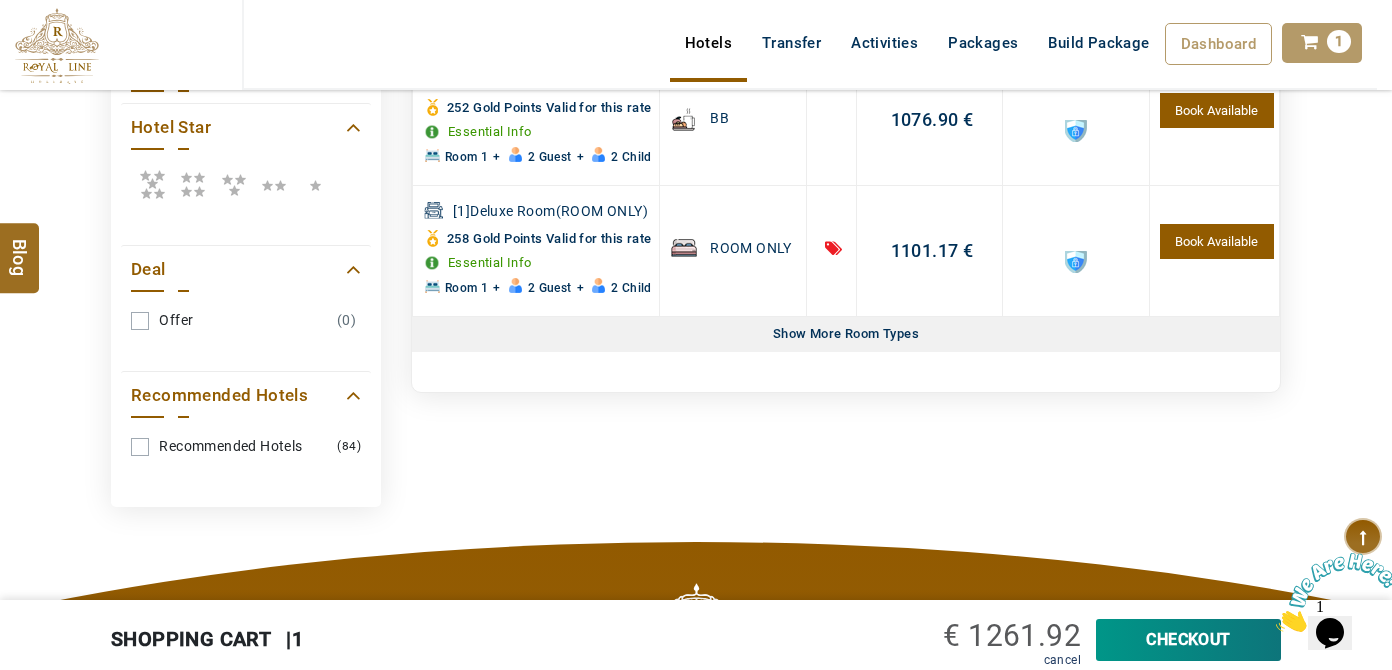 scroll, scrollTop: 1214, scrollLeft: 0, axis: vertical 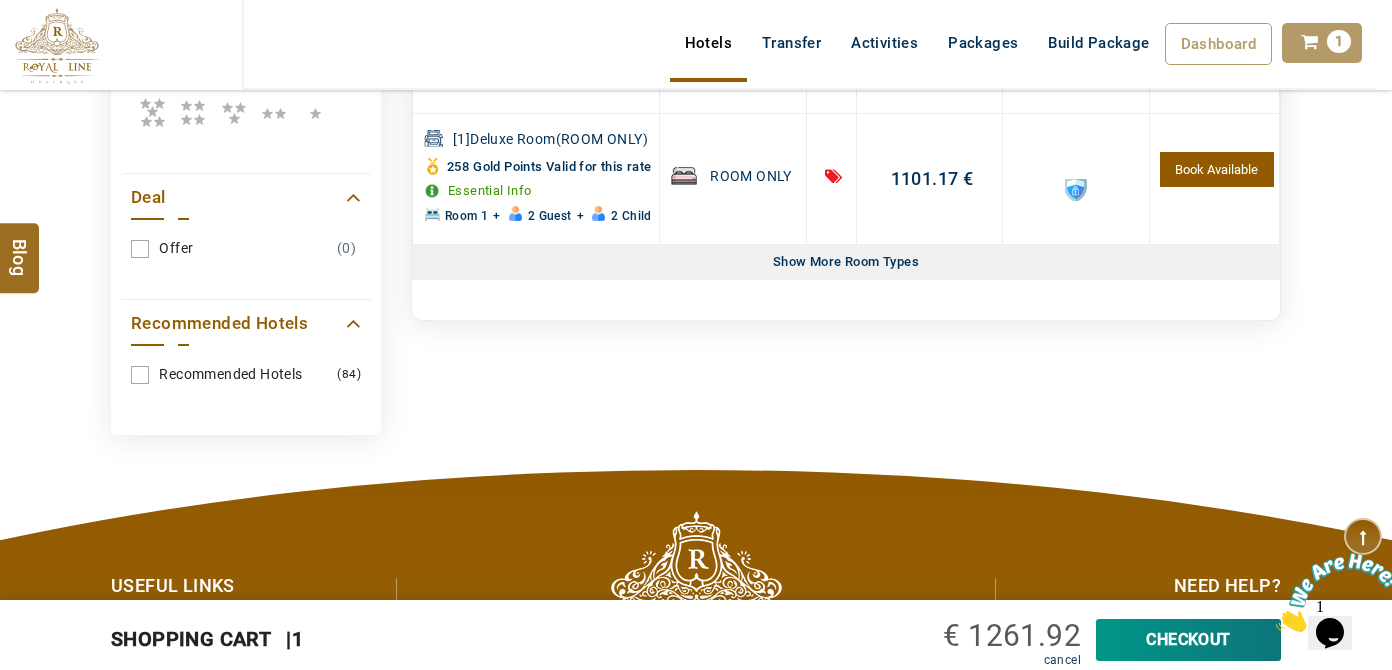 click on "Show More Room Types" at bounding box center (846, 262) 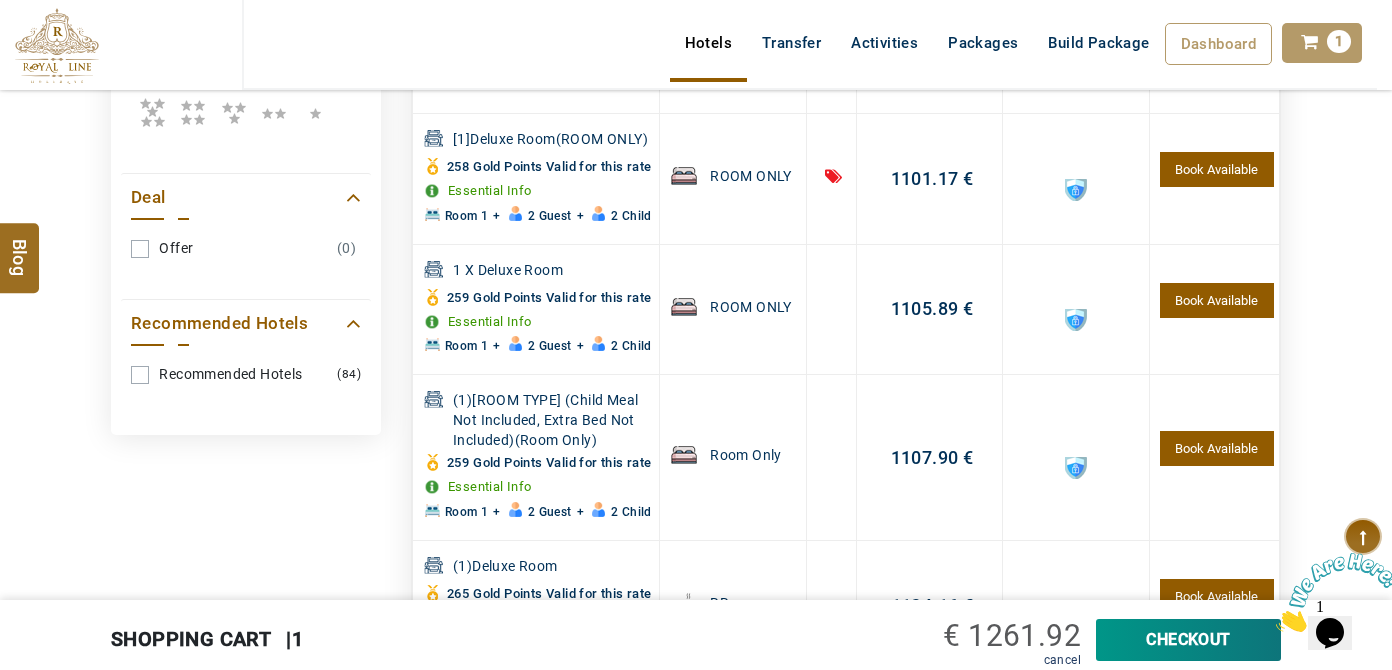click on "ROOM ONLY" at bounding box center [733, 309] 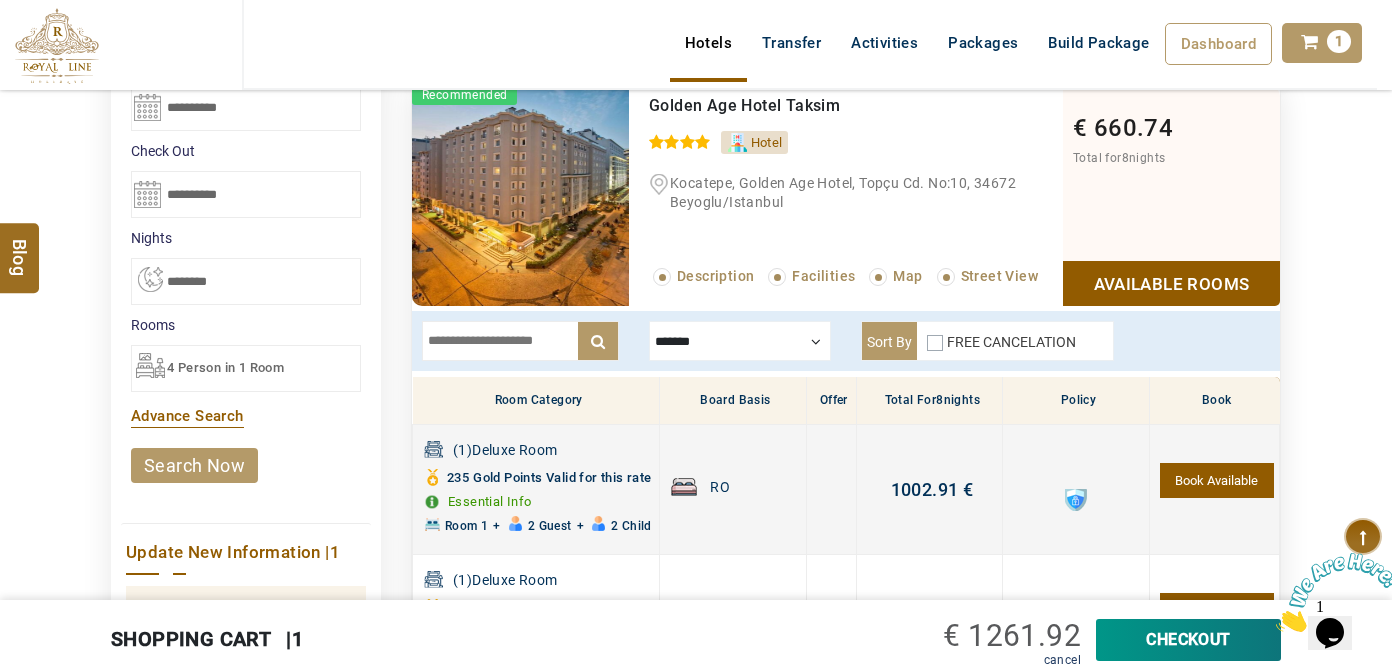 scroll, scrollTop: 487, scrollLeft: 0, axis: vertical 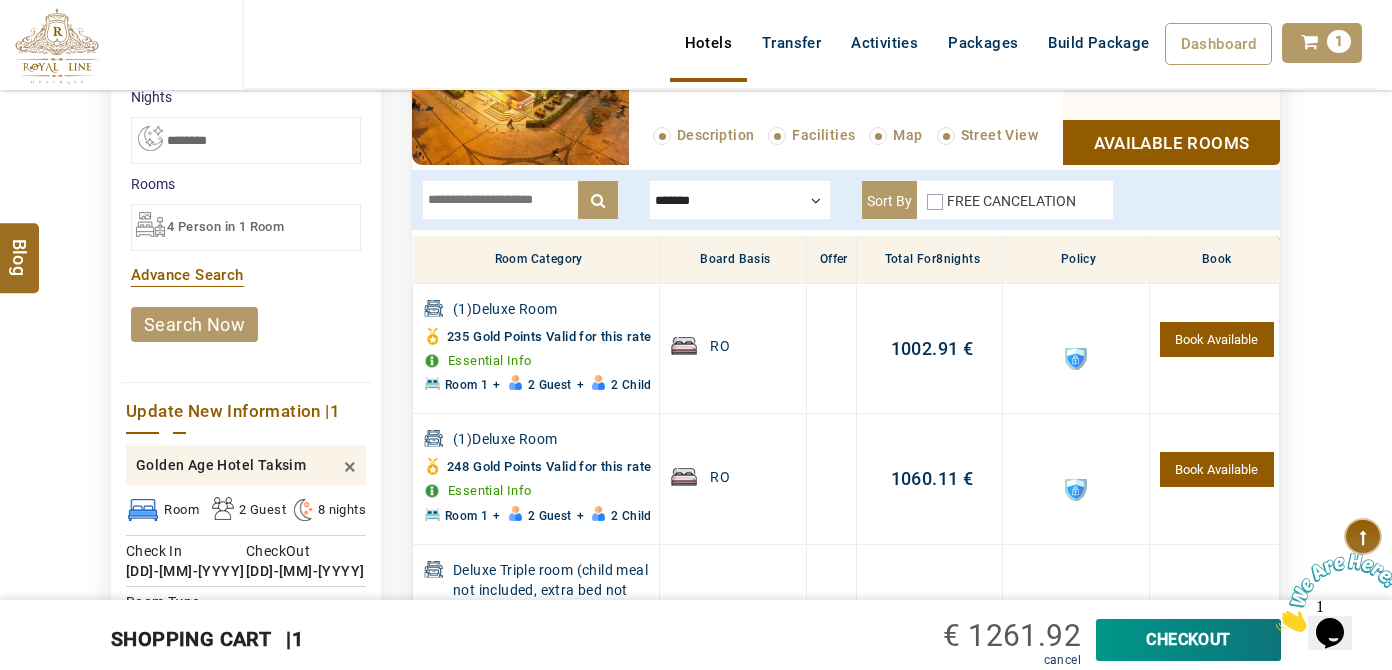 click at bounding box center [740, 200] 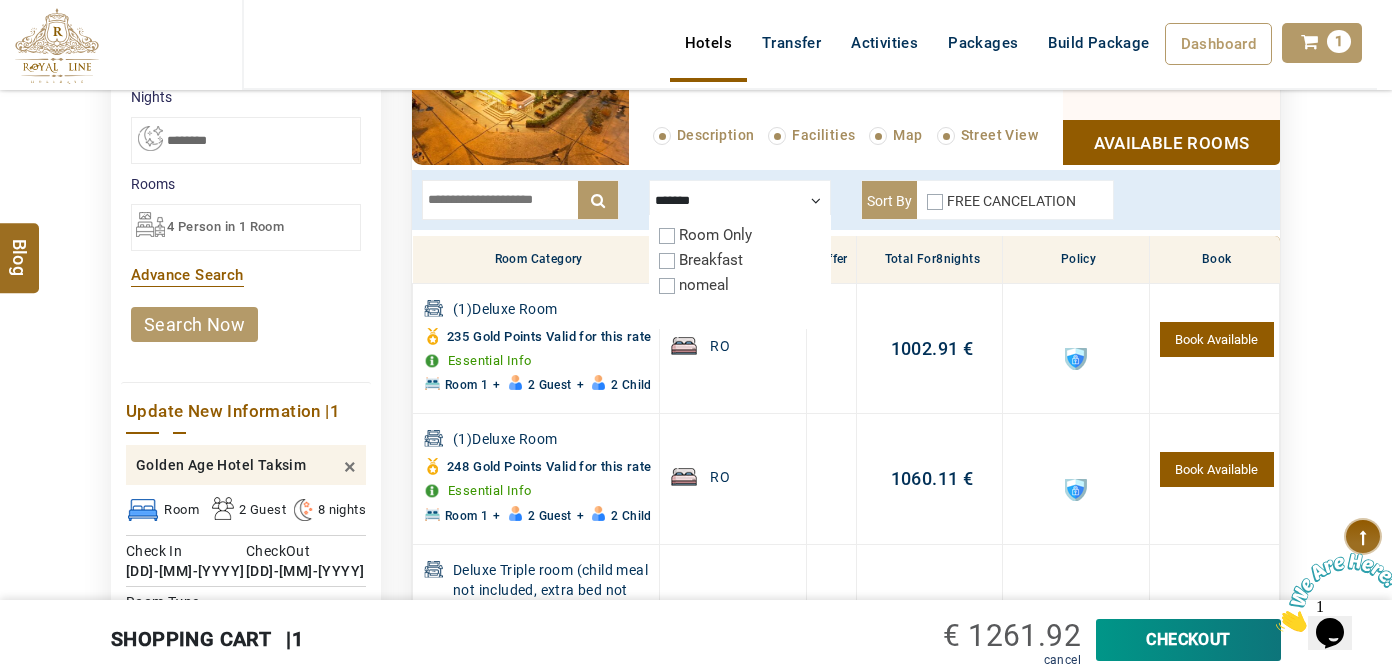 click at bounding box center [520, 200] 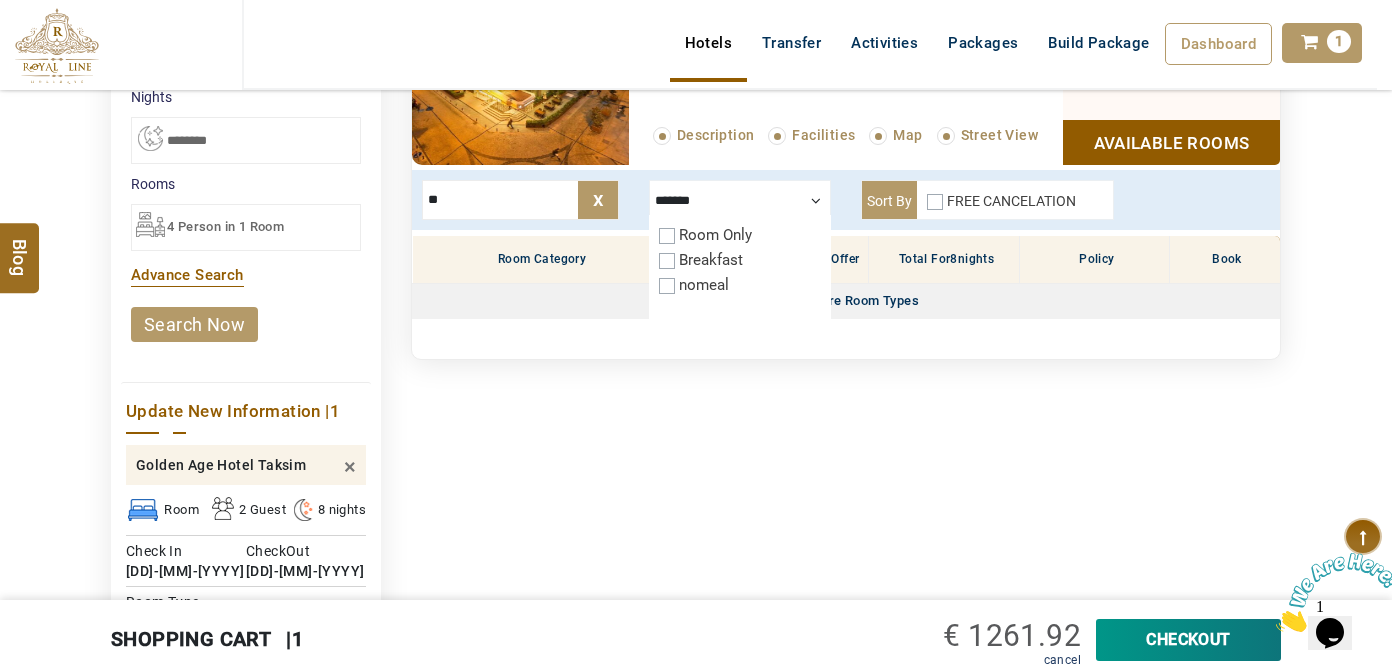 type on "*" 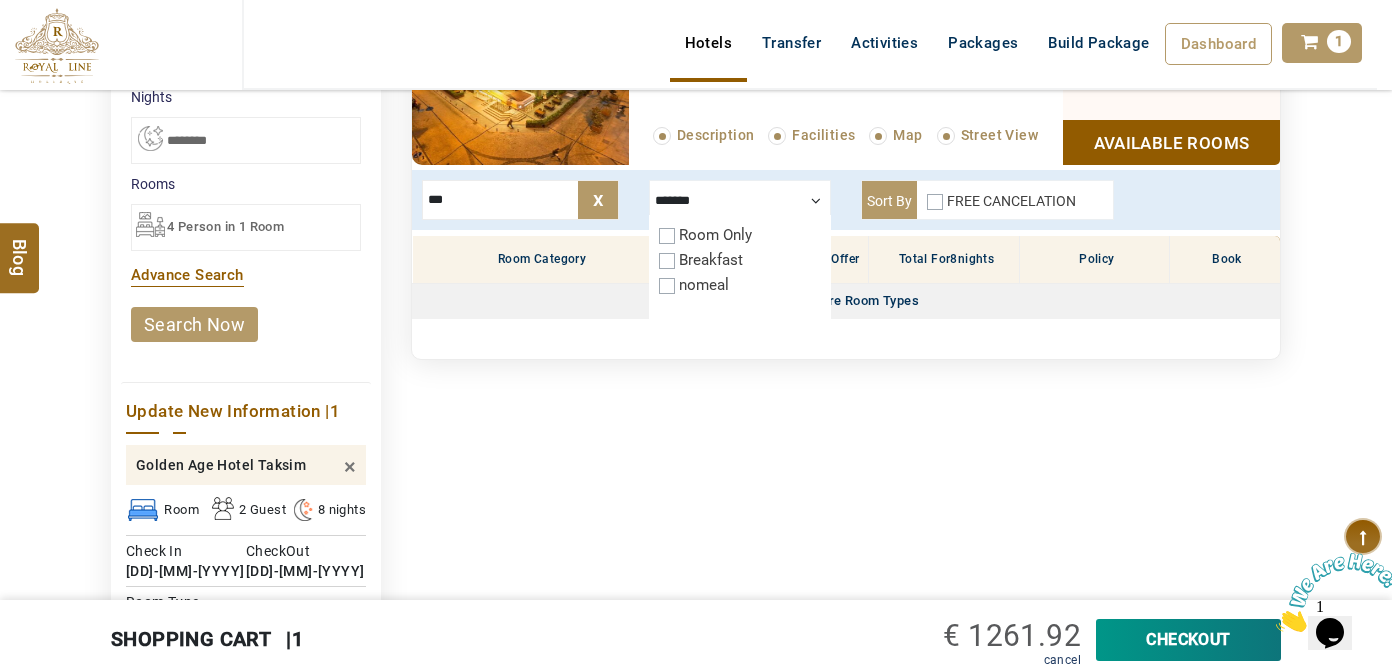 click at bounding box center [740, 200] 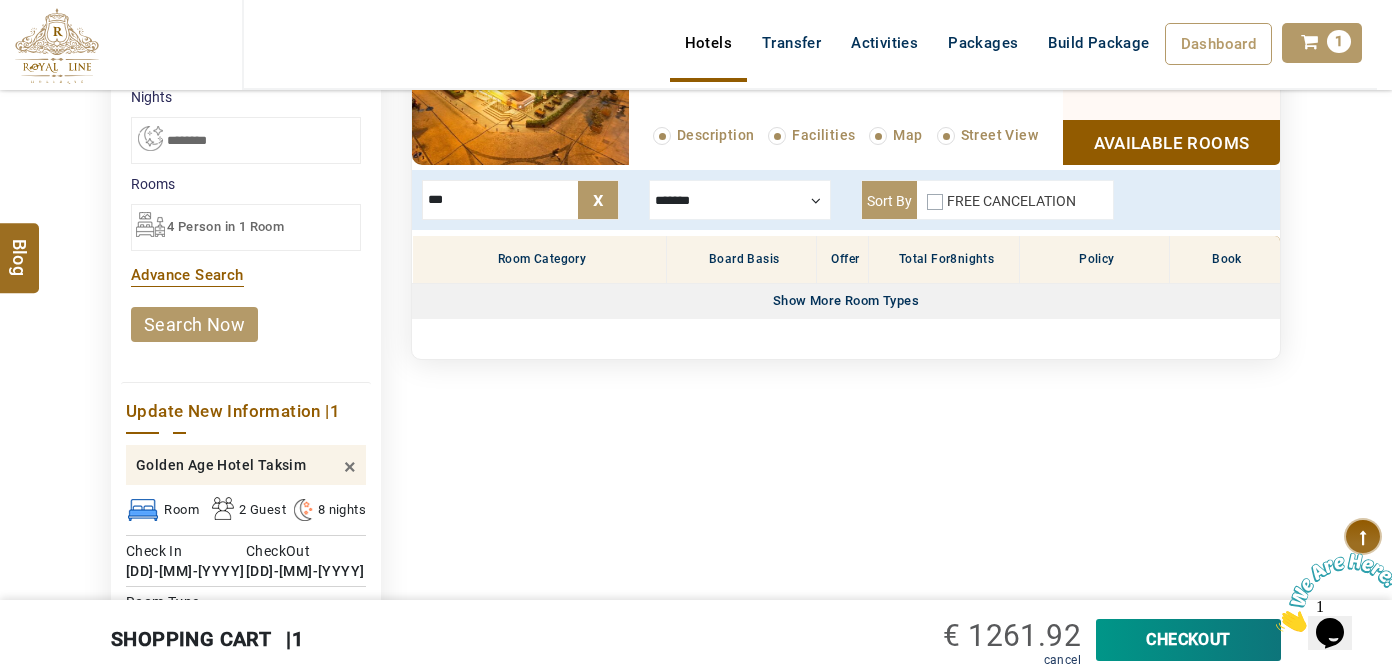 click on "***" at bounding box center (520, 200) 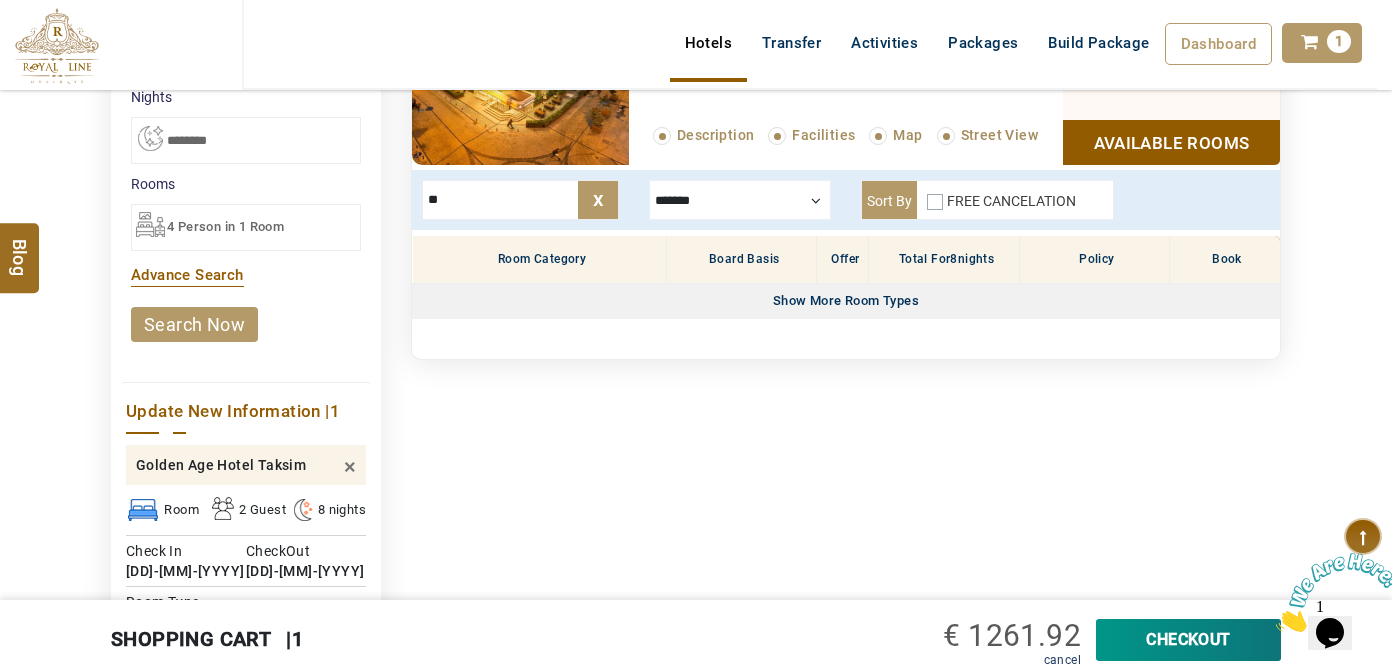 click on "**" at bounding box center (520, 200) 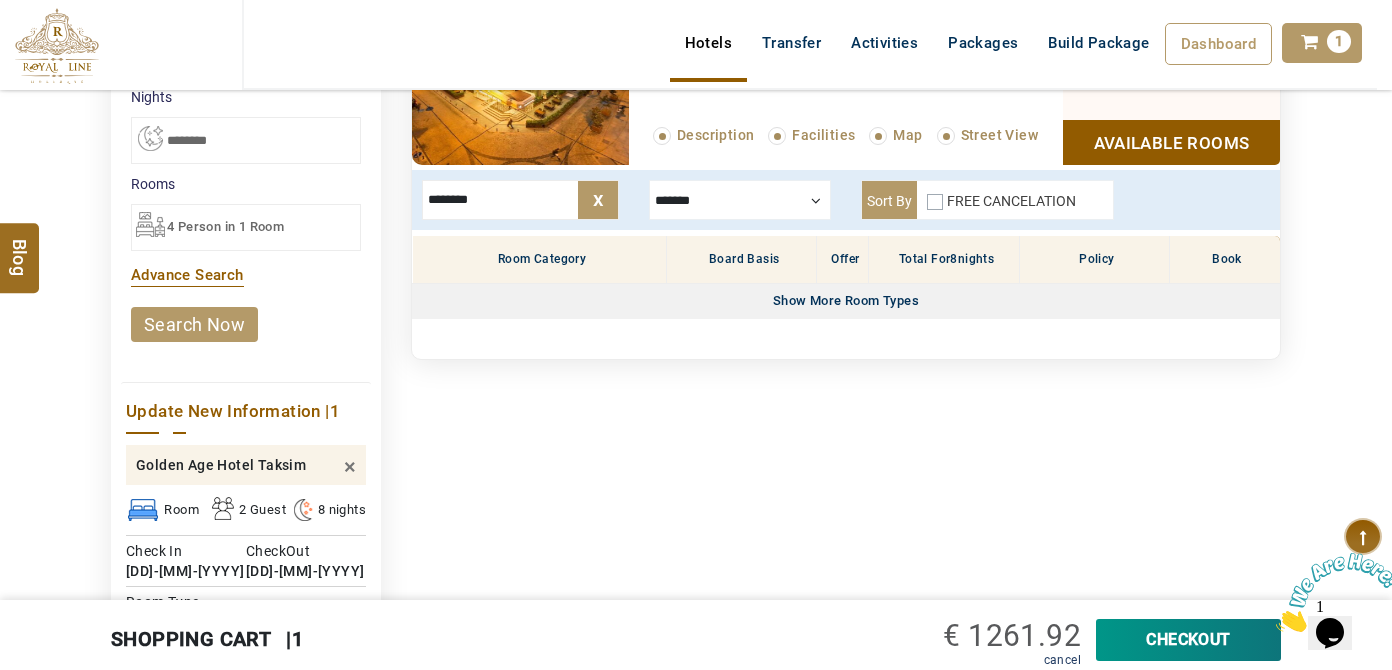 type on "********" 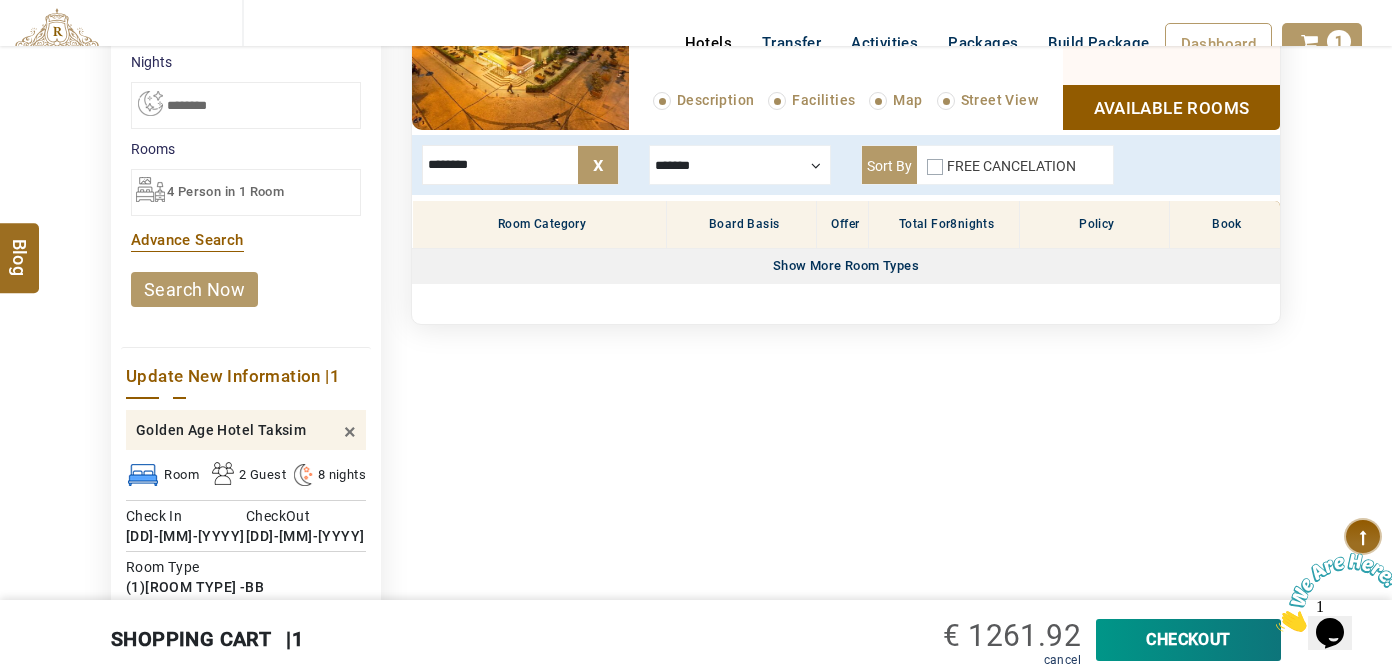 scroll, scrollTop: 545, scrollLeft: 0, axis: vertical 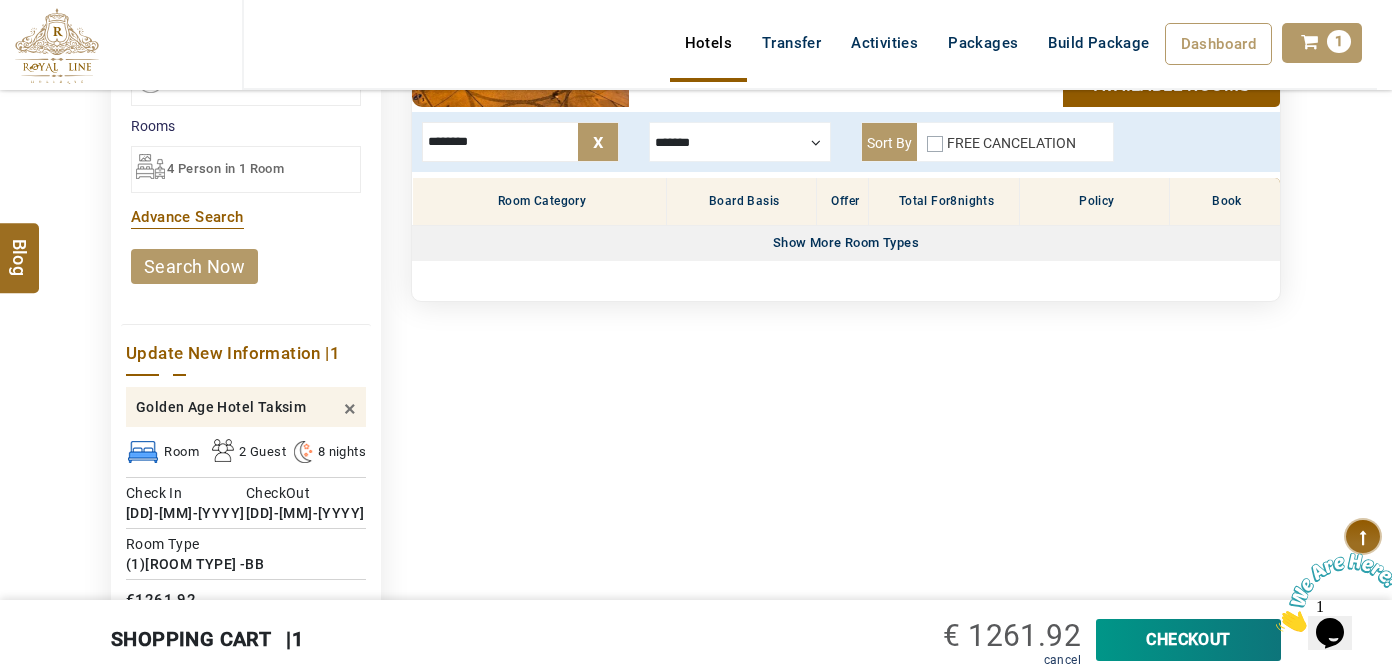 click on "Offer" at bounding box center (843, 202) 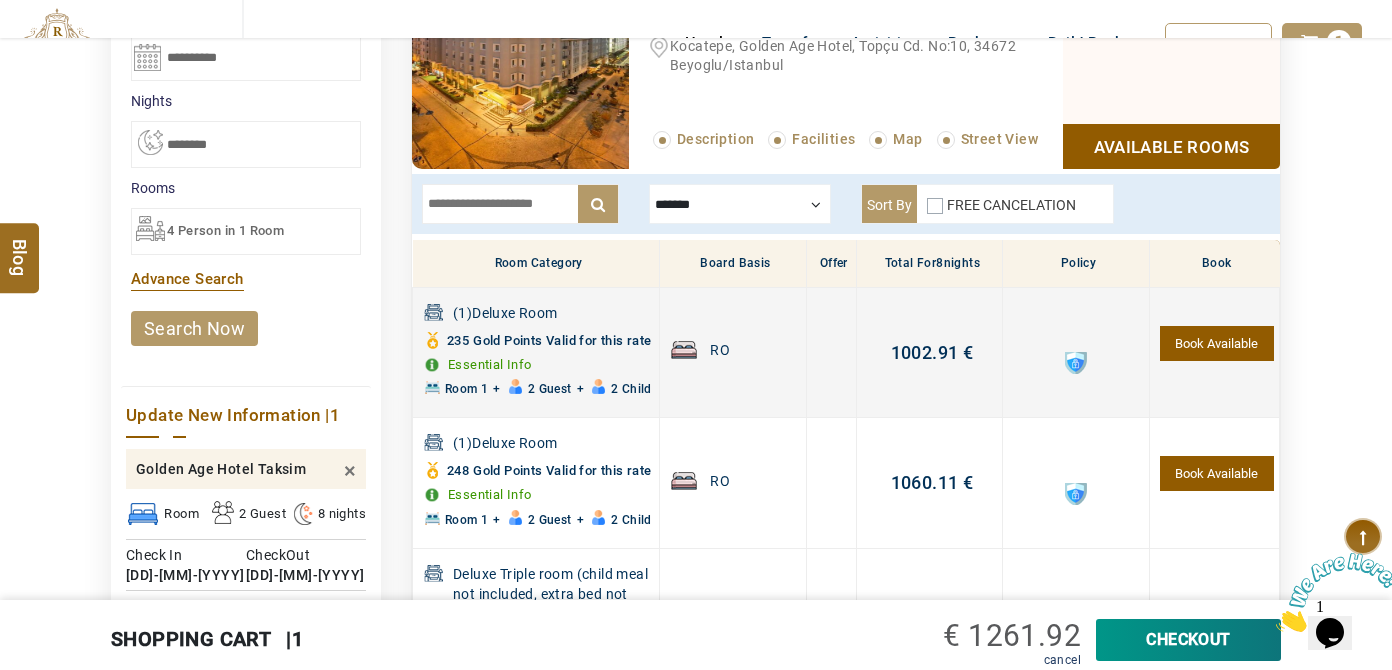 scroll, scrollTop: 545, scrollLeft: 0, axis: vertical 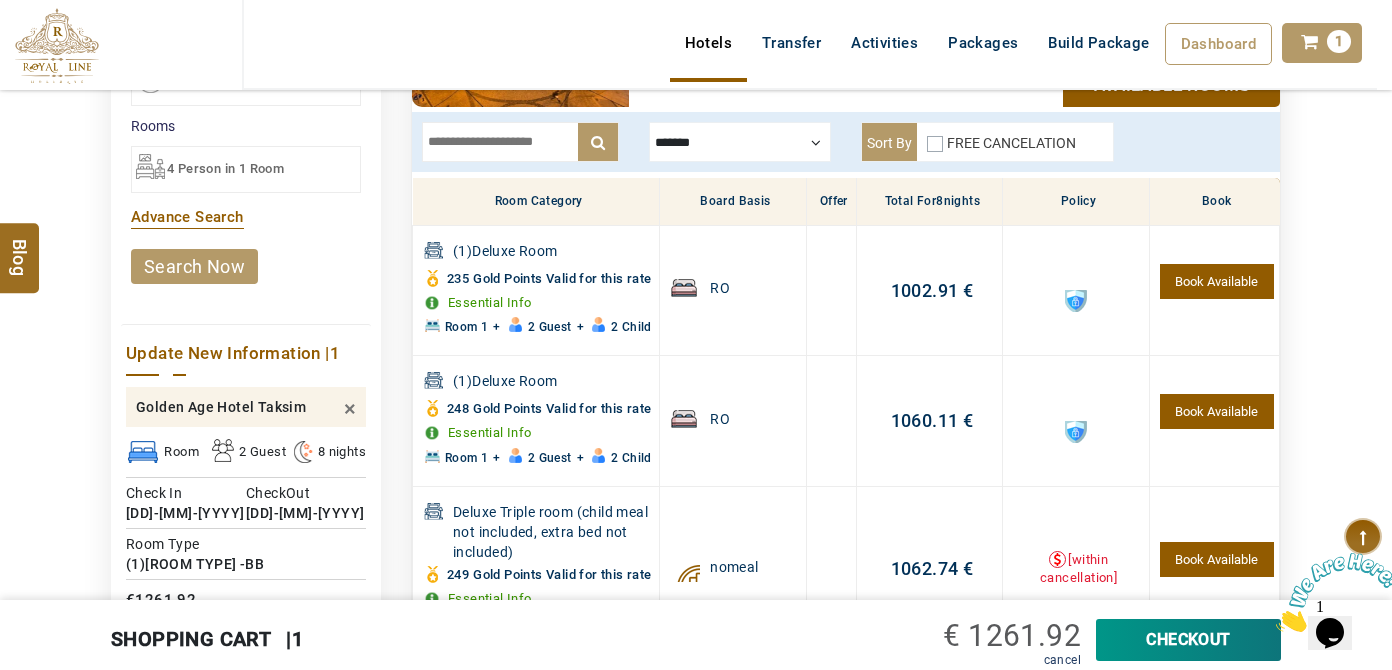 click on "LARISA HAWWARI EUR AED  AED EUR  € USD  $ INR  ₹ THB  ฿ IDR  Rp BHD  BHD TRY  ₺ Credit Limit EN HE AR ES PT ZH Helpline
+971 55 344 0168 Register Now +971 55 344 0168 info@royallineholidays.com About Us What we Offer Blog Why Us Contact Hotels  Transfer Activities Packages Build Package Dashboard My Profile My Booking My Reports My Quotation Sign Out 1 Points Redeem Now To Redeem 8664  Points Future Points  1597   Points Credit Limit Credit Limit USD 10500.00 70% Complete Used USD 3756.19 Available USD 6743.81 Setting" at bounding box center [696, 70] 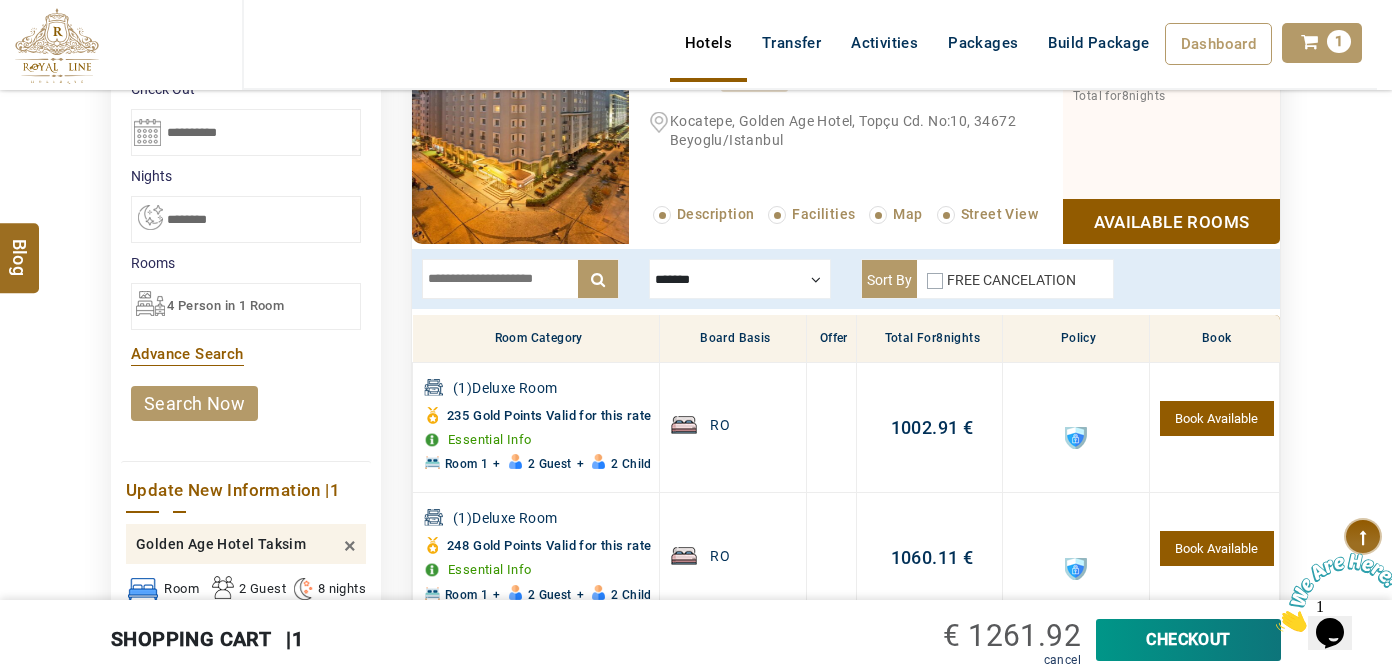 scroll, scrollTop: 545, scrollLeft: 0, axis: vertical 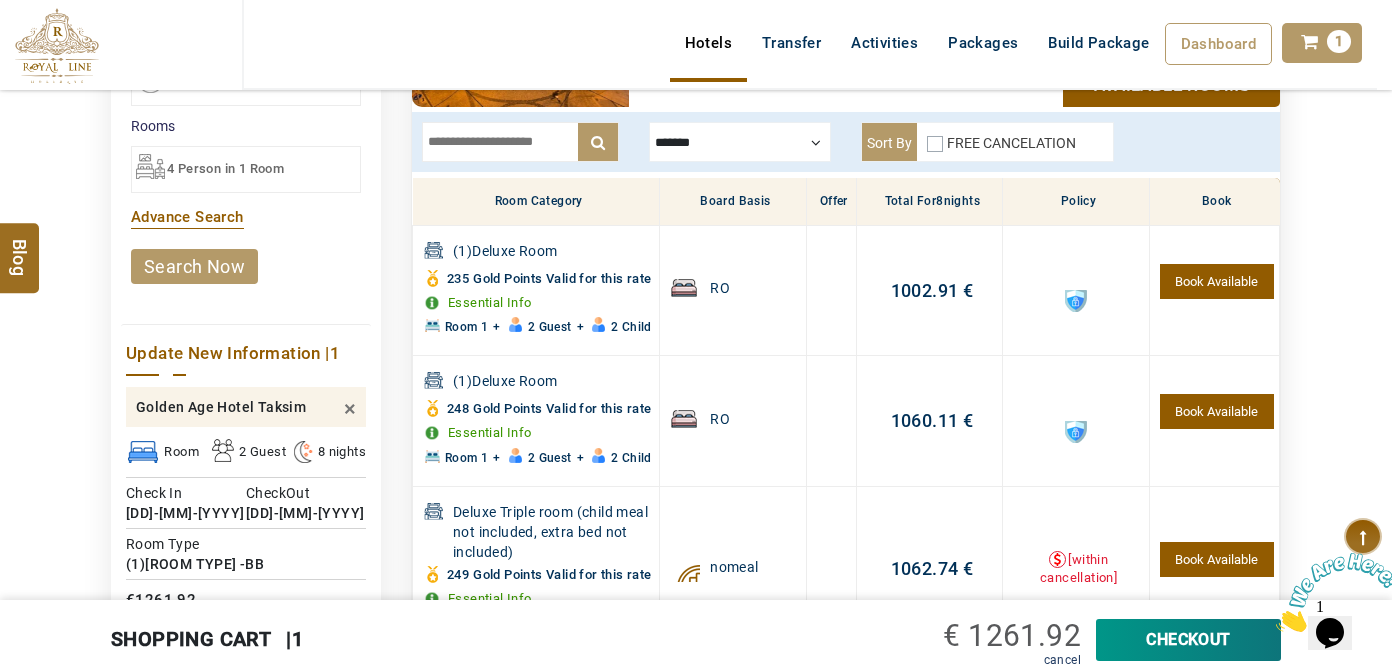 click at bounding box center [520, 142] 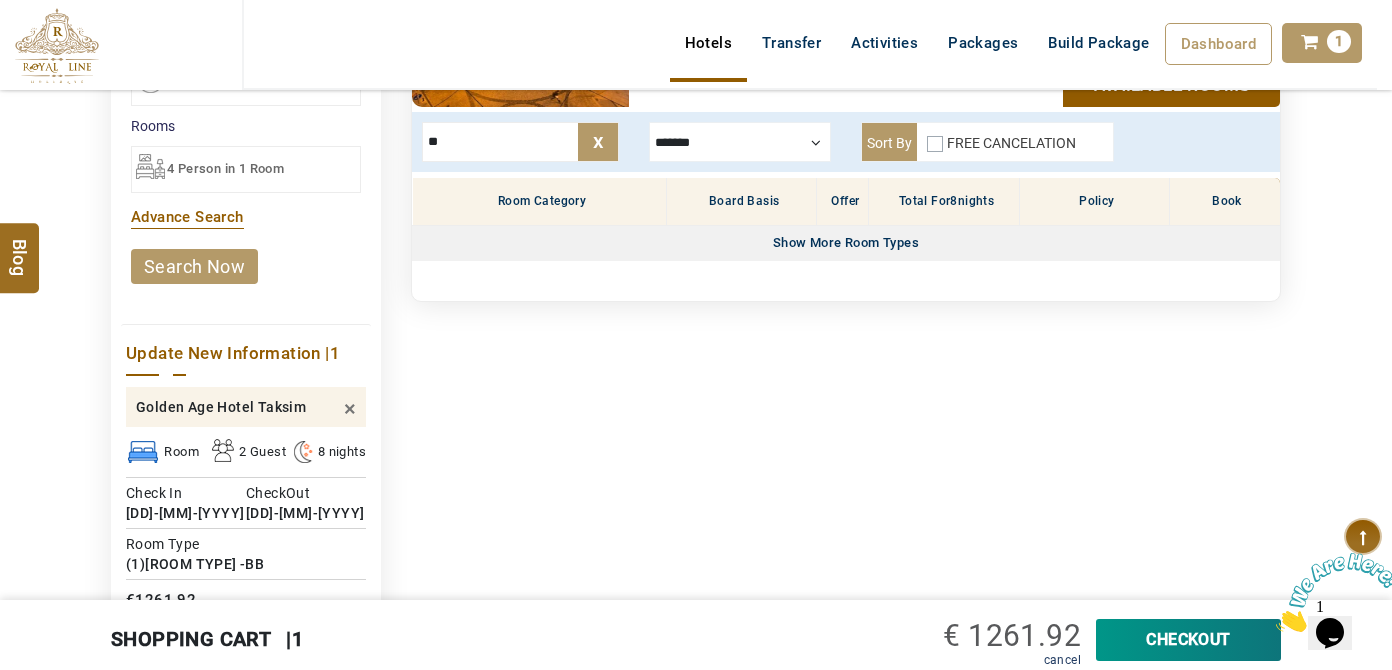 type on "*" 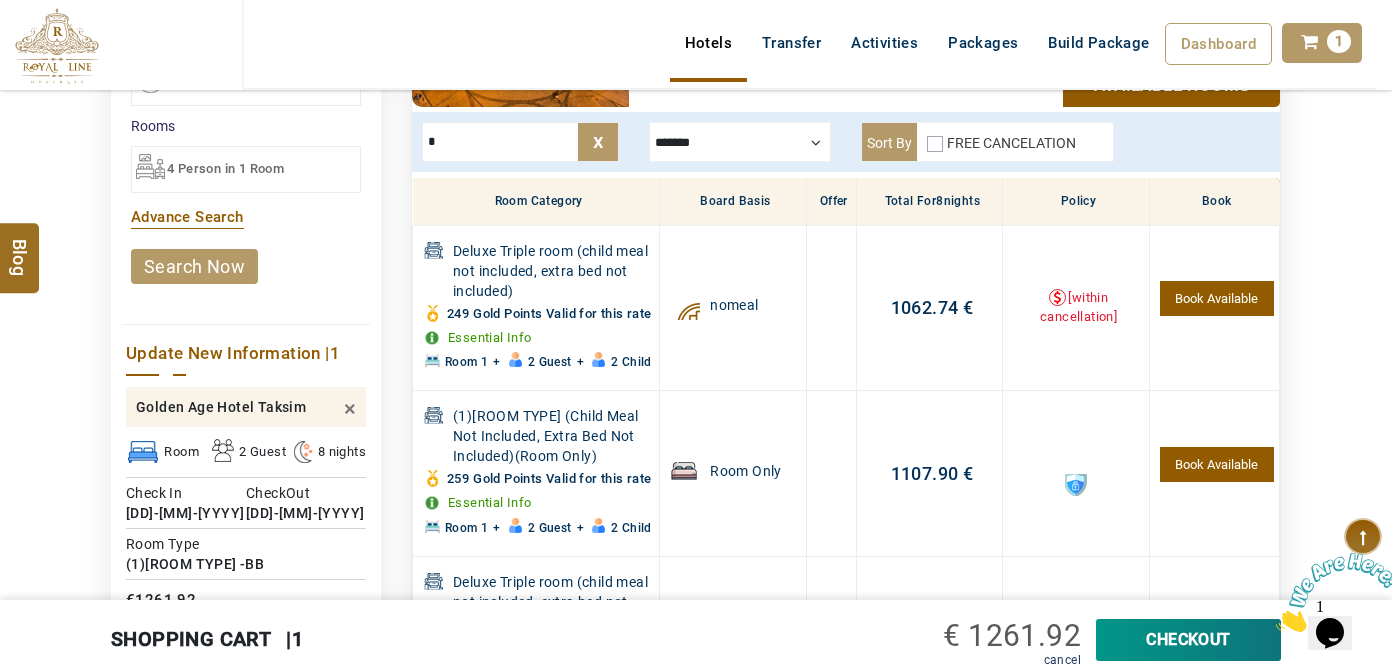 type 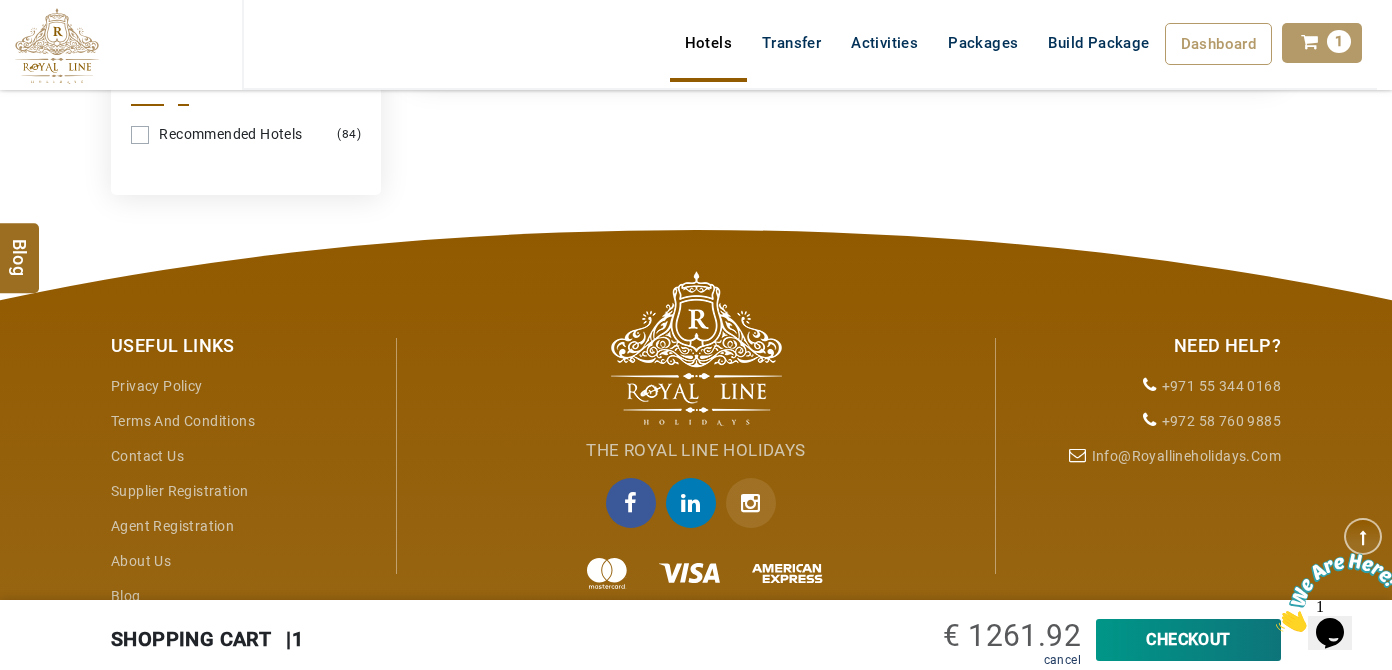 scroll, scrollTop: 909, scrollLeft: 0, axis: vertical 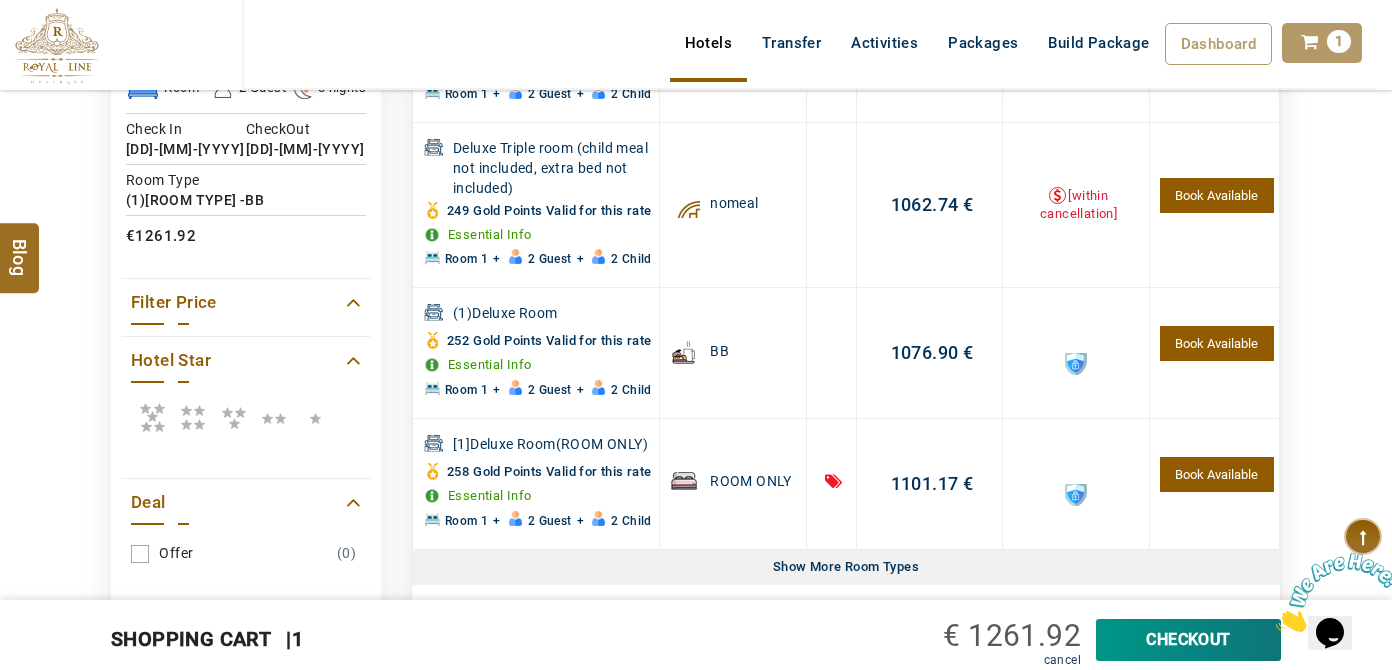 click on "LARISA HAWWARI EUR AED  AED EUR  € USD  $ INR  ₹ THB  ฿ IDR  Rp BHD  BHD TRY  ₺ Credit Limit EN HE AR ES PT ZH Helpline
+971 55 344 0168 Register Now +971 55 344 0168 info@royallineholidays.com About Us What we Offer Blog Why Us Contact Hotels  Transfer Activities Packages Build Package Dashboard My Profile My Booking My Reports My Quotation Sign Out 1" at bounding box center [696, 45] 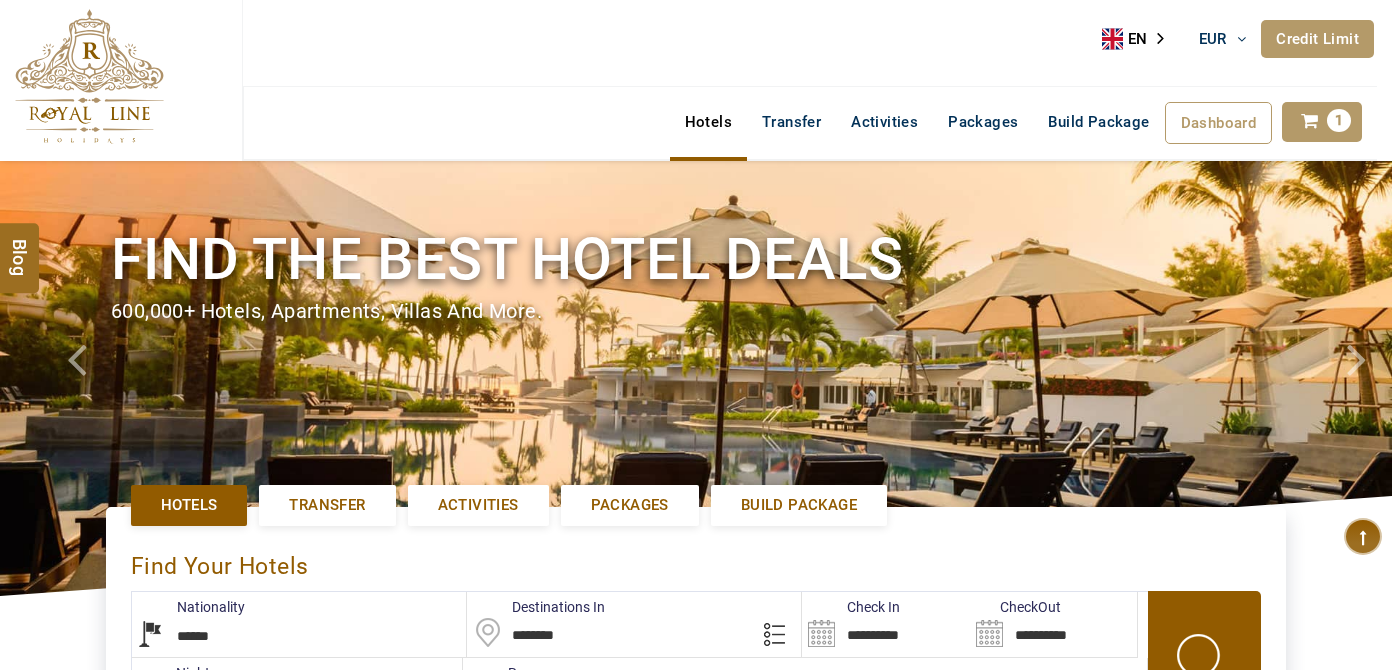 select on "******" 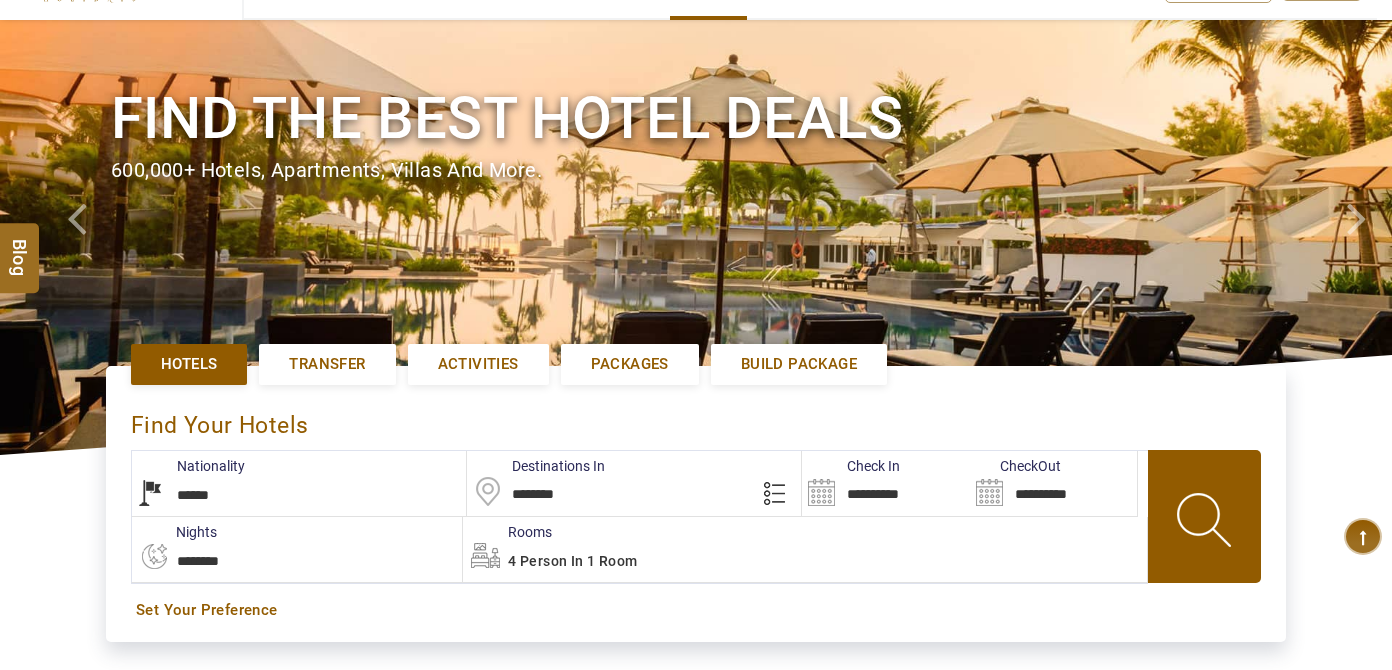 scroll, scrollTop: 272, scrollLeft: 0, axis: vertical 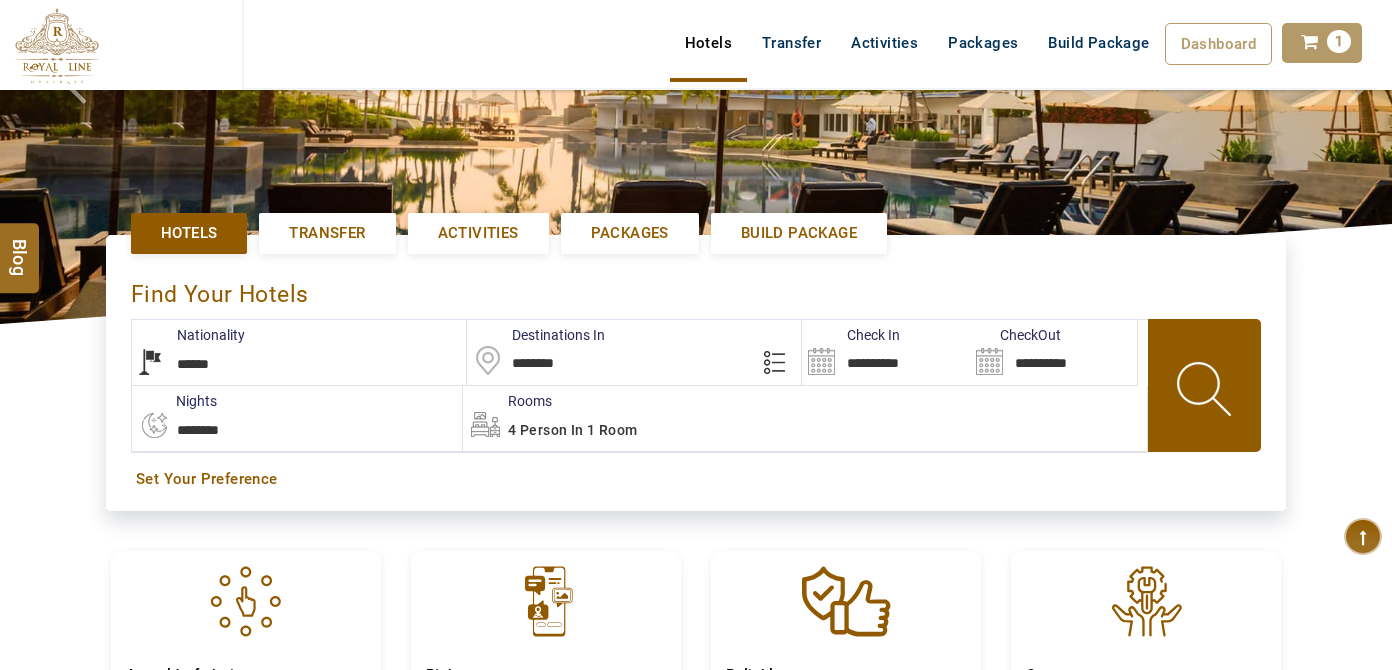 click on "**********" at bounding box center [885, 352] 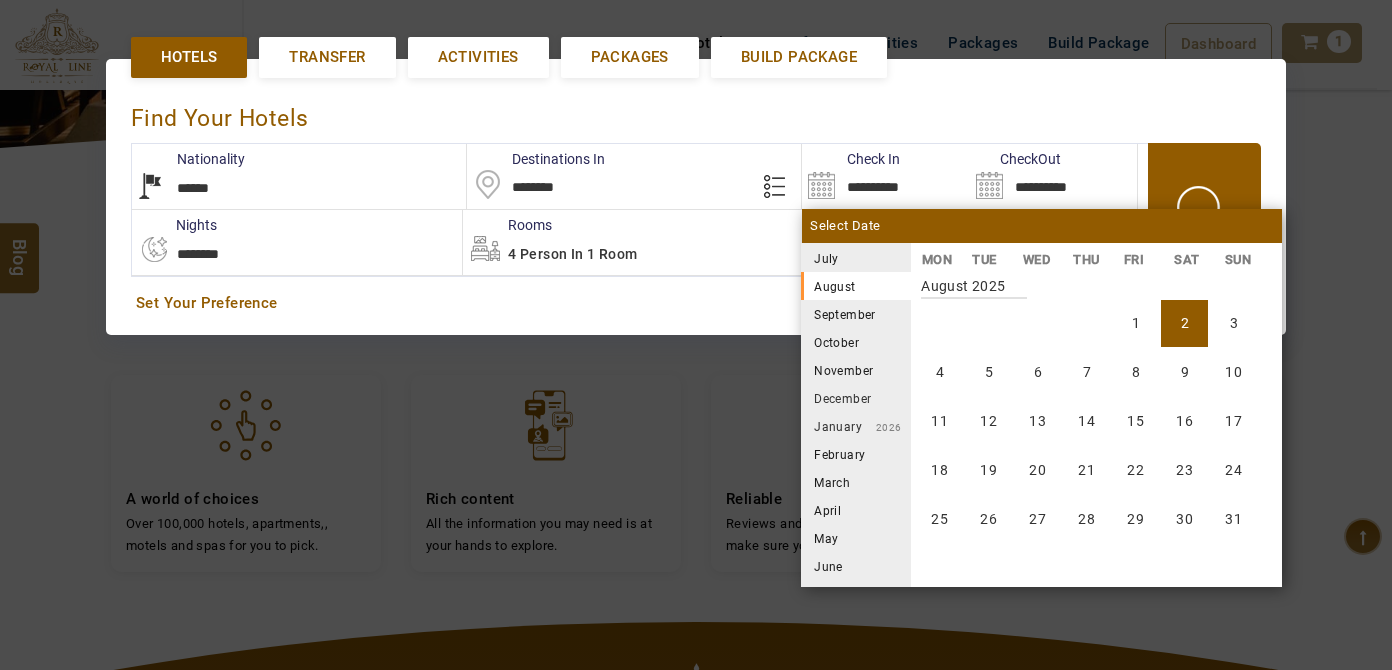 scroll, scrollTop: 458, scrollLeft: 0, axis: vertical 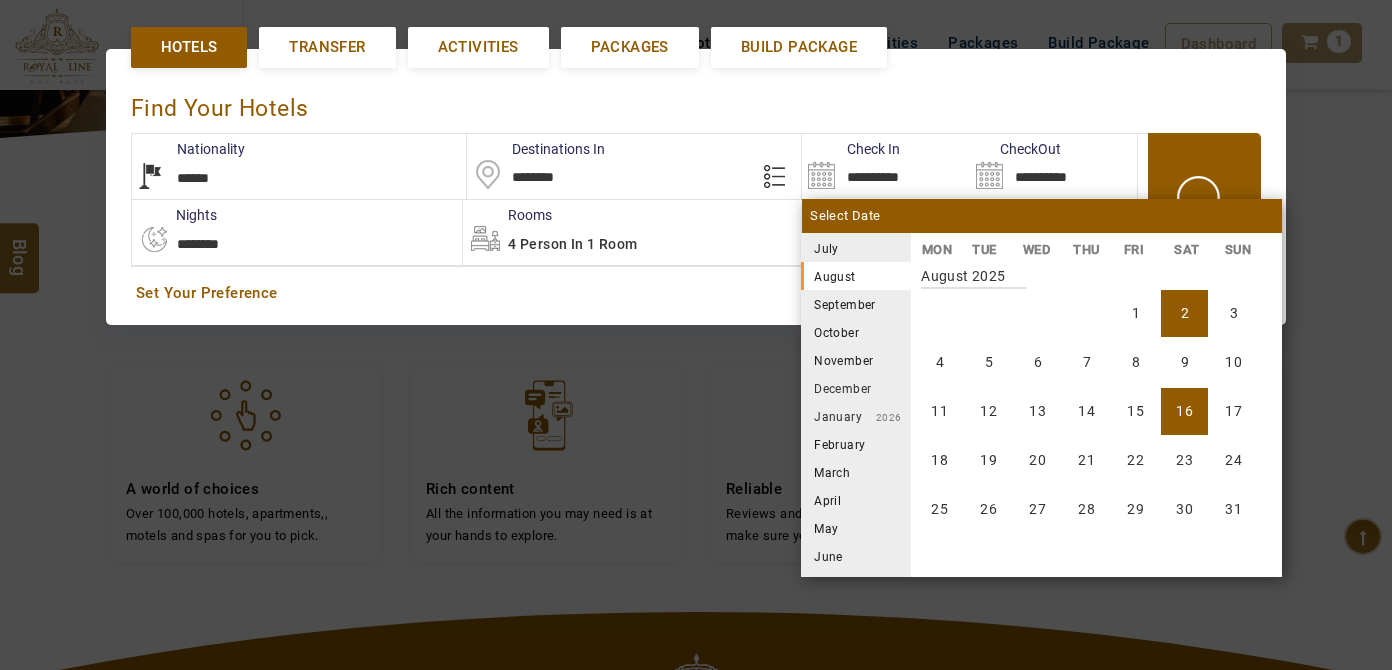 click on "16" at bounding box center (1184, 411) 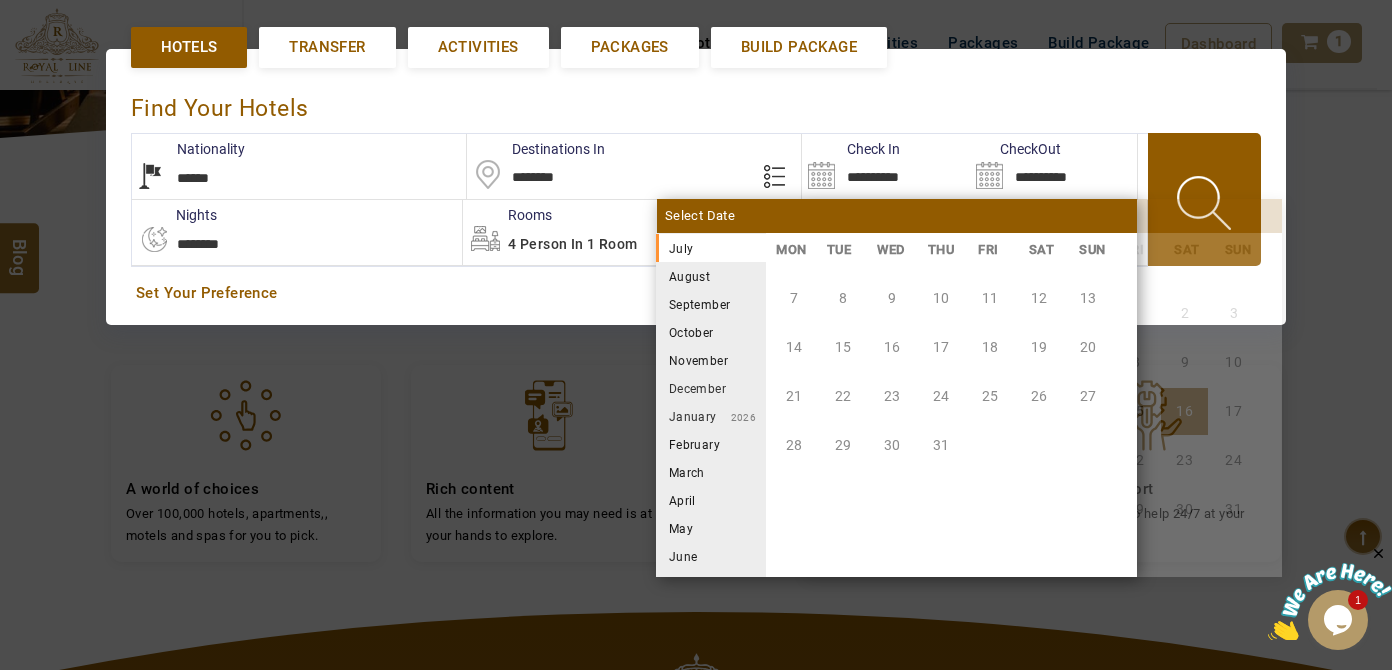 scroll, scrollTop: 0, scrollLeft: 0, axis: both 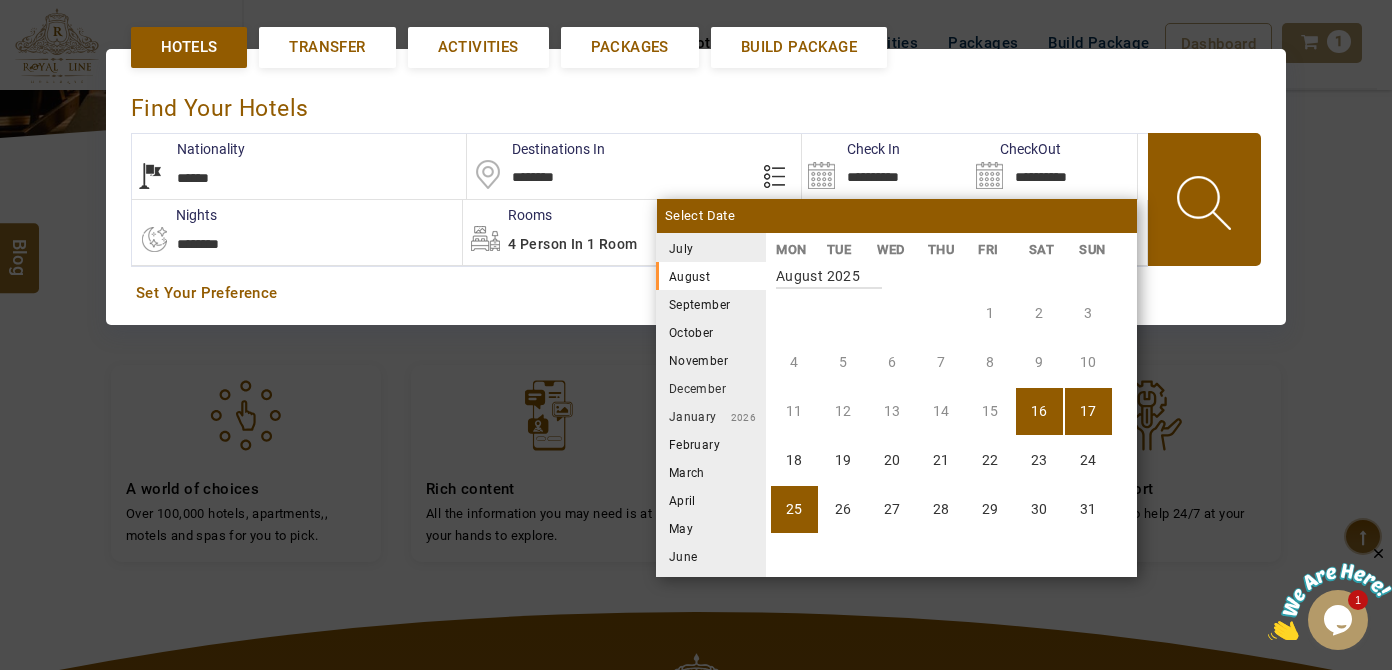 click on "25" at bounding box center (794, 509) 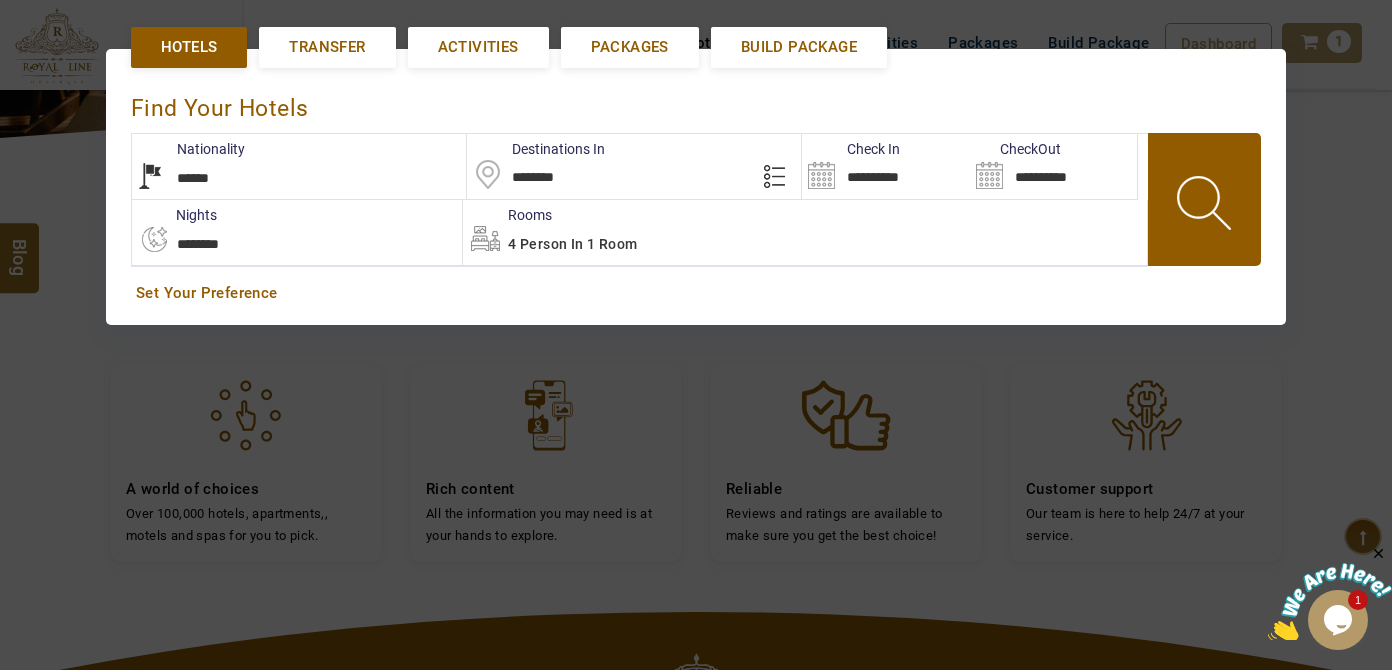 click on "4 Person in    1 Room" at bounding box center [572, 244] 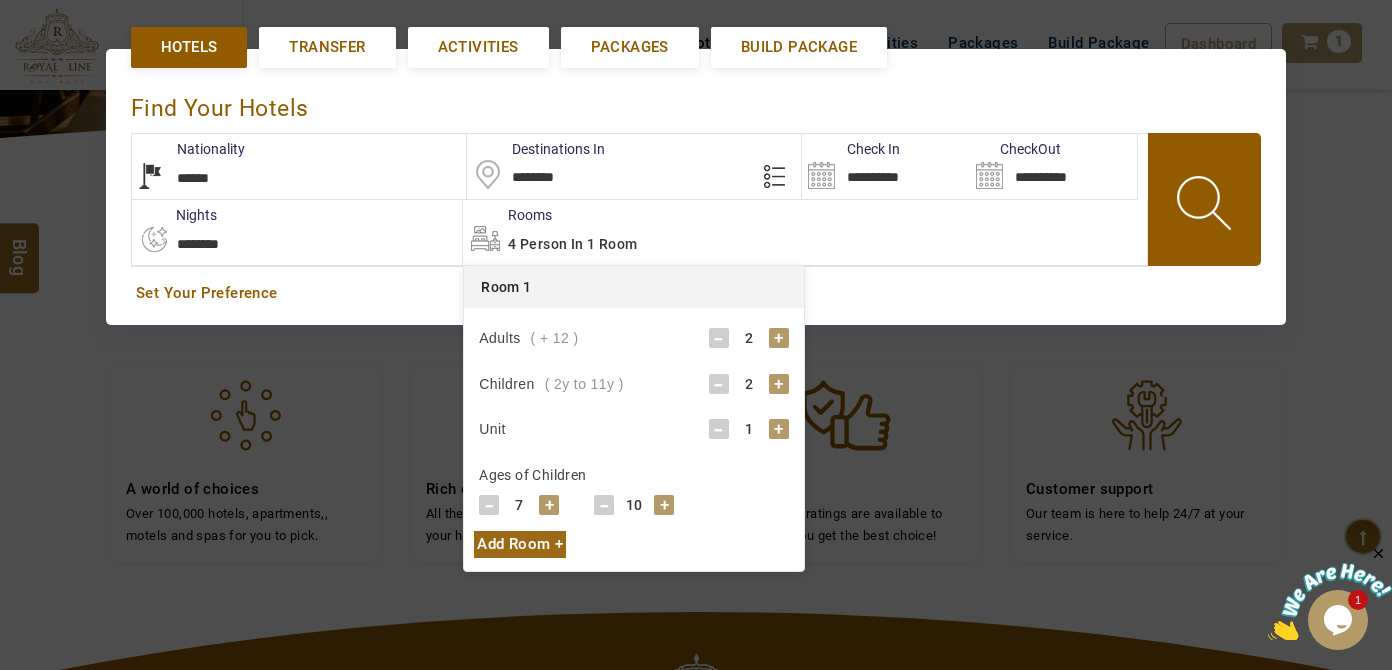 click on "-" at bounding box center (719, 384) 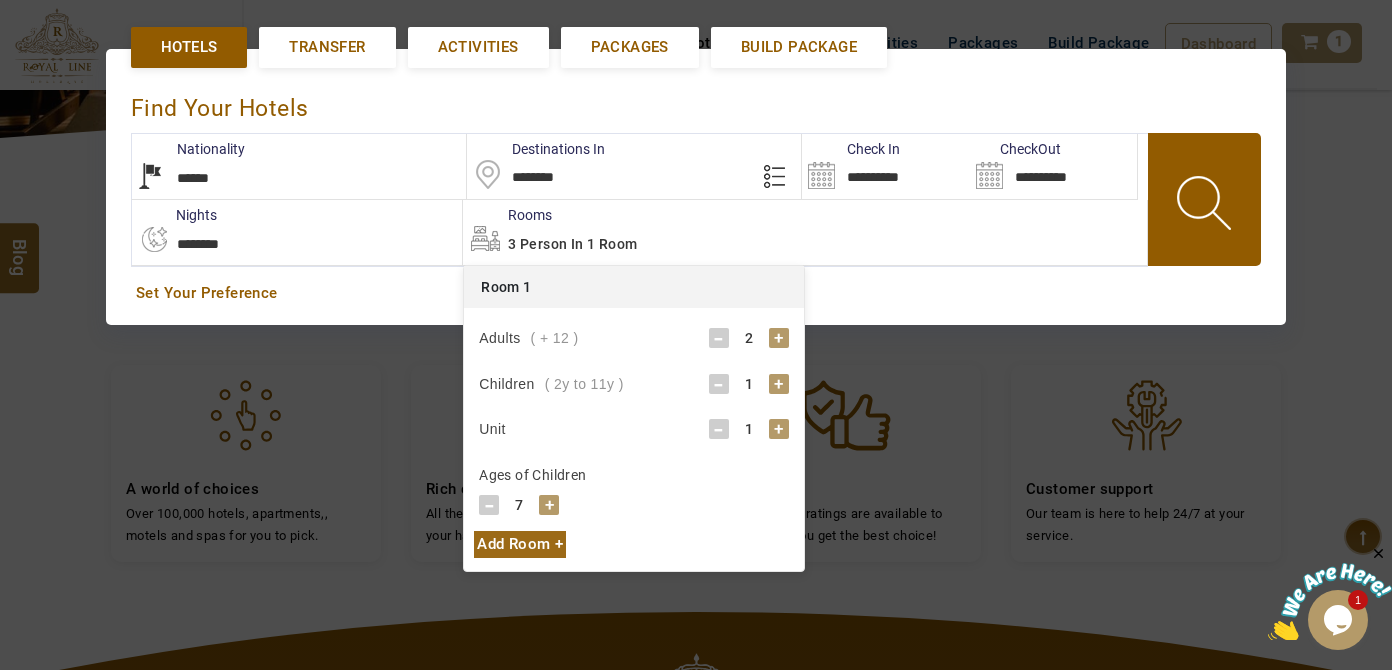 click on "-" at bounding box center (719, 384) 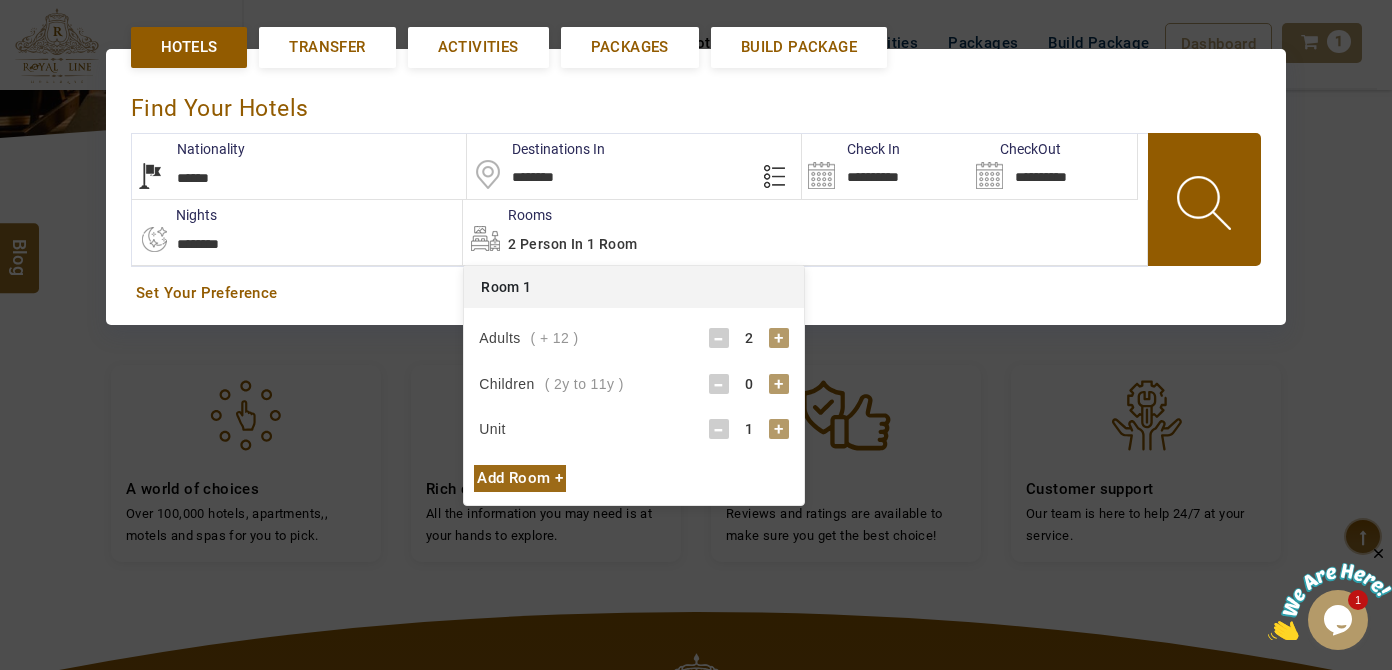click at bounding box center [1206, 206] 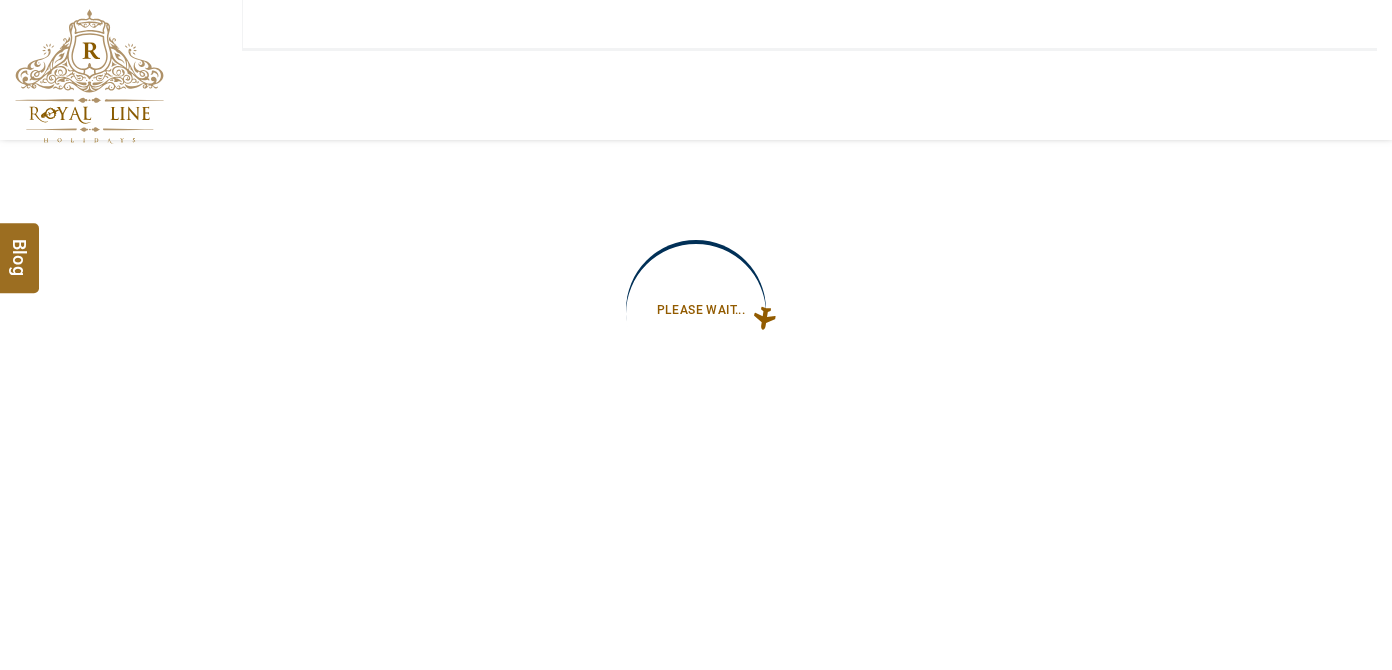 type on "**********" 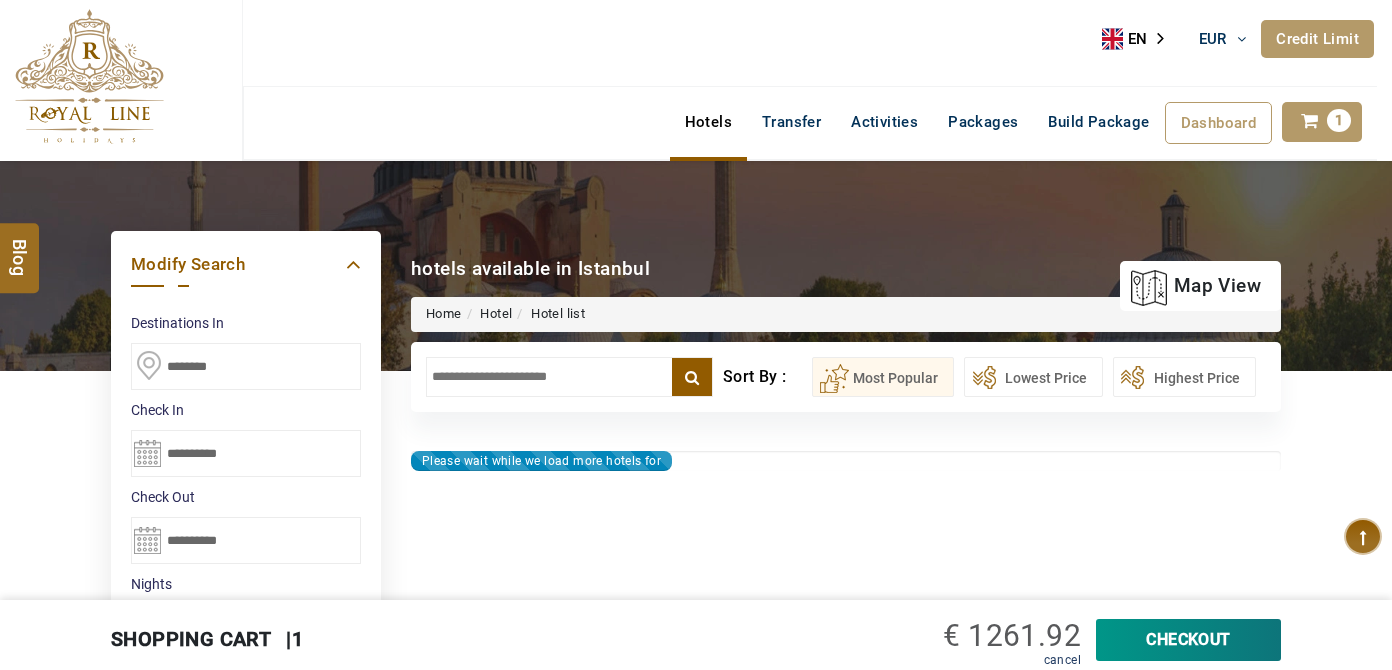 type on "**********" 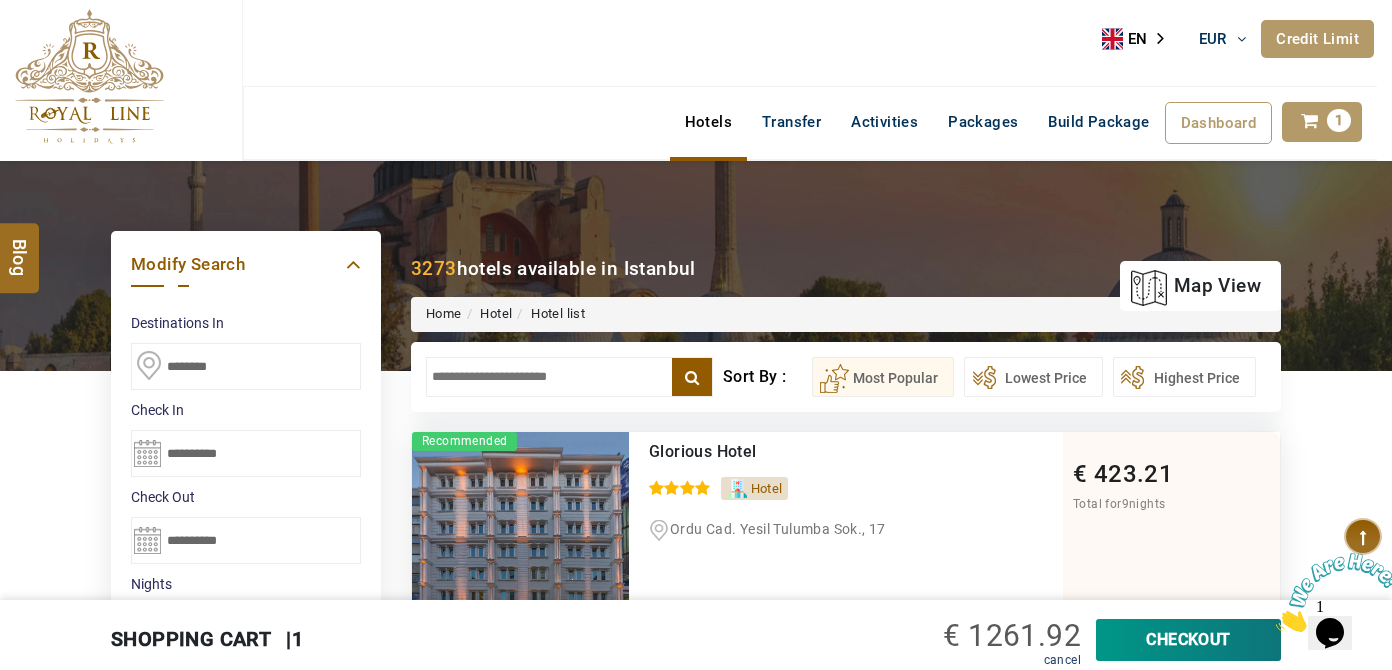scroll, scrollTop: 0, scrollLeft: 0, axis: both 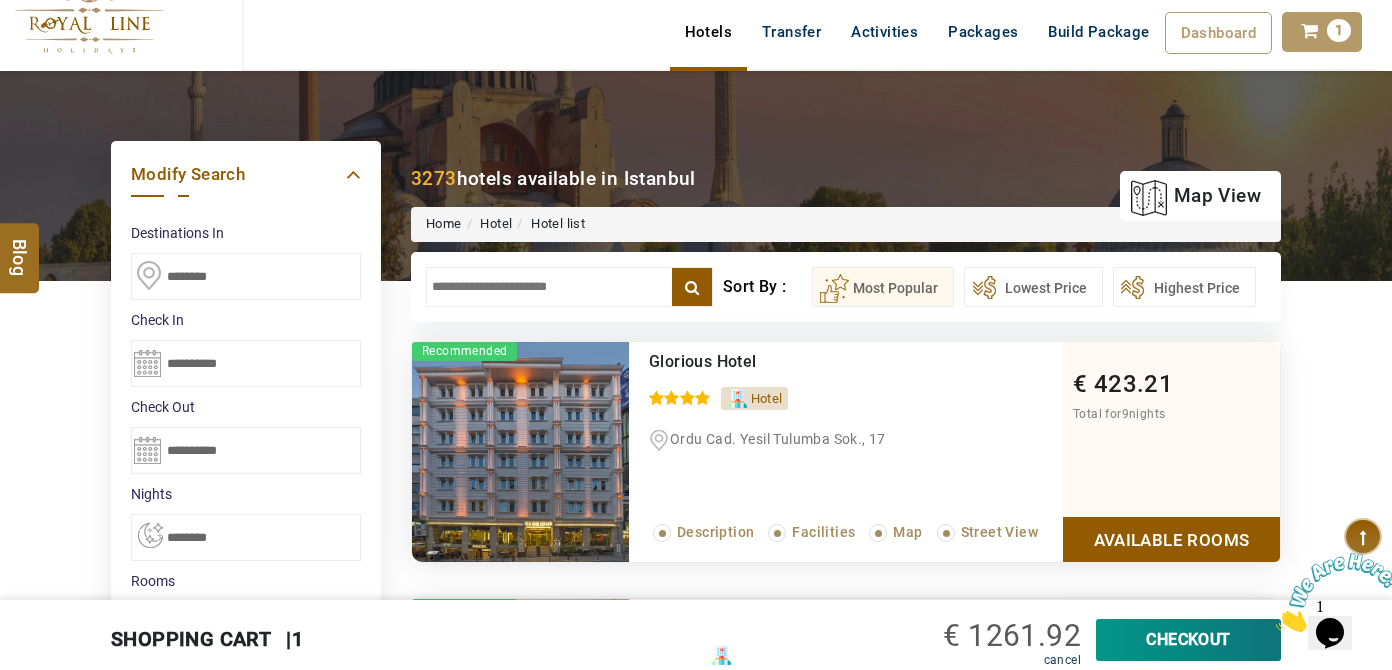 click on "**********" at bounding box center (846, 287) 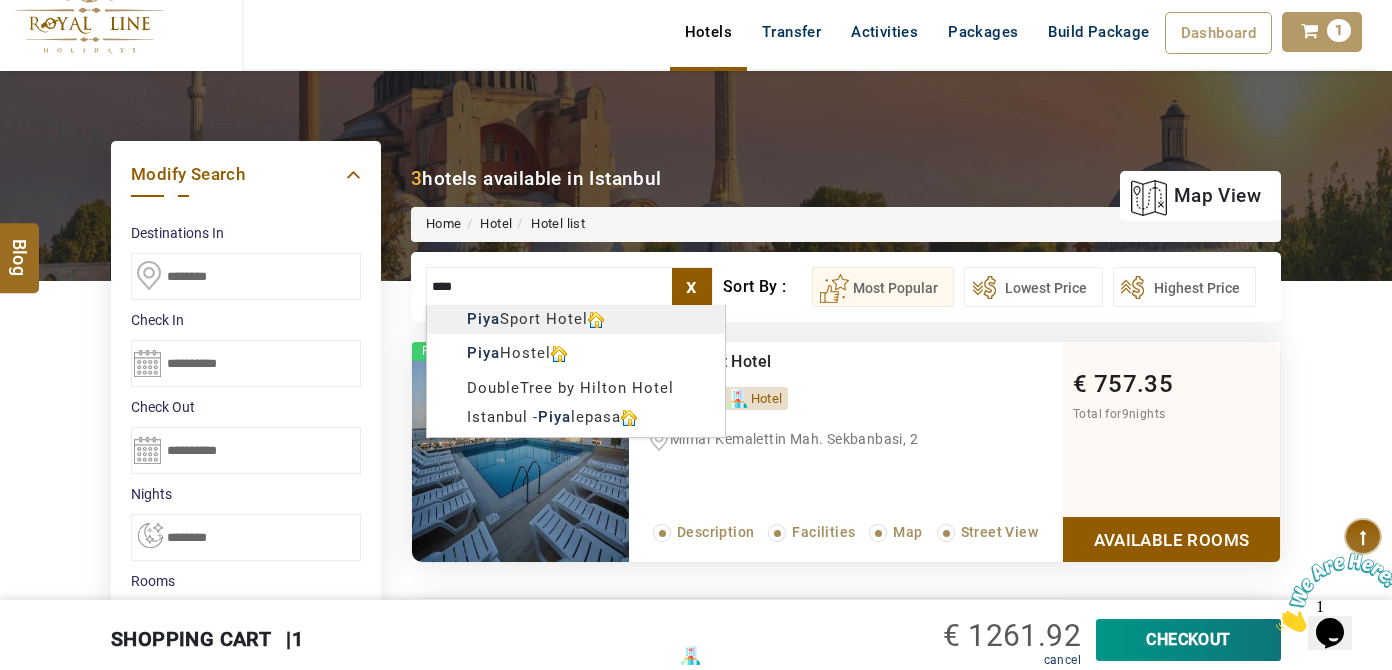 click on "LARISA HAWWARI EUR AED  AED EUR  € USD  $ INR  ₹ THB  ฿ IDR  Rp BHD  BHD TRY  ₺ Credit Limit EN HE AR ES PT ZH Helpline
+971 55 344 0168 Register Now +971 55 344 0168 info@royallineholidays.com About Us What we Offer Blog Why Us Contact Hotels  Transfer Activities Packages Build Package Dashboard My Profile My Booking My Reports My Quotation Sign Out 1 Points Redeem Now To Redeem 8664  Points Future Points  1597   Points Credit Limit Credit Limit USD 10500.00 70% Complete Used USD 3756.19 Available USD 6743.81 Setting  Looks like you haven't added anything to your cart yet Countinue Shopping ****** ****** Please Wait.. Blog demo
Remember me Forgot
password? LOG IN Don't have an account?   Register Now My Booking View/ Print/Cancel Your Booking without Signing in Submit Applying Filters...... Hotels For You Will Be Loading Soon demo
In A Few Moment, You Will Be Celebrating Best Hotel options galore ! Check In   CheckOut Rooms Rooms Please Wait Please Wait ... X 1" at bounding box center [696, 1014] 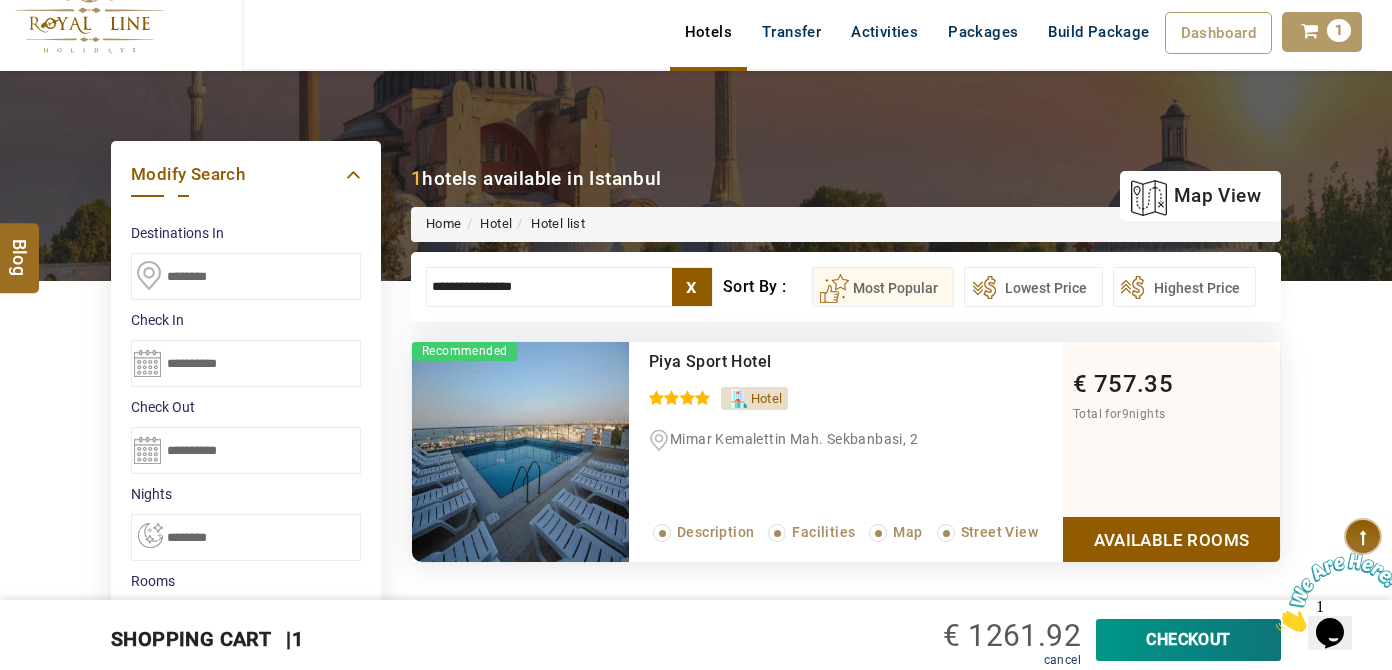 type on "**********" 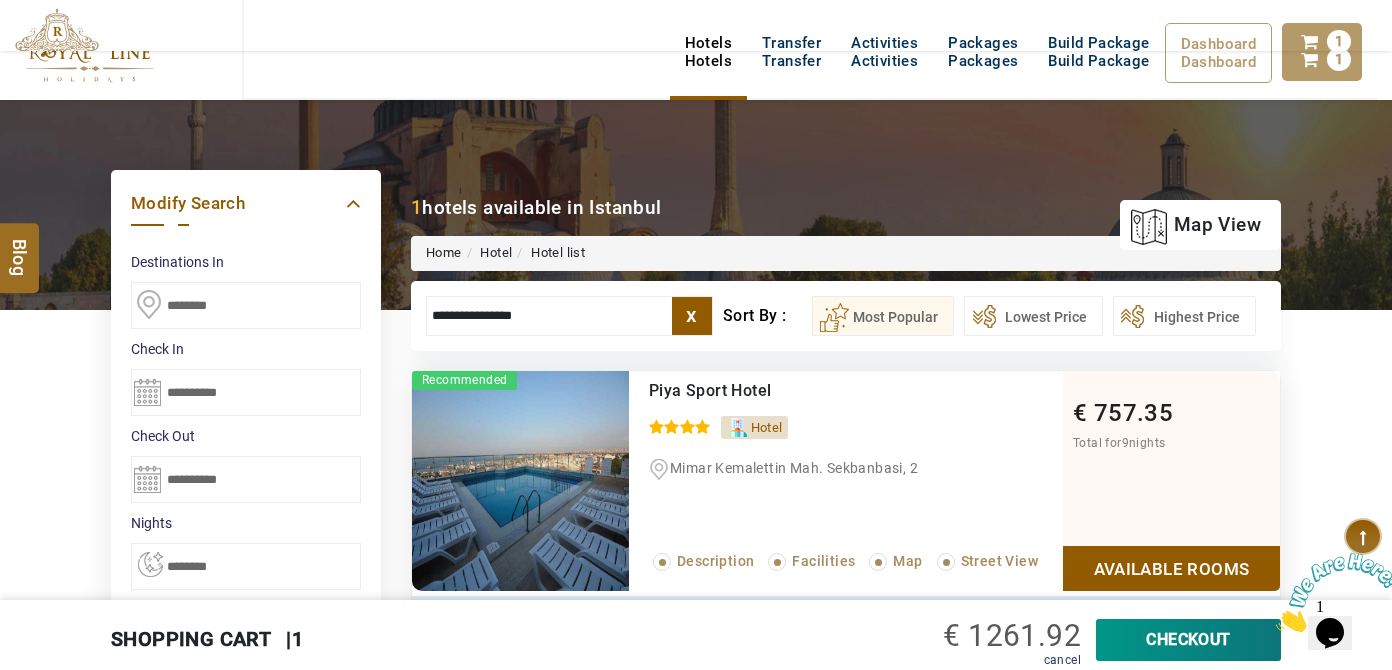 scroll, scrollTop: 0, scrollLeft: 0, axis: both 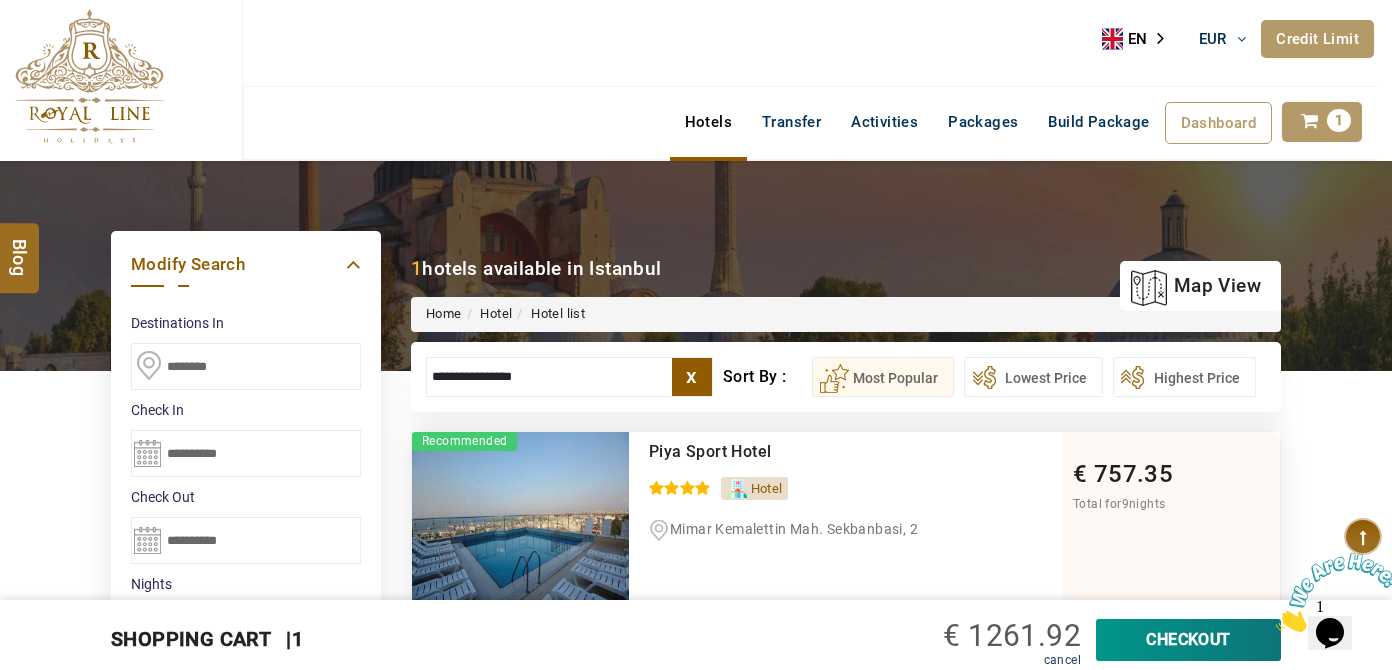 click at bounding box center (89, 76) 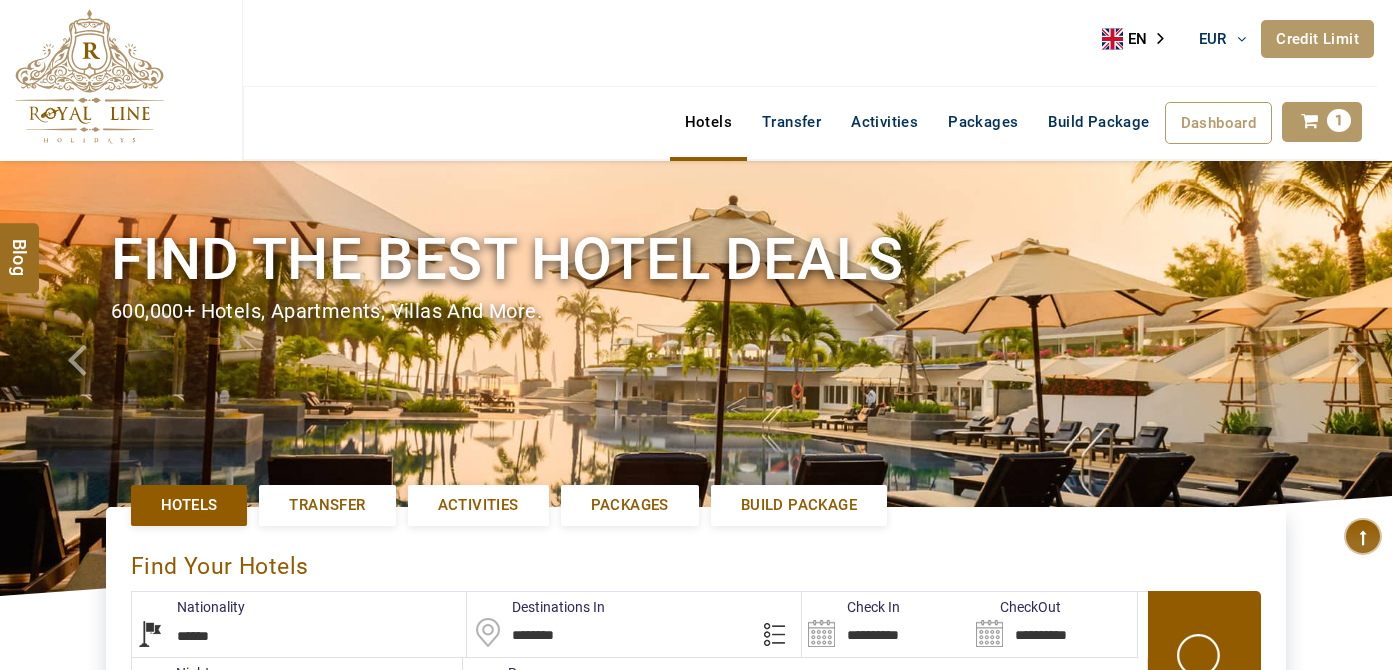 select on "******" 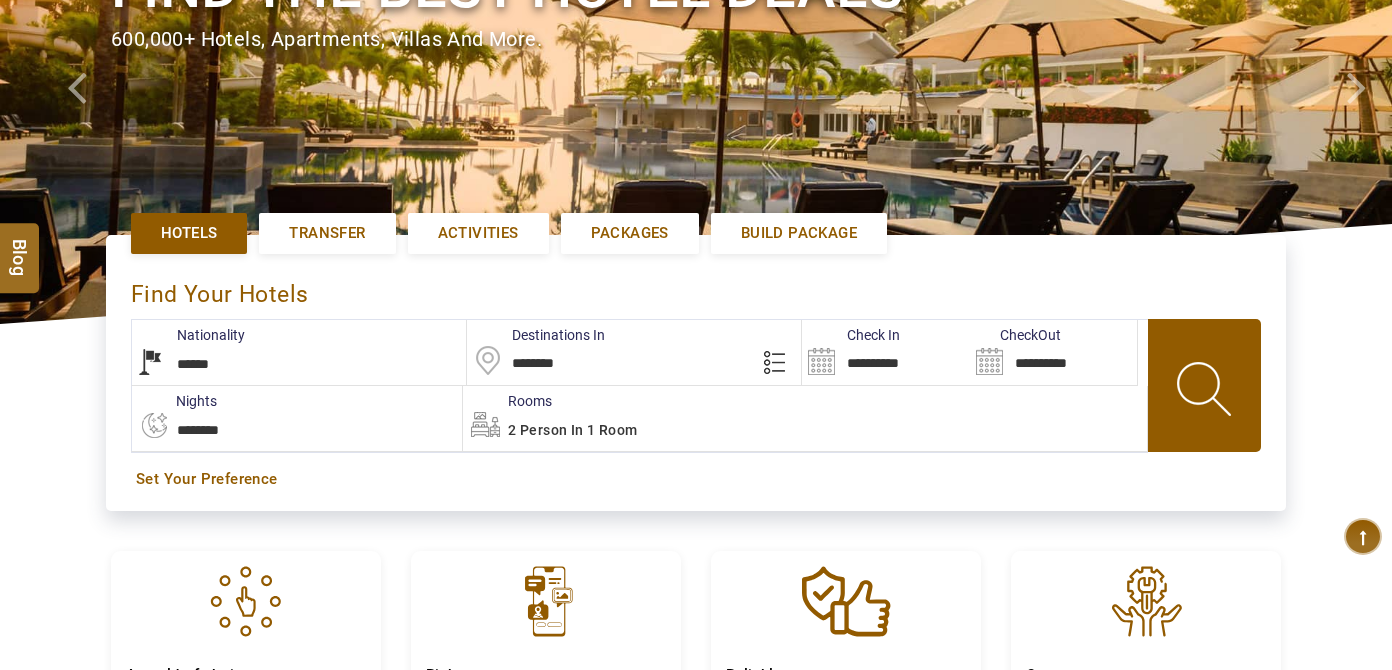 type on "**********" 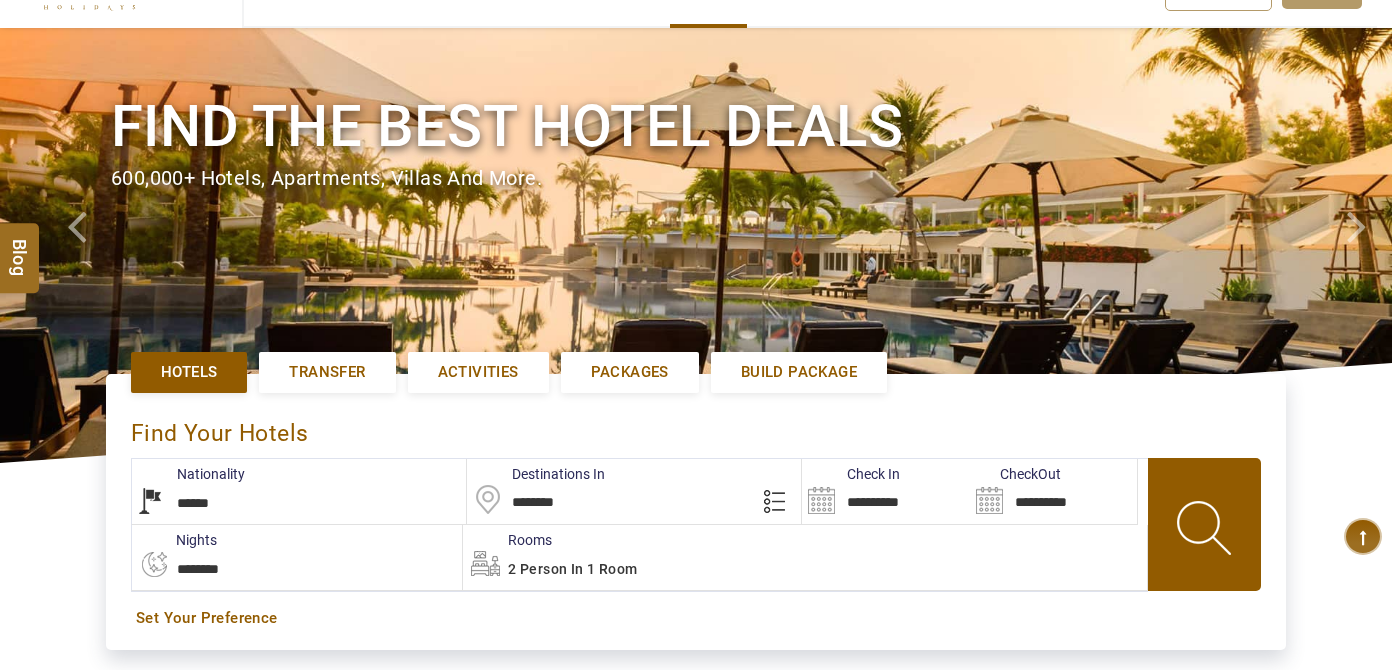 scroll, scrollTop: 0, scrollLeft: 0, axis: both 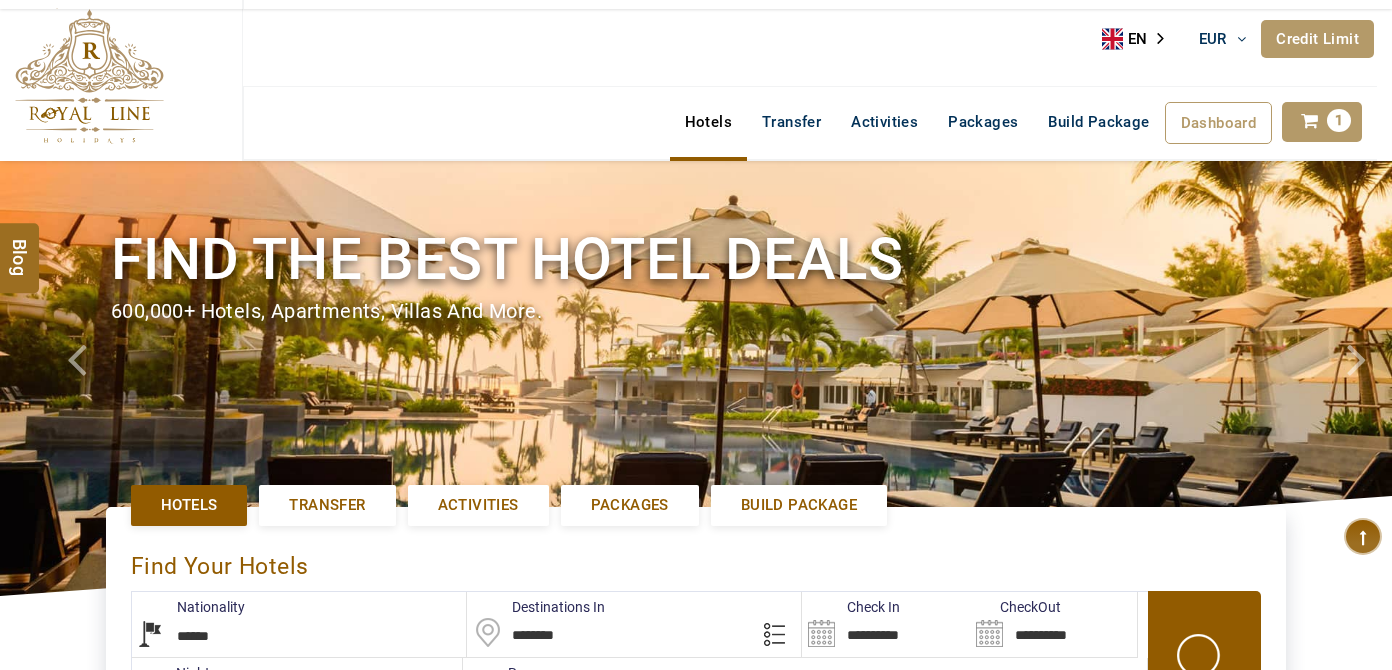 click on "1" at bounding box center [1322, 122] 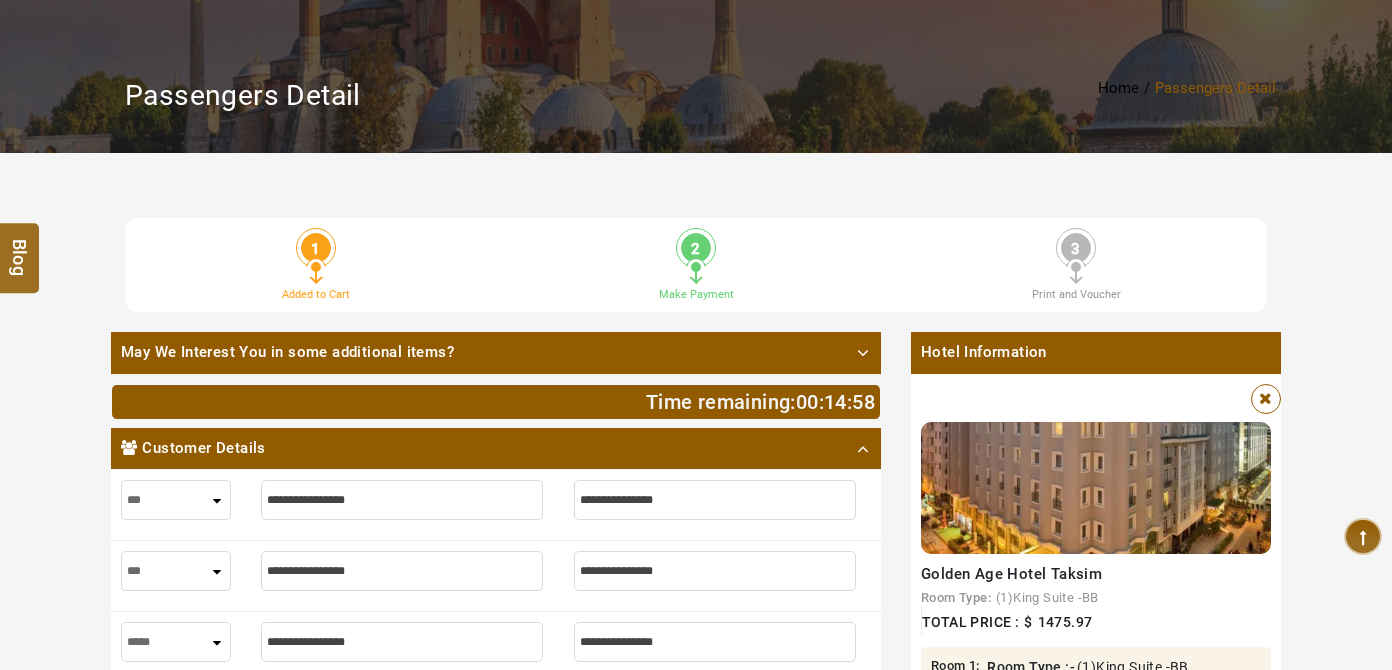 scroll, scrollTop: 363, scrollLeft: 0, axis: vertical 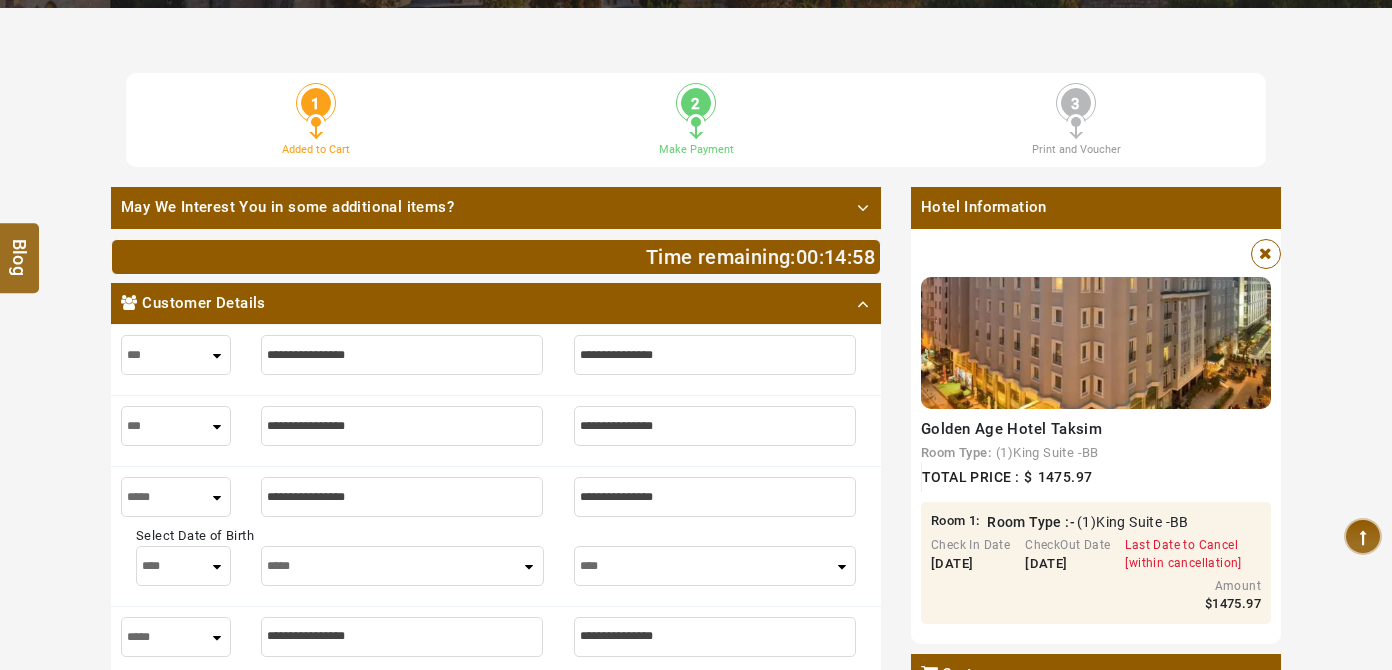 click at bounding box center [1265, 254] 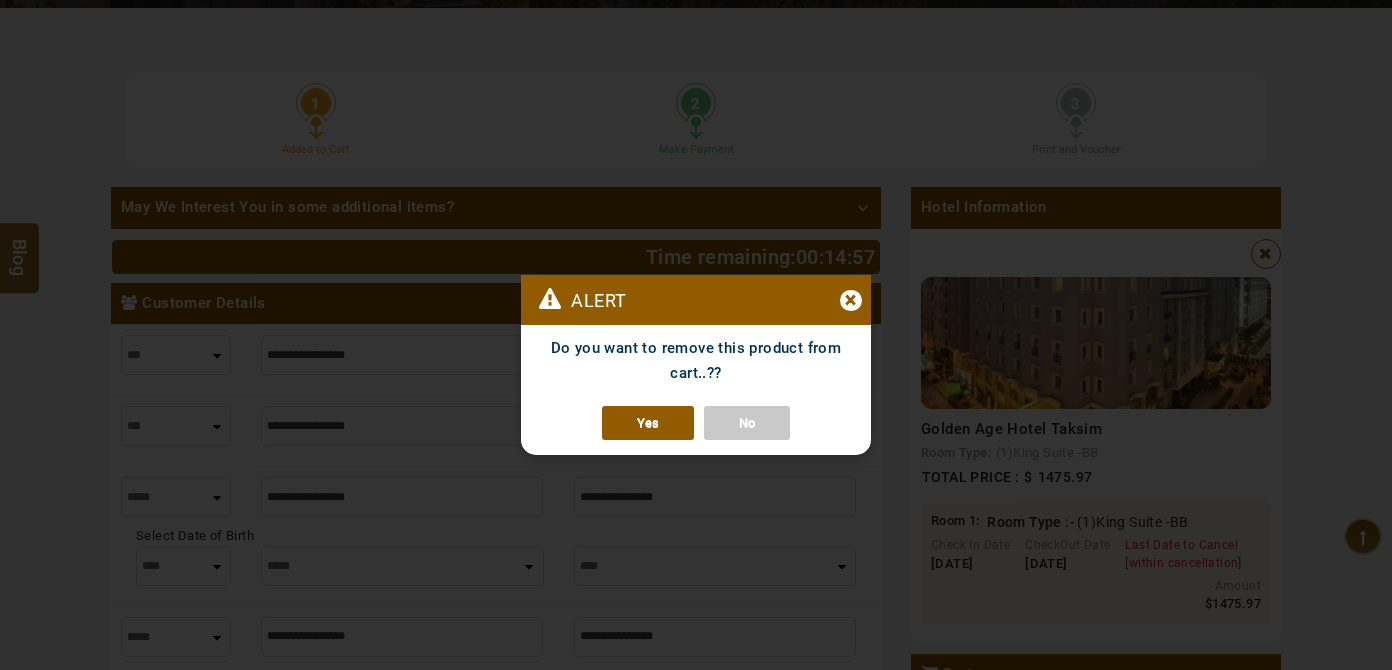 click on "Yes" at bounding box center [648, 423] 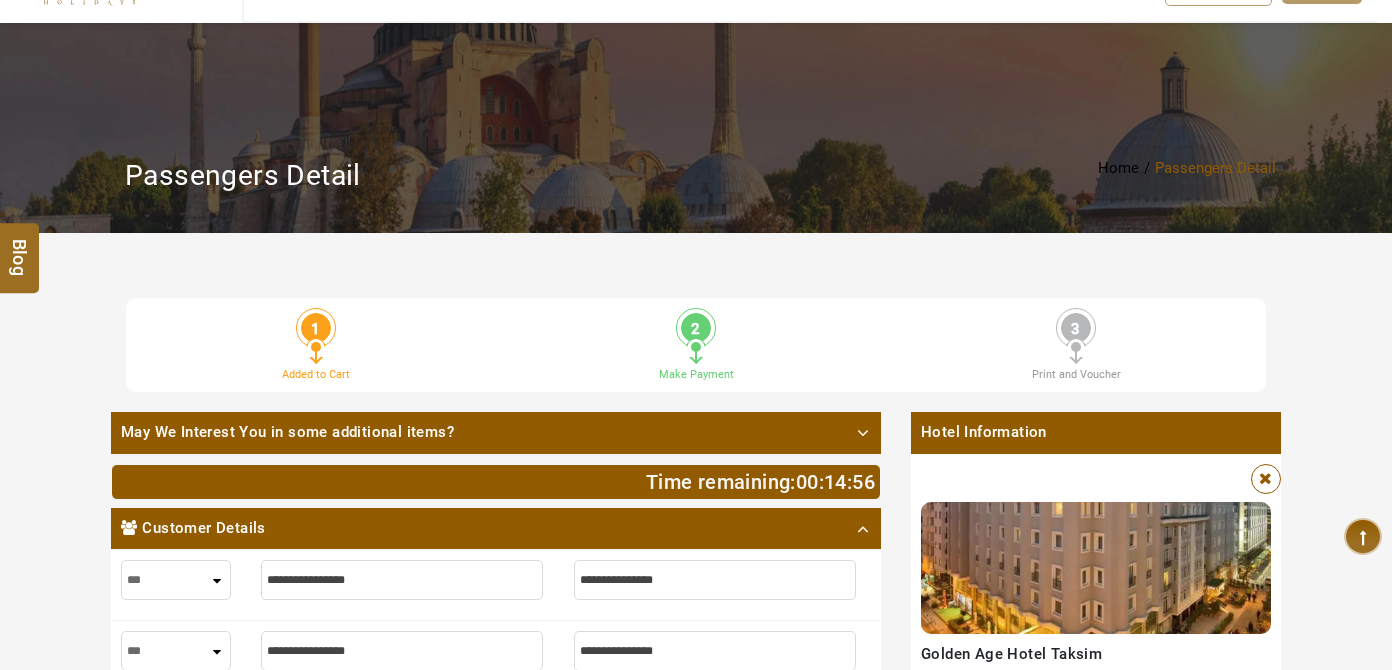 scroll, scrollTop: 0, scrollLeft: 0, axis: both 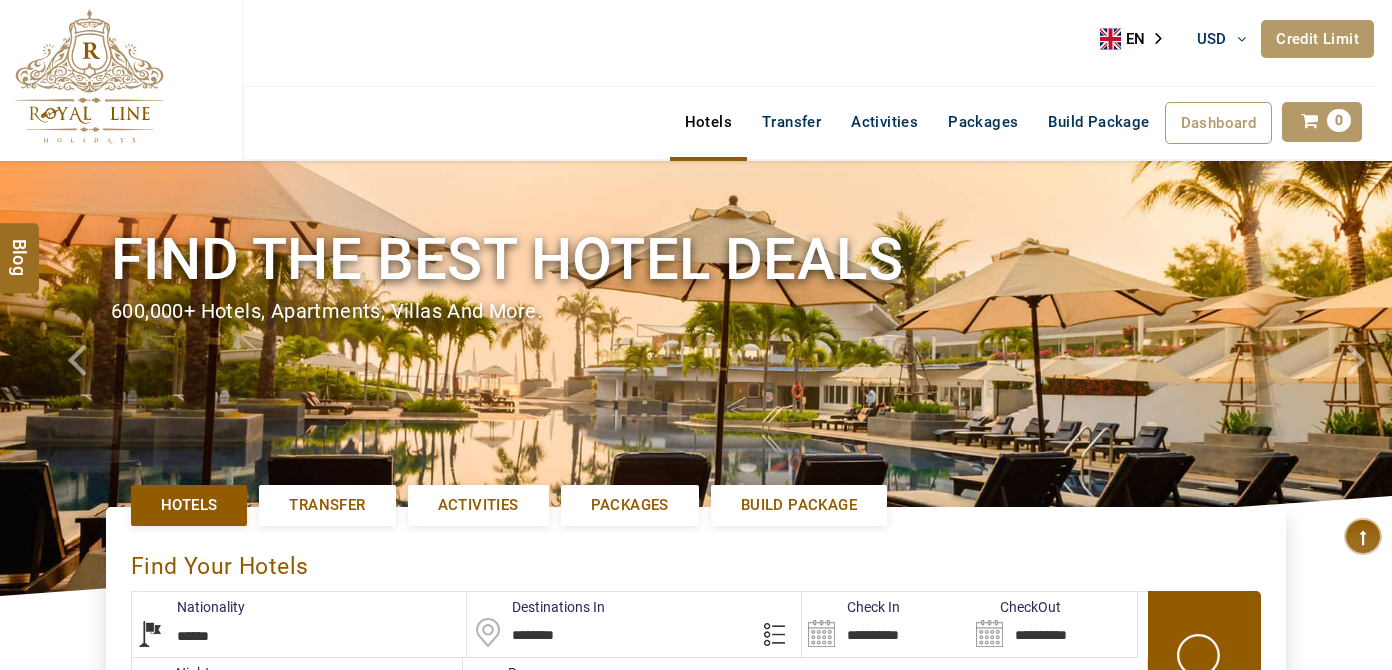 select on "******" 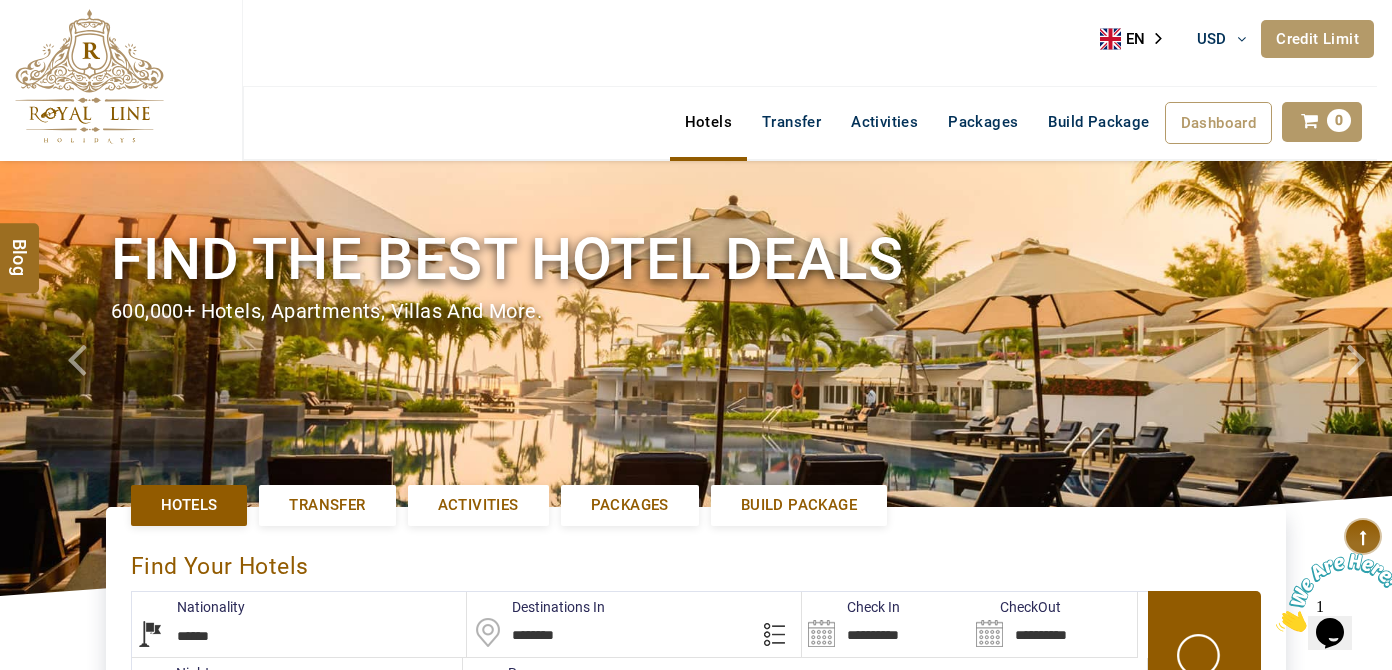 scroll, scrollTop: 0, scrollLeft: 0, axis: both 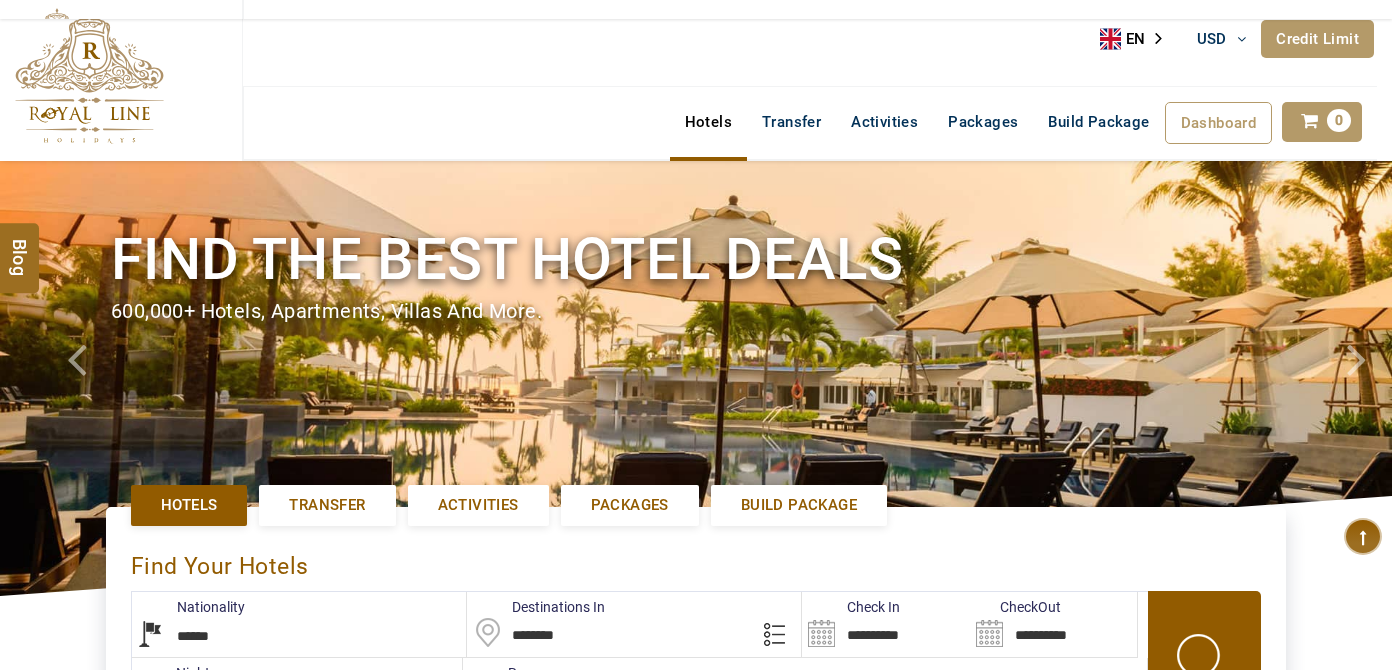 select on "******" 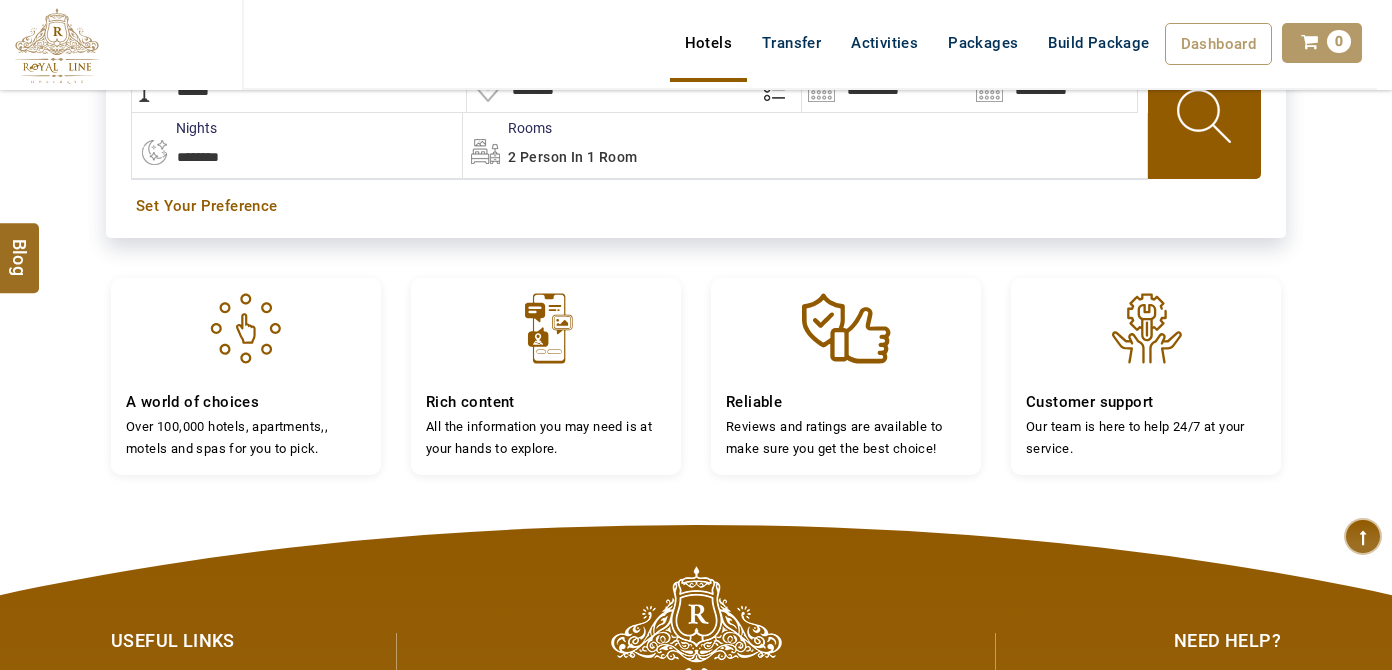 scroll, scrollTop: 181, scrollLeft: 0, axis: vertical 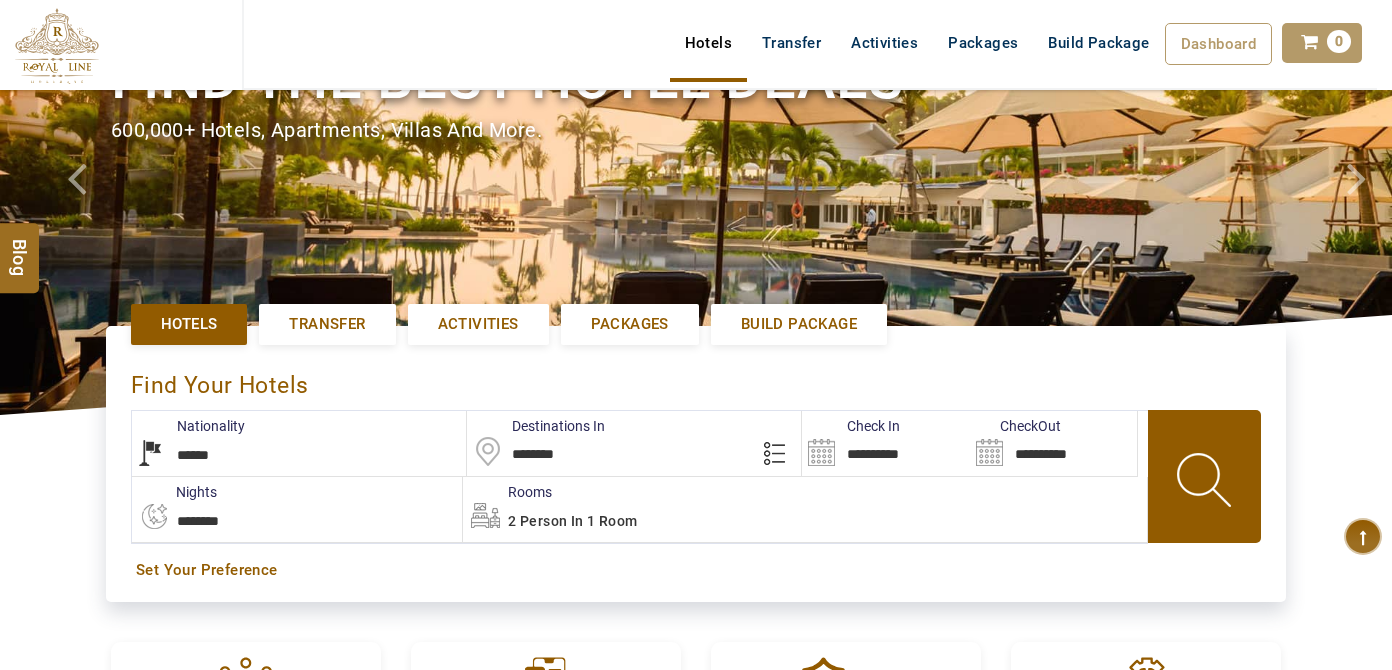click on "**********" at bounding box center (885, 443) 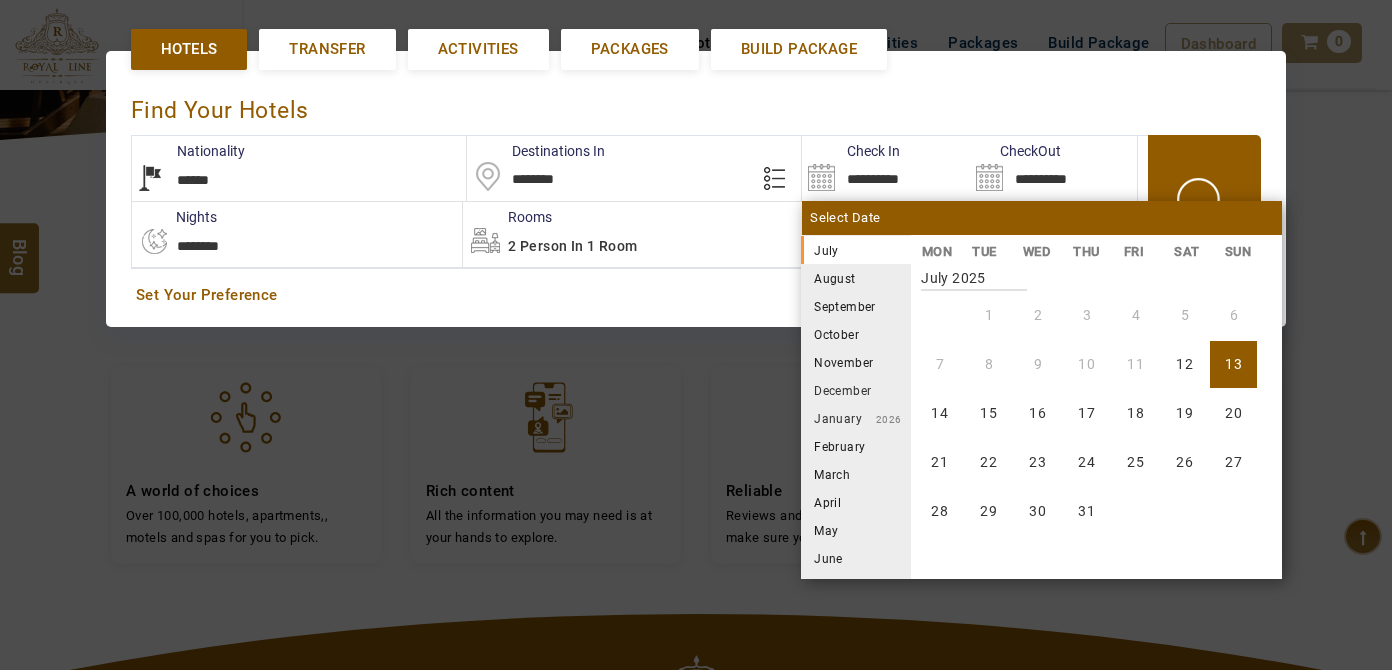 scroll, scrollTop: 458, scrollLeft: 0, axis: vertical 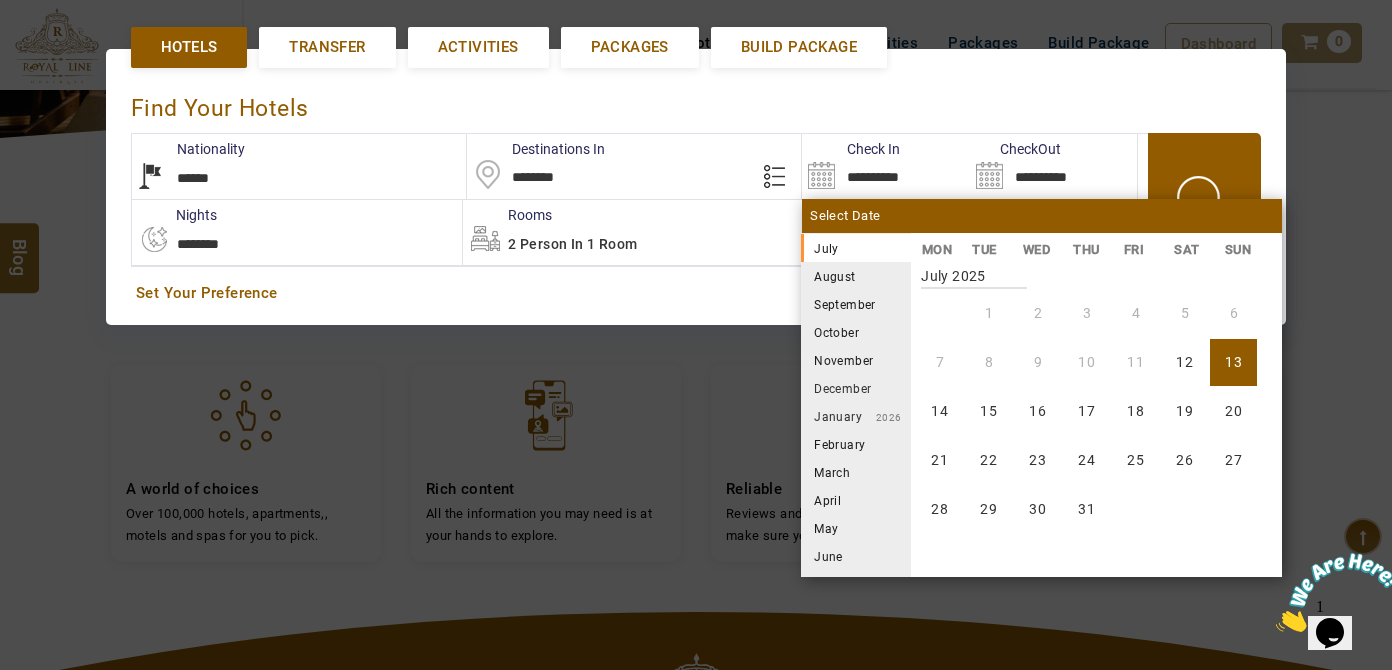click on "********" at bounding box center (634, 166) 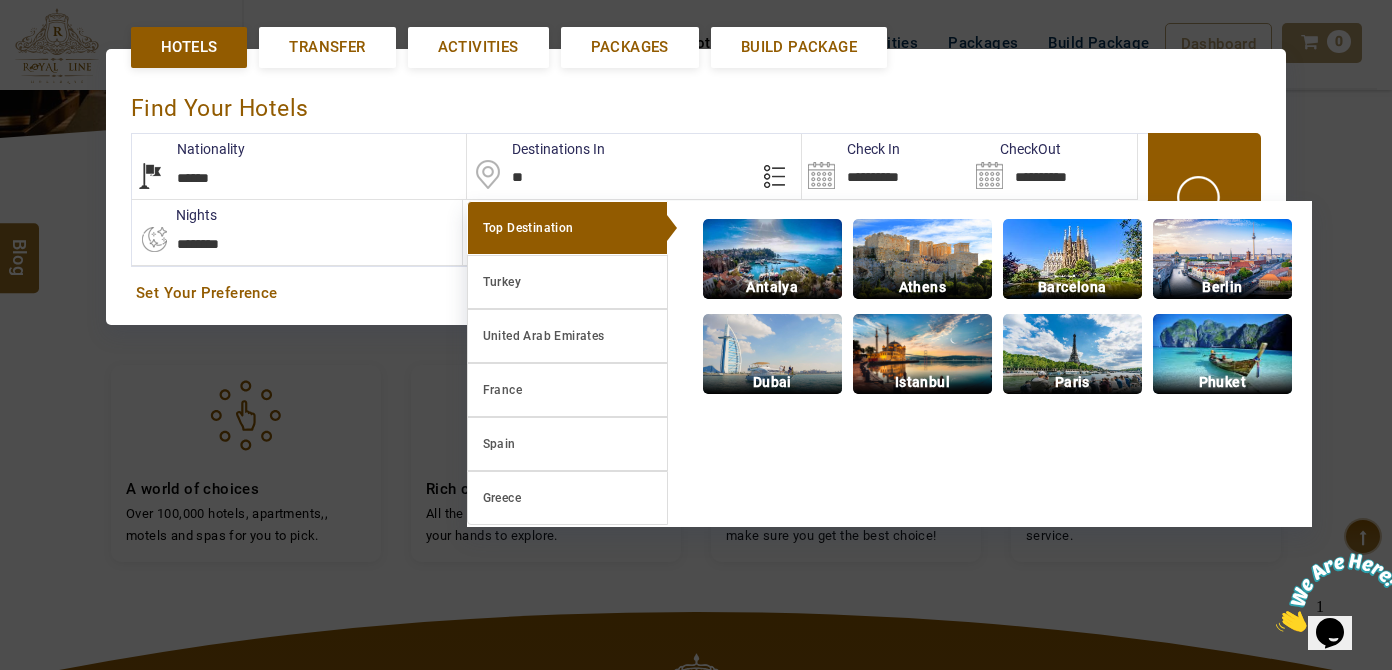 type on "*" 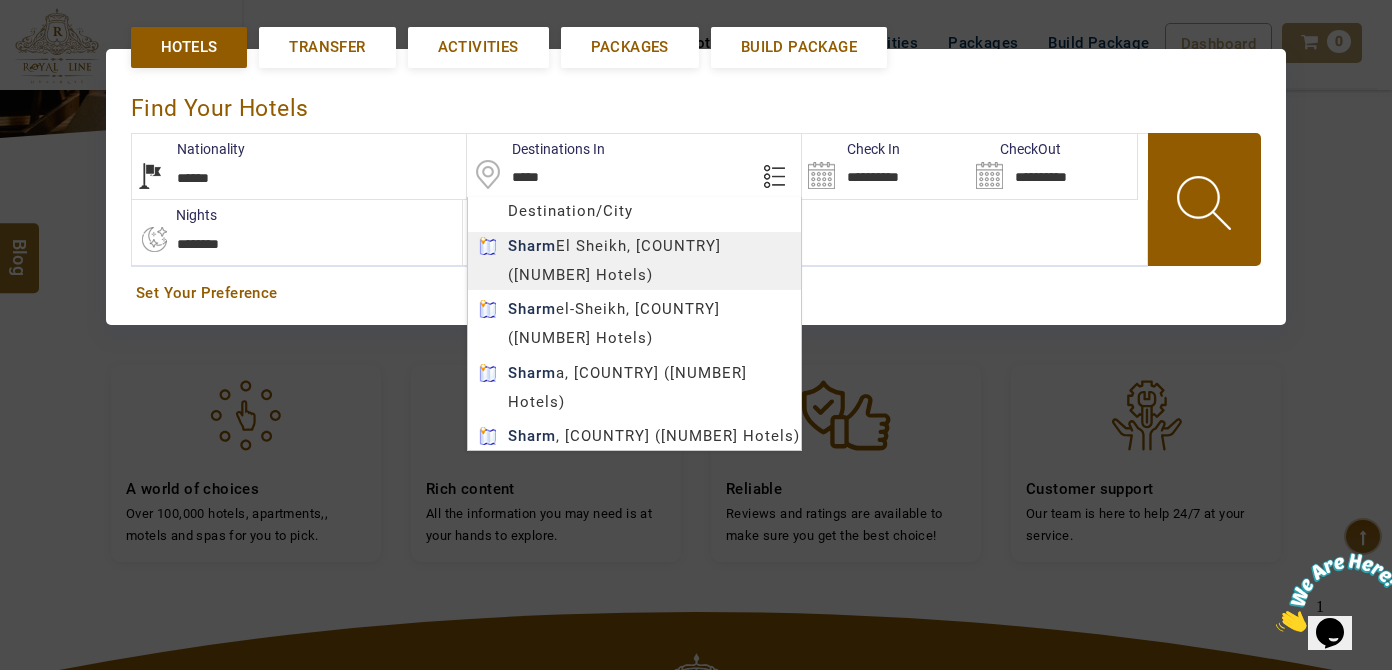 type on "**********" 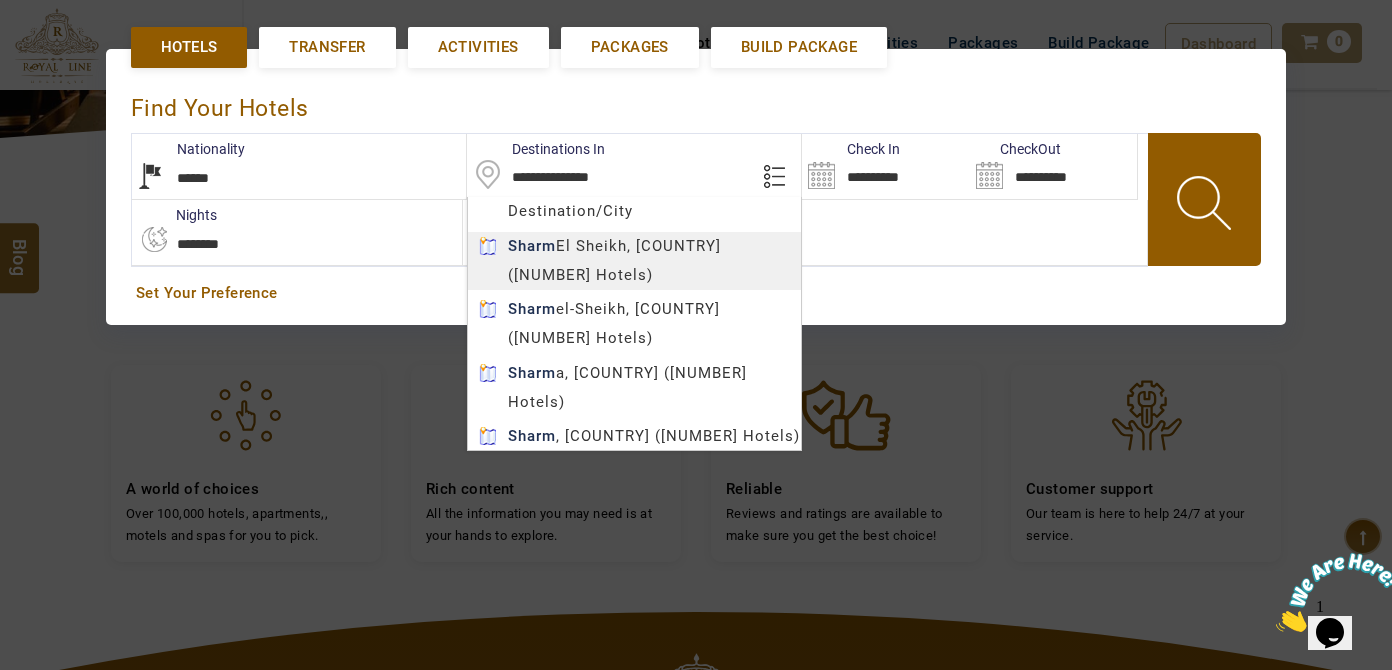 click on "LARISA HAWWARI USD AED  AED EUR  € USD  $ INR  ₹ THB  ฿ IDR  Rp BHD  BHD TRY  ₺ Credit Limit EN HE AR ES PT ZH Helpline
+971 55 344 0168 Register Now +971 55 344 0168 info@royallineholidays.com About Us What we Offer Blog Why Us Contact Hotels  Transfer Activities Packages Build Package Dashboard My Profile My Booking My Reports My Quotation Sign Out 0 Points Redeem Now To Redeem 8664  Points Future Points  1597   Points Credit Limit Credit Limit USD 10500.00 70% Complete Used USD 3756.19 Available USD 6743.81 Setting  Looks like you haven't added anything to your cart yet Countinue Shopping ****** ****** Please Wait.. Blog demo
Remember me Forgot
password? LOG IN Don't have an account?   Register Now My Booking View/ Print/Cancel Your Booking without Signing in Submit demo
In A Few Moment, You Will Be Celebrating Best Hotel options galore ! Check In   CheckOut Rooms Rooms Please Wait Find the best hotel deals 600,000+ hotels, apartments, villas and more. ******" at bounding box center (696, 339) 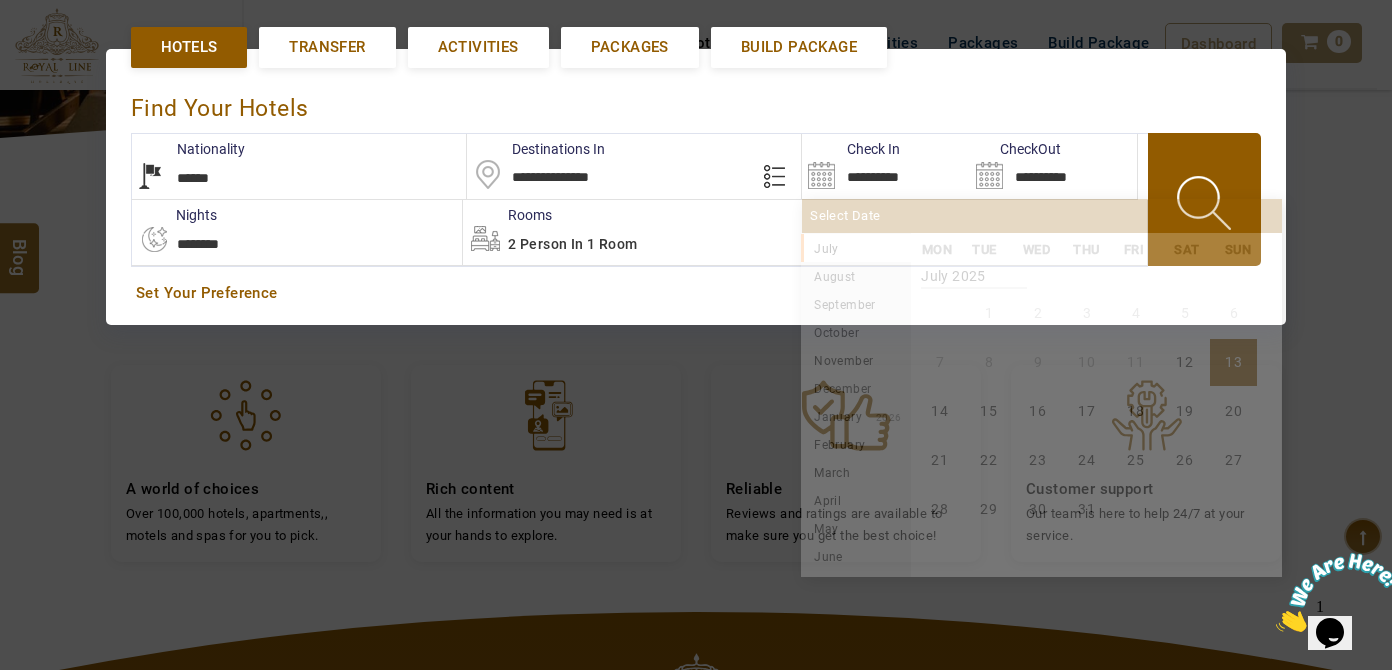 click on "**********" at bounding box center [885, 166] 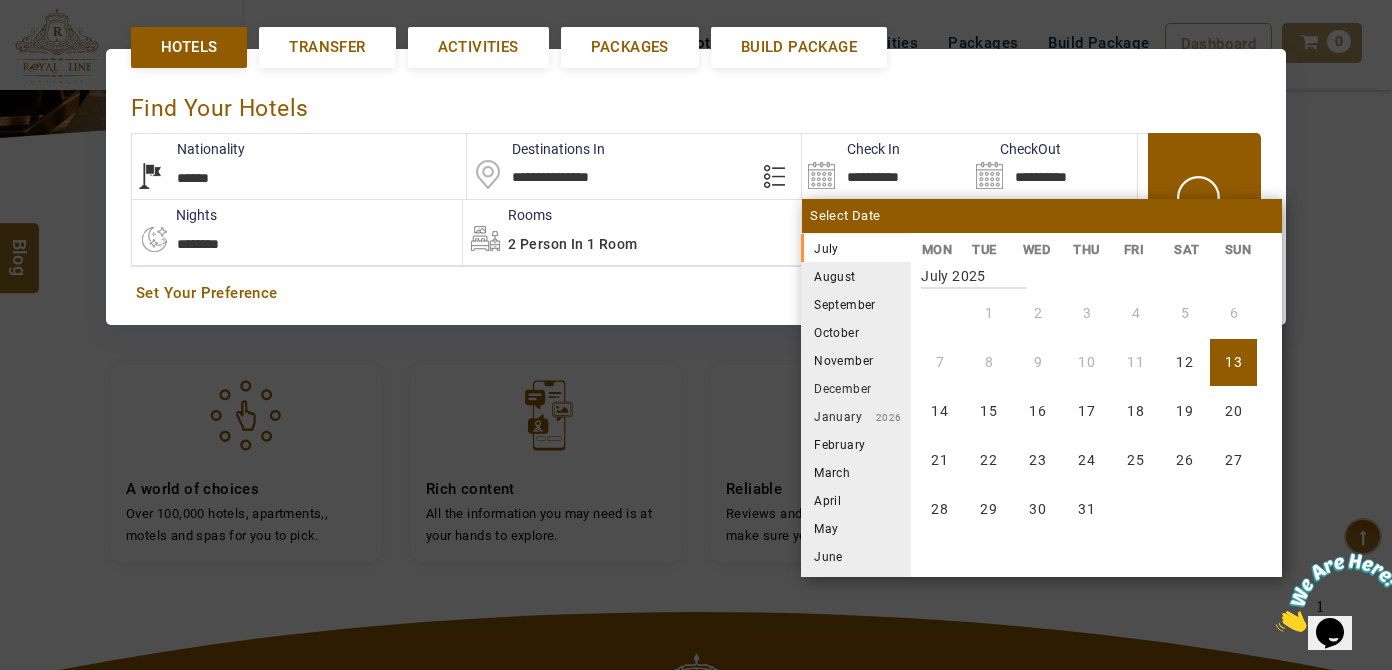 click at bounding box center (696, 335) 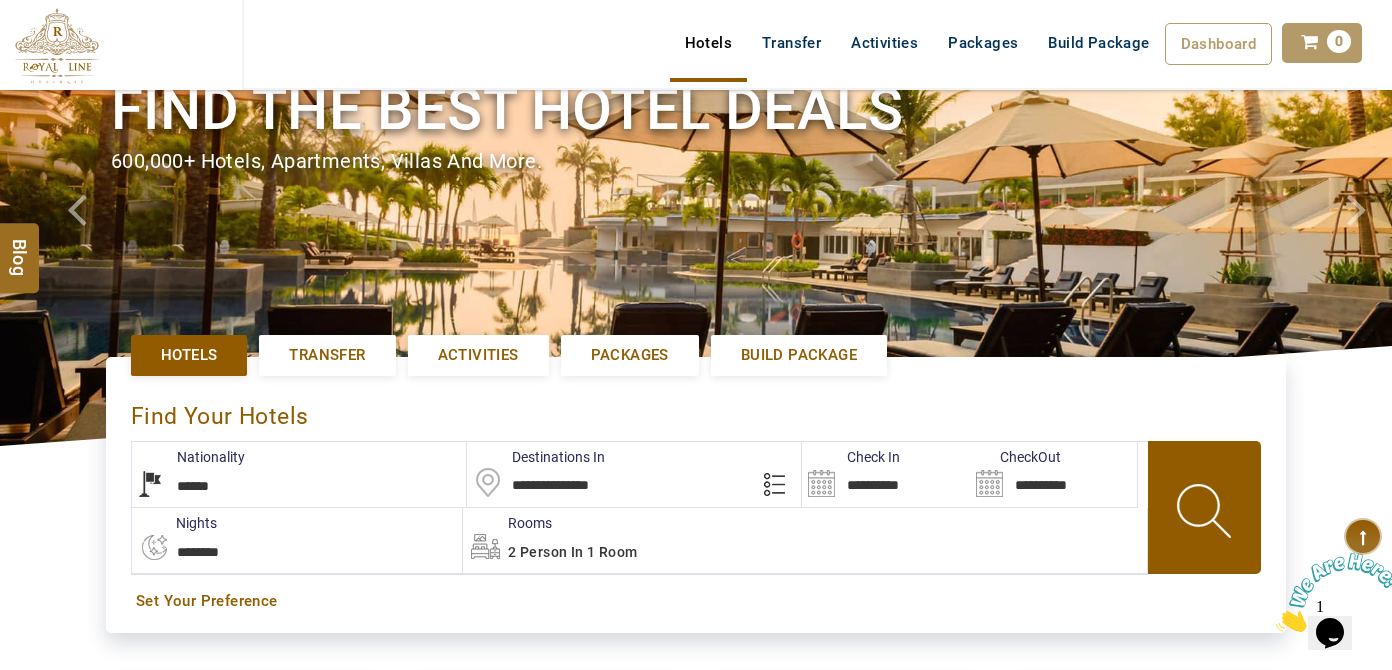 scroll, scrollTop: 95, scrollLeft: 0, axis: vertical 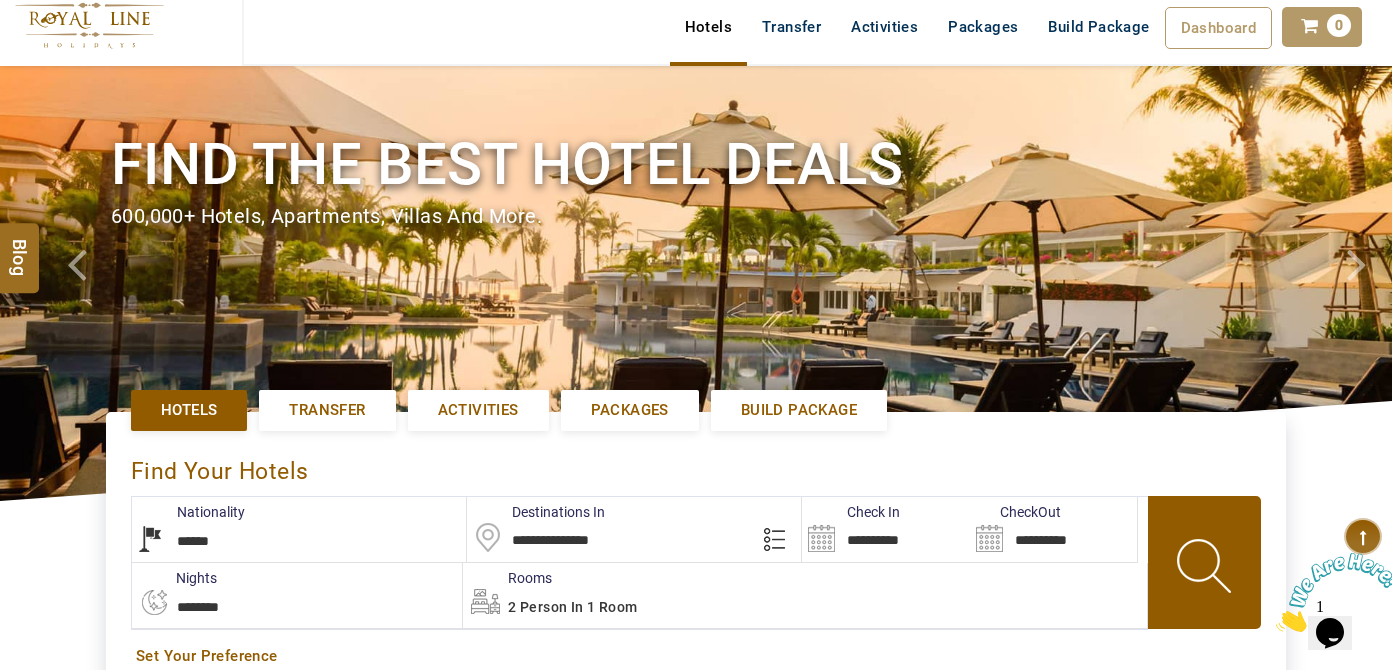 click on "Transfer" at bounding box center (327, 410) 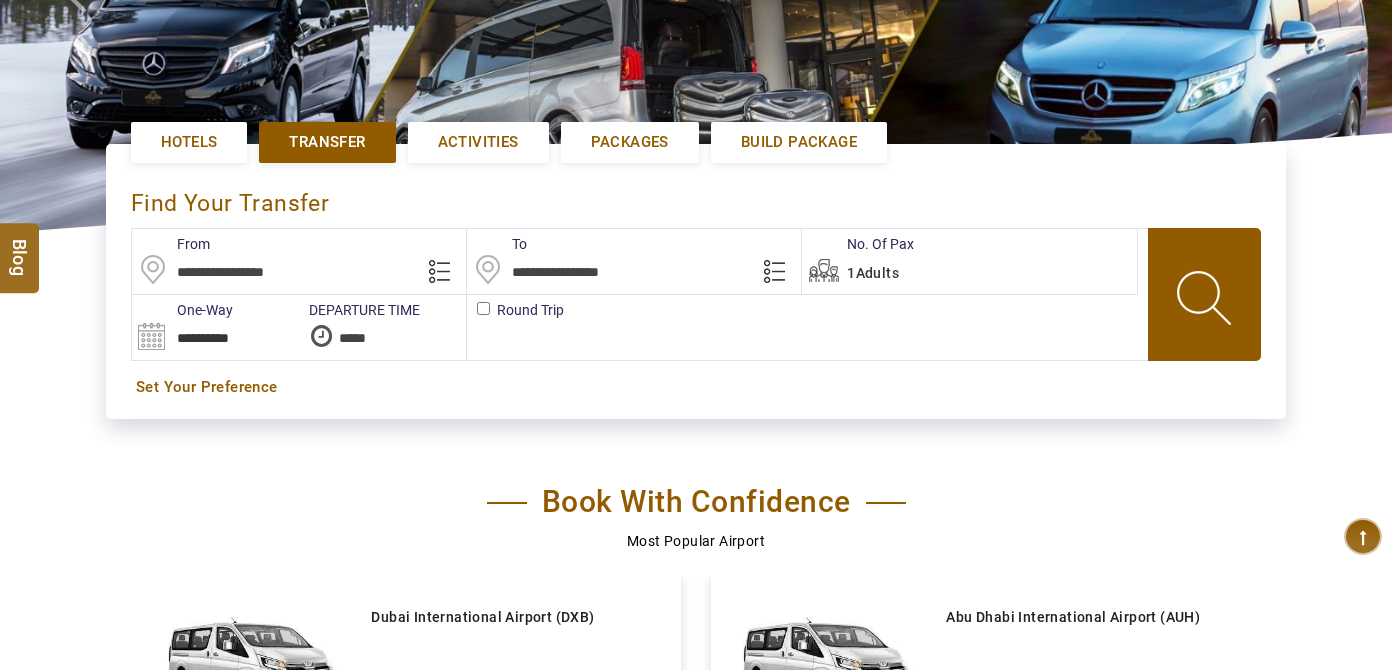 click at bounding box center [299, 261] 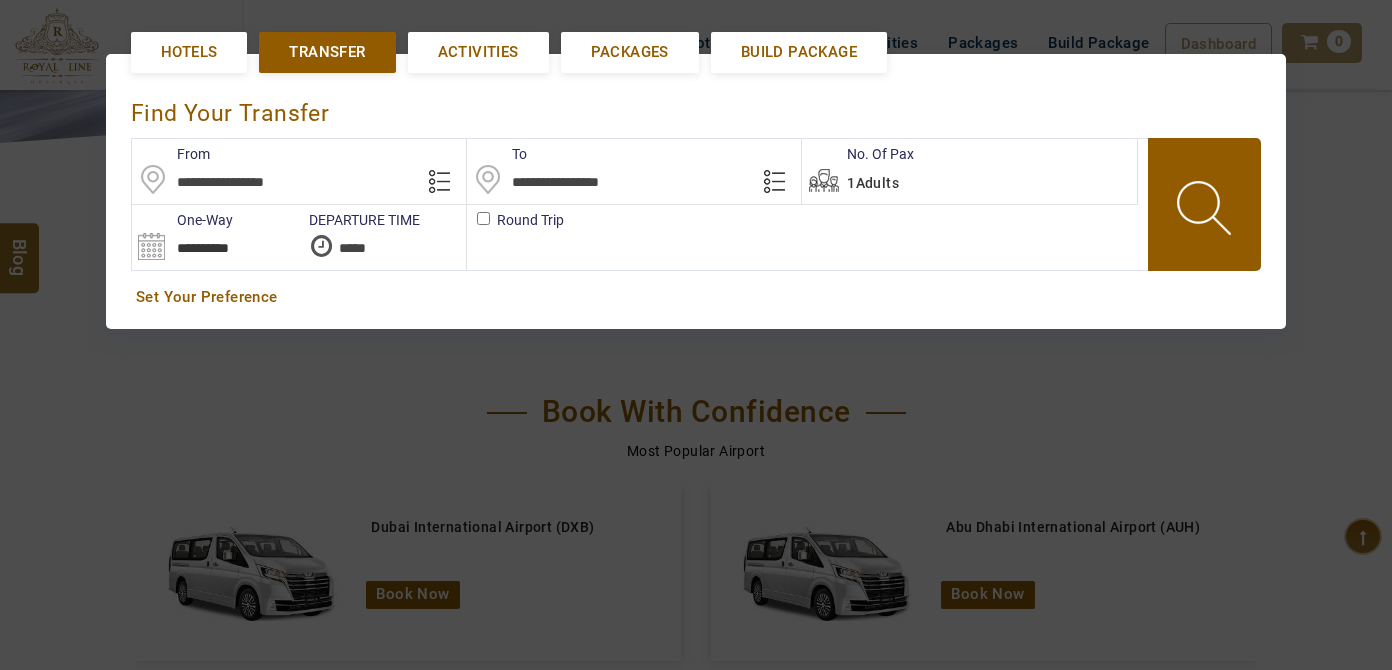 scroll, scrollTop: 458, scrollLeft: 0, axis: vertical 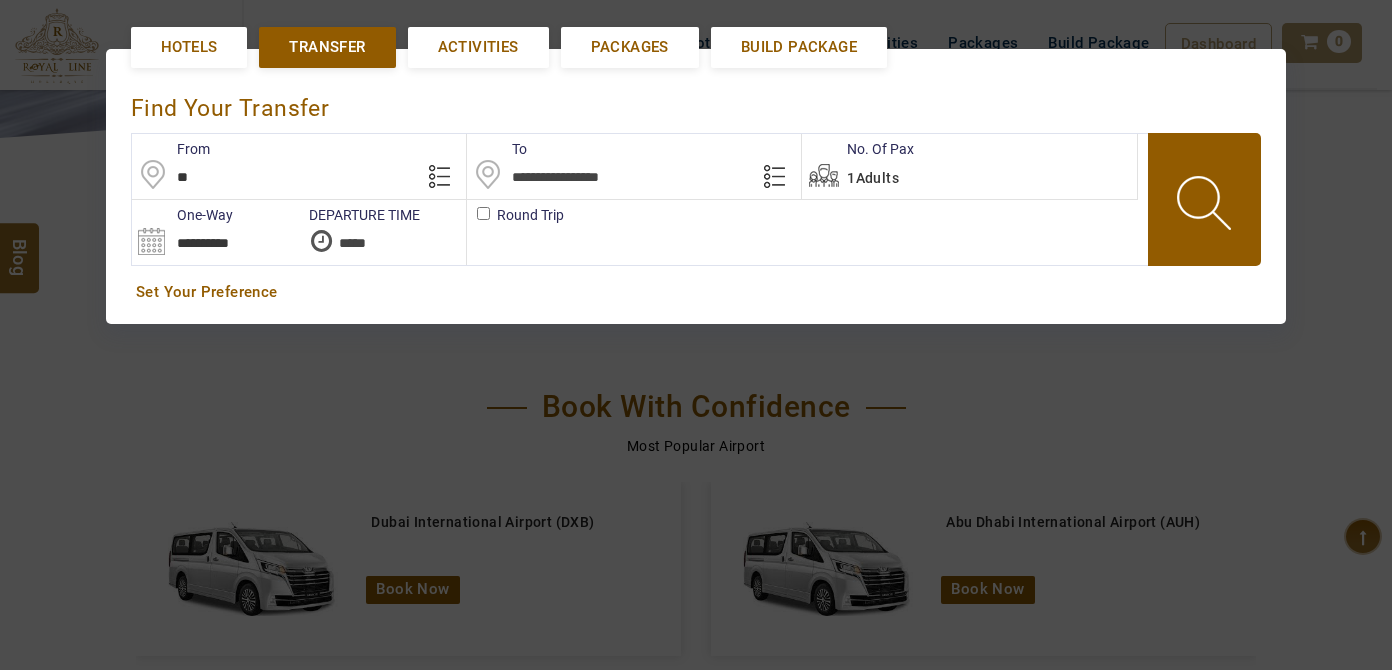 type on "*" 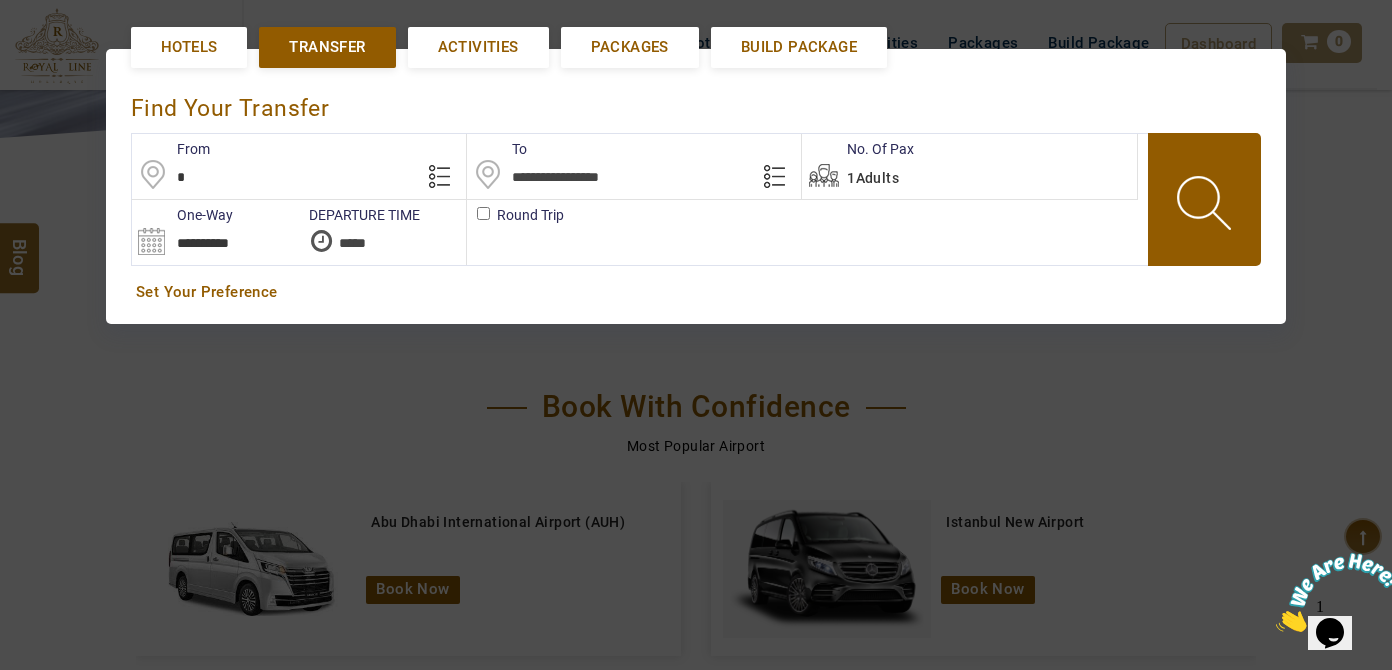scroll, scrollTop: 0, scrollLeft: 0, axis: both 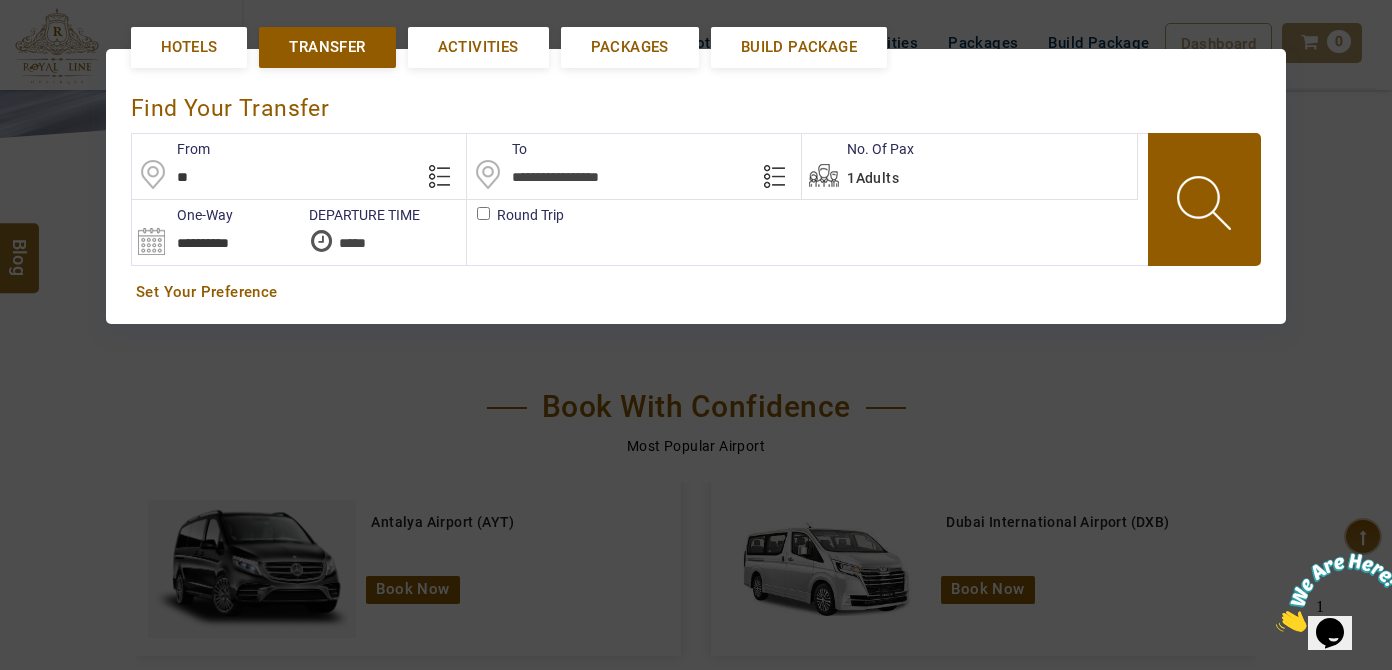 type on "*" 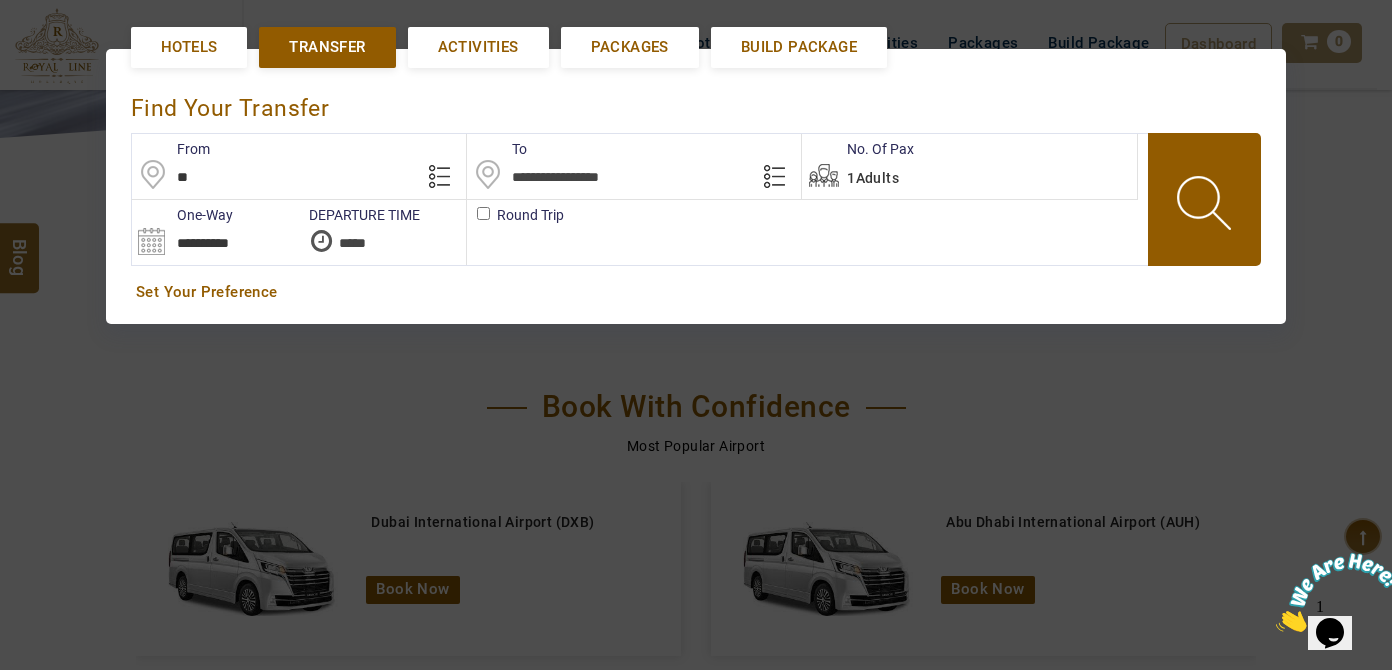 type on "*" 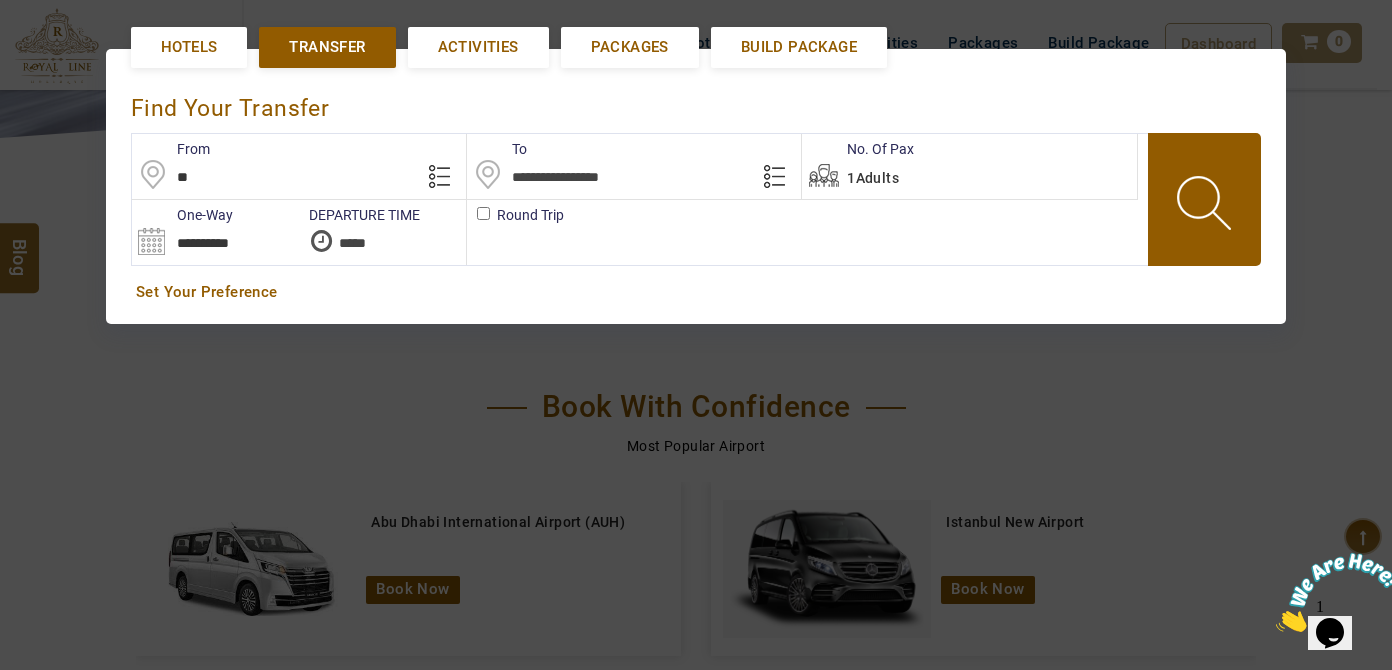 type on "*" 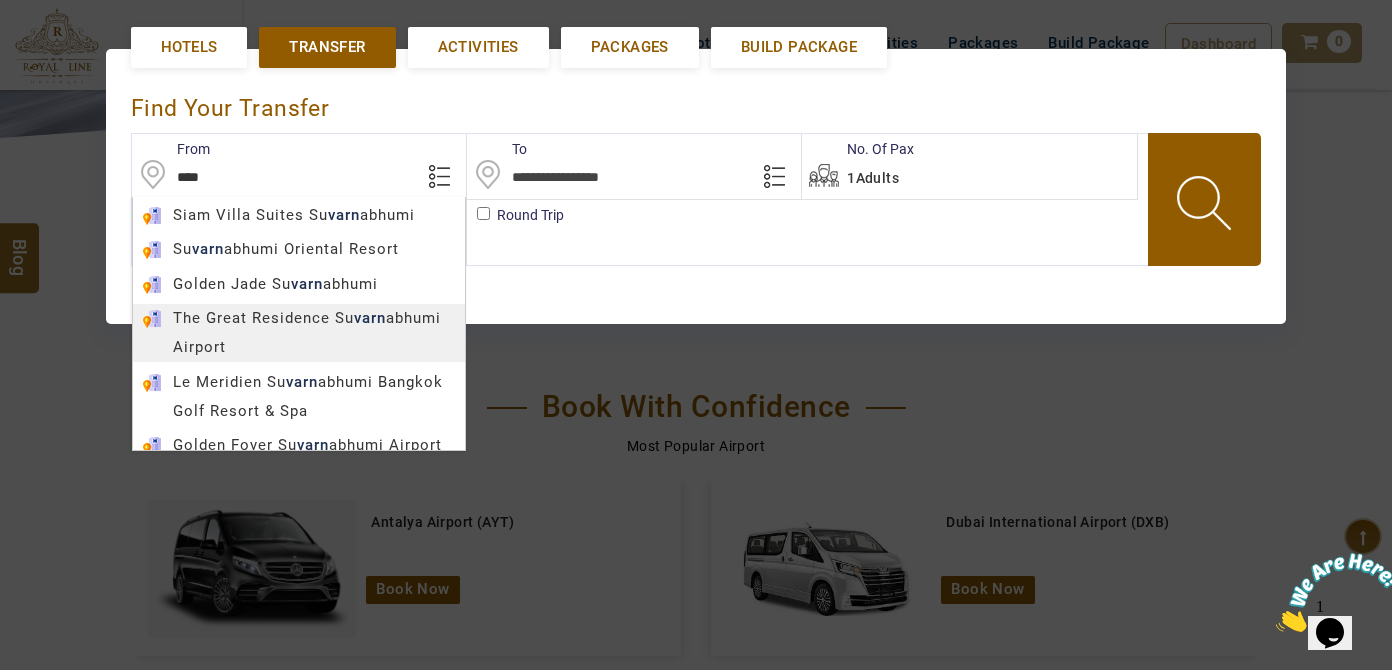 scroll, scrollTop: 0, scrollLeft: 0, axis: both 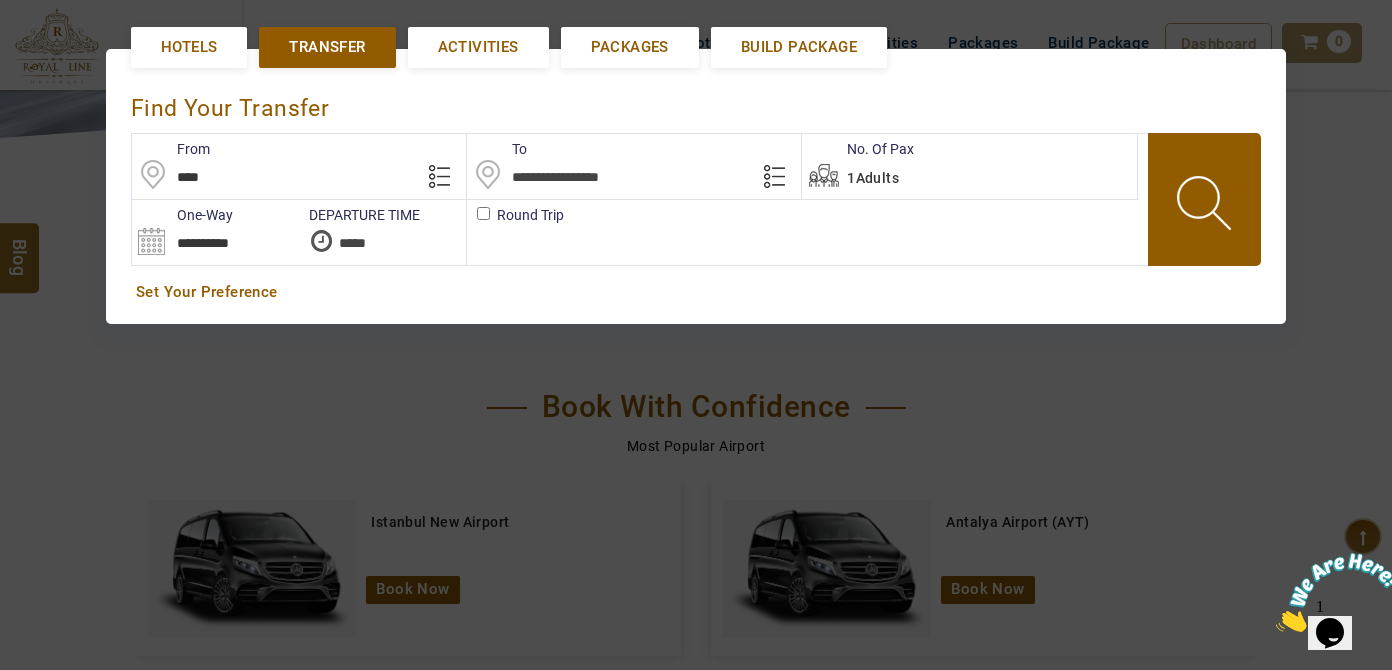 click on "****" at bounding box center (299, 166) 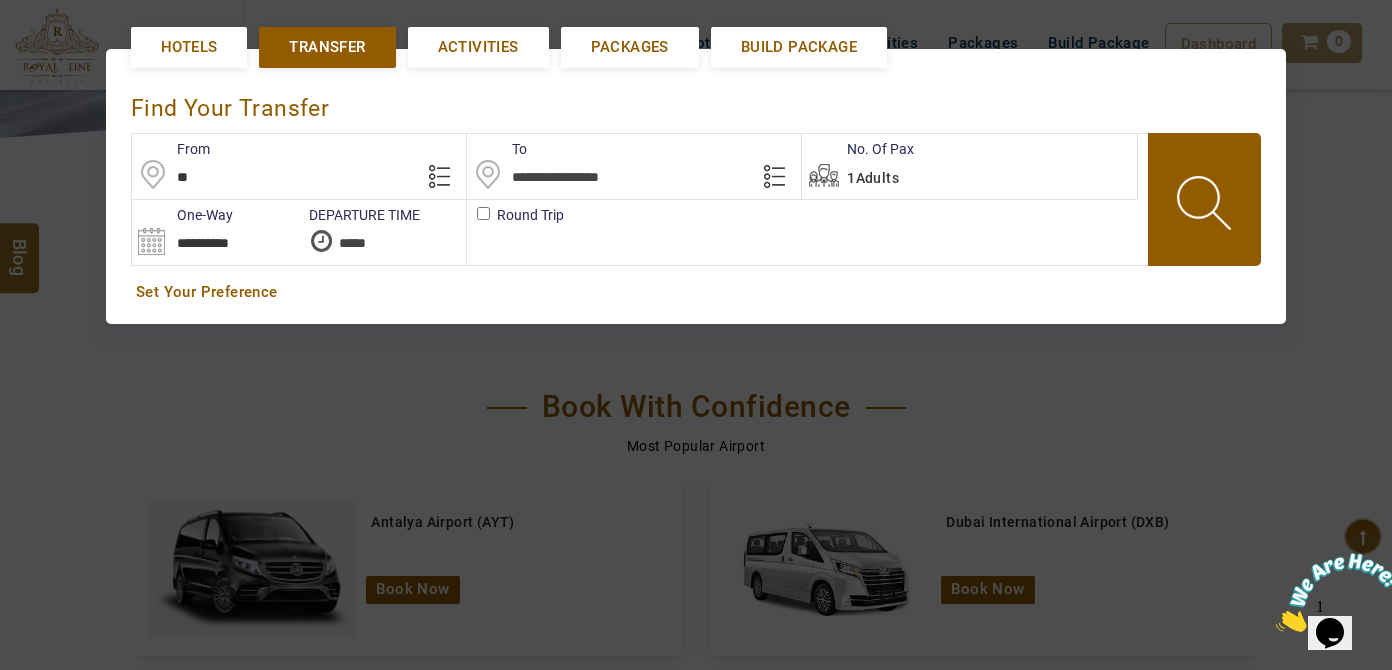 type on "*" 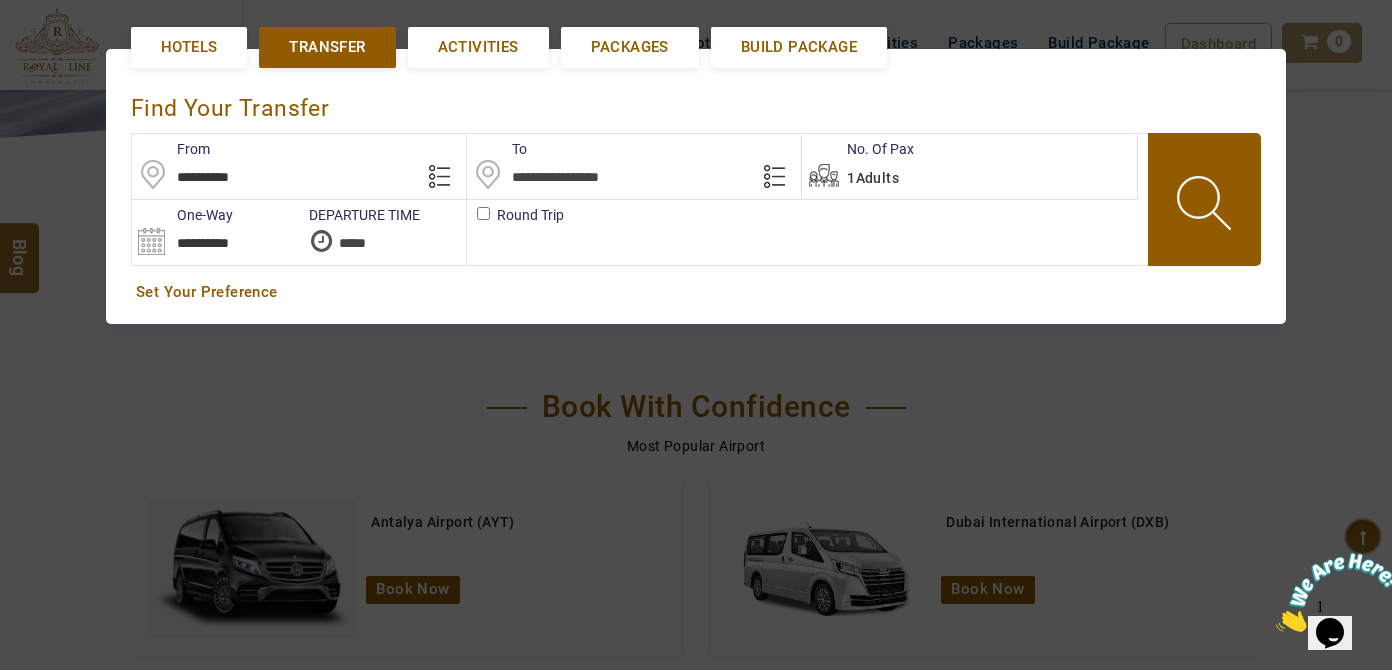 type on "**********" 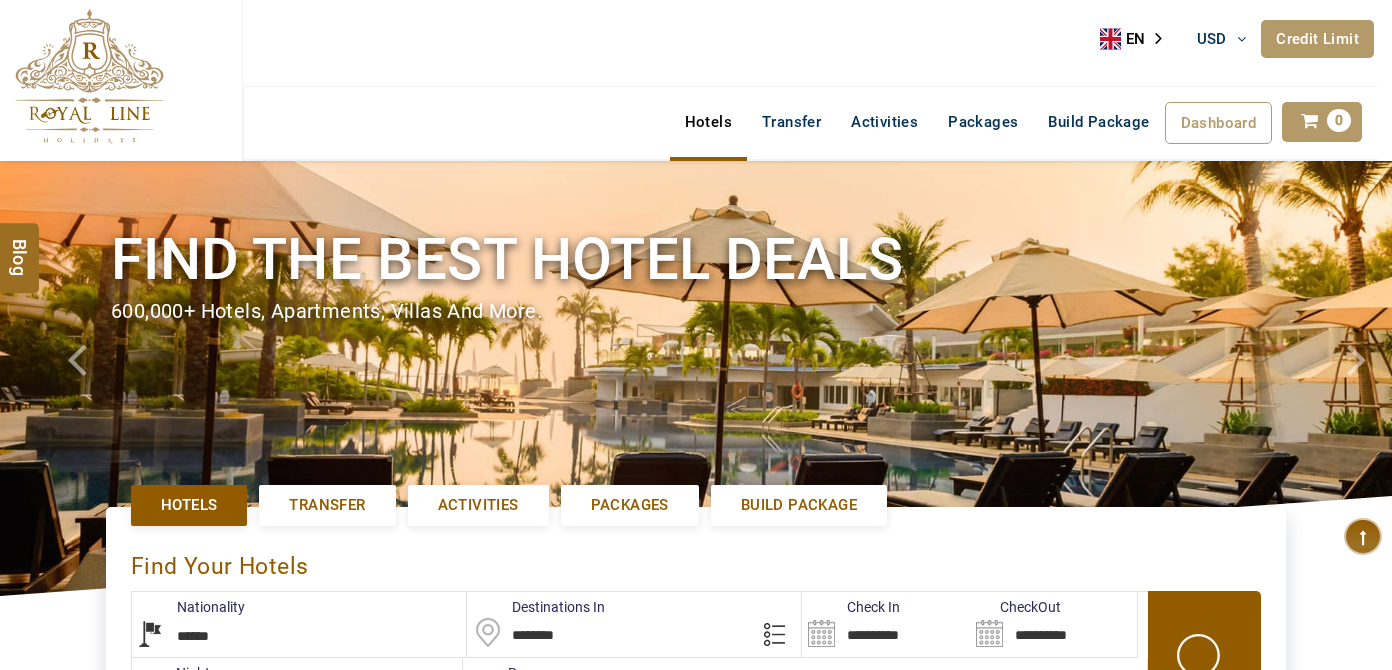 select on "******" 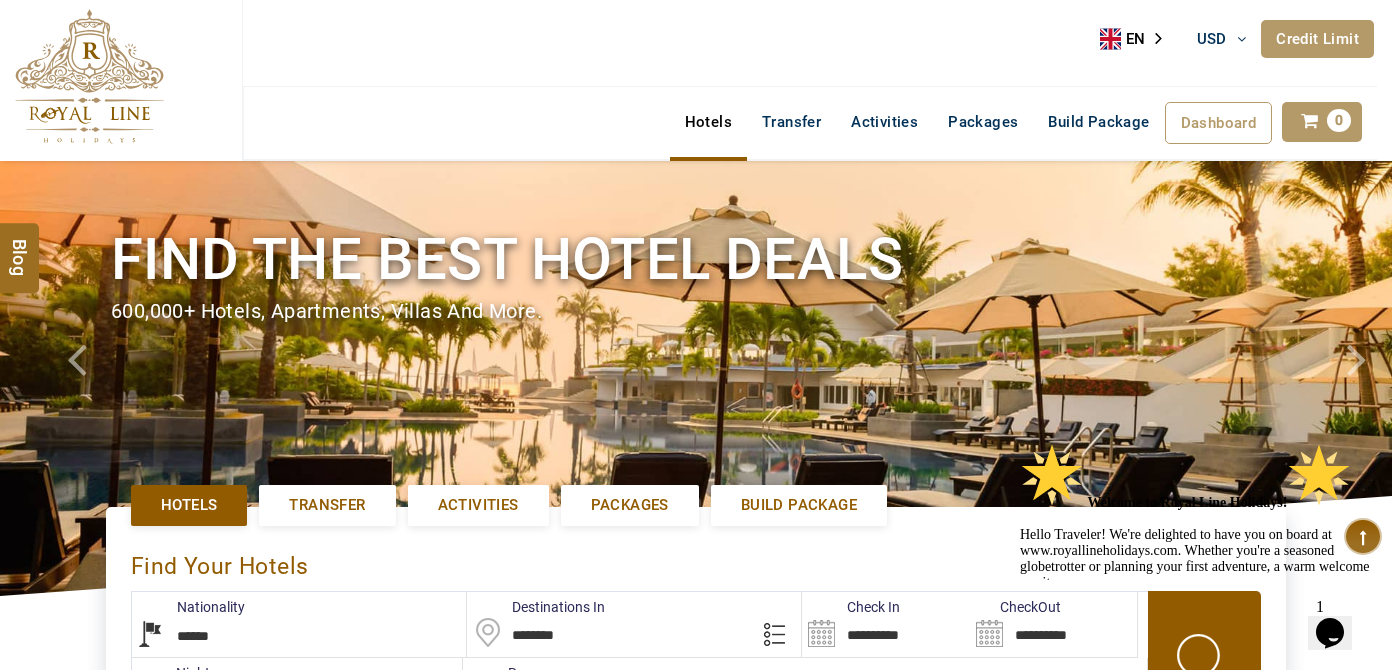 scroll, scrollTop: 0, scrollLeft: 0, axis: both 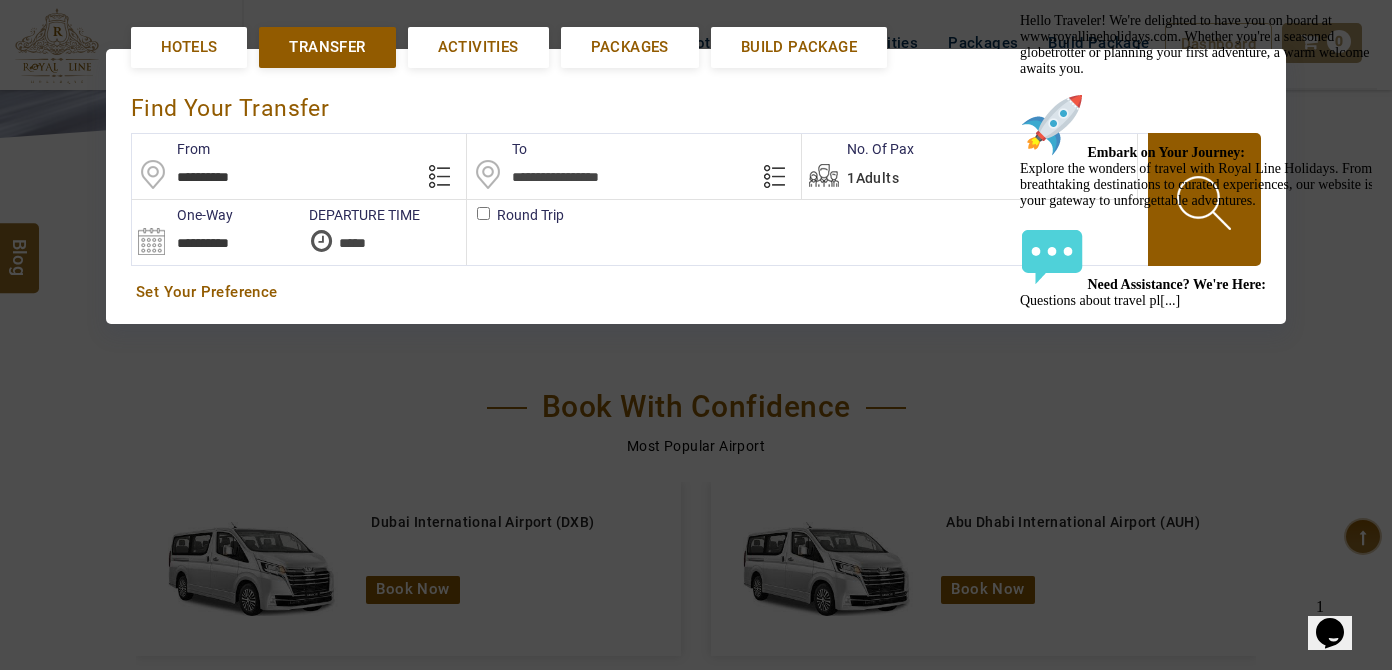 click on "Hotels" at bounding box center [189, 47] 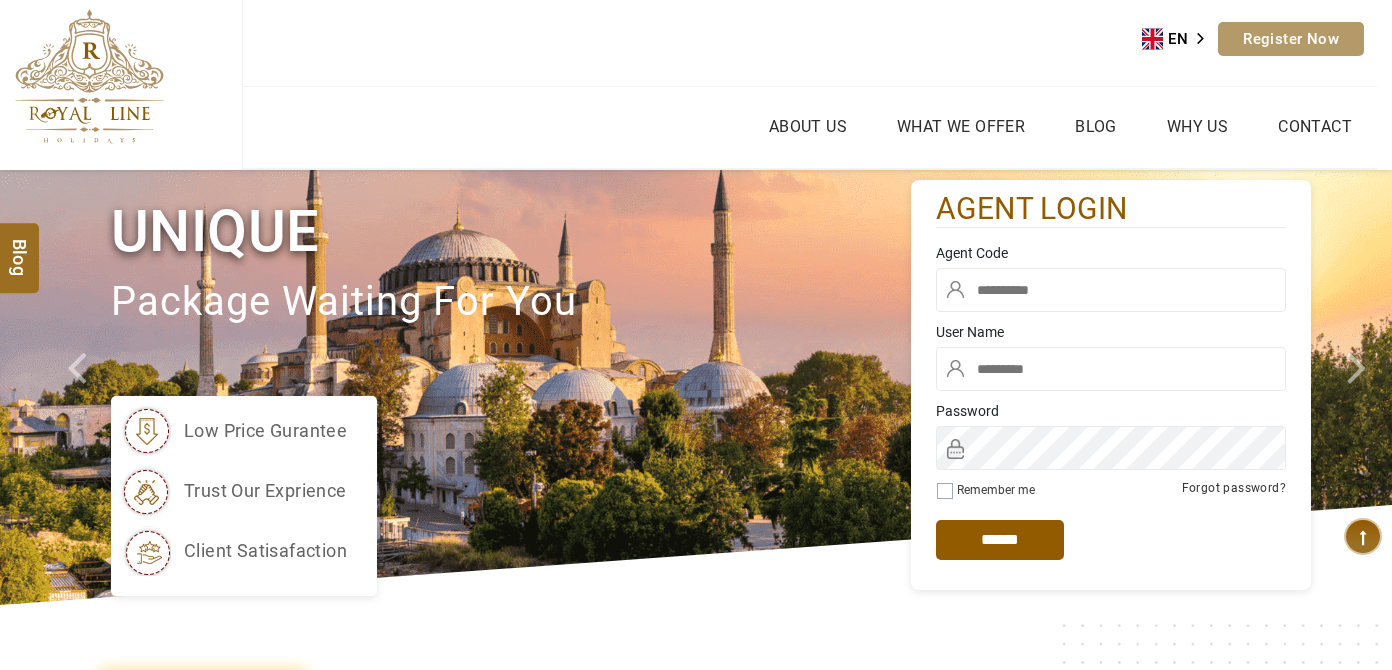 scroll, scrollTop: 0, scrollLeft: 0, axis: both 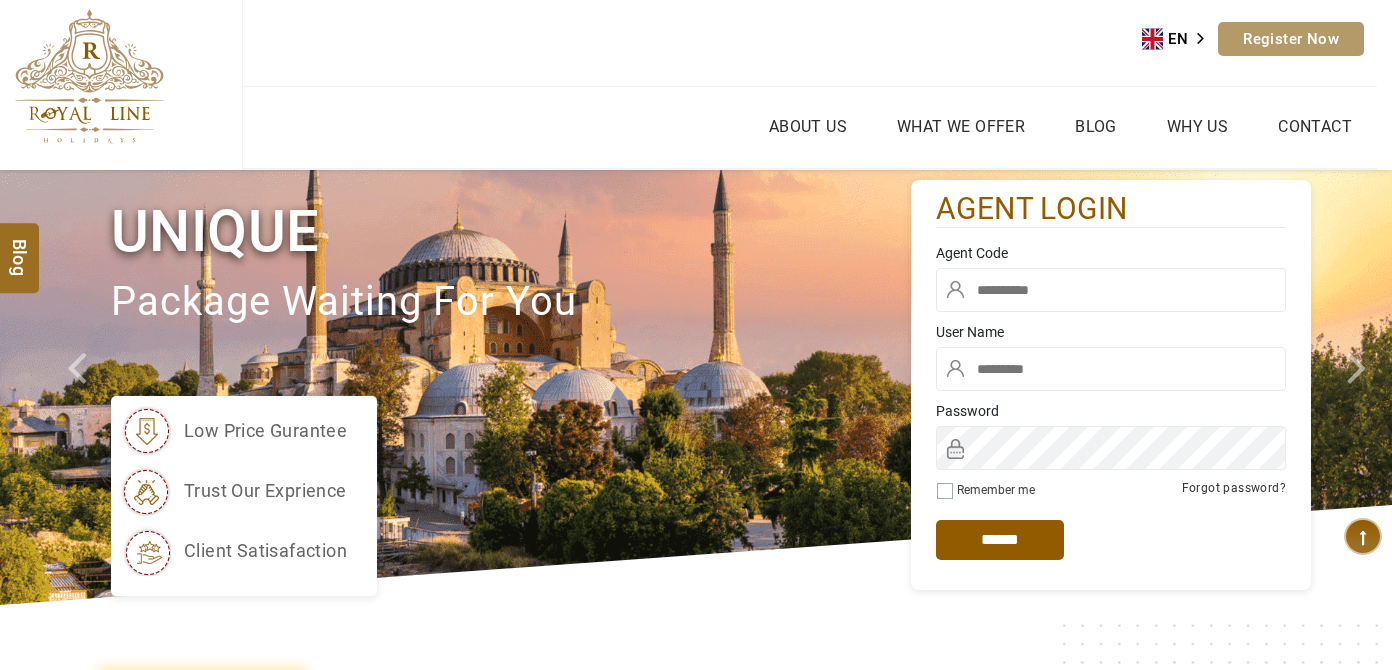 type on "******" 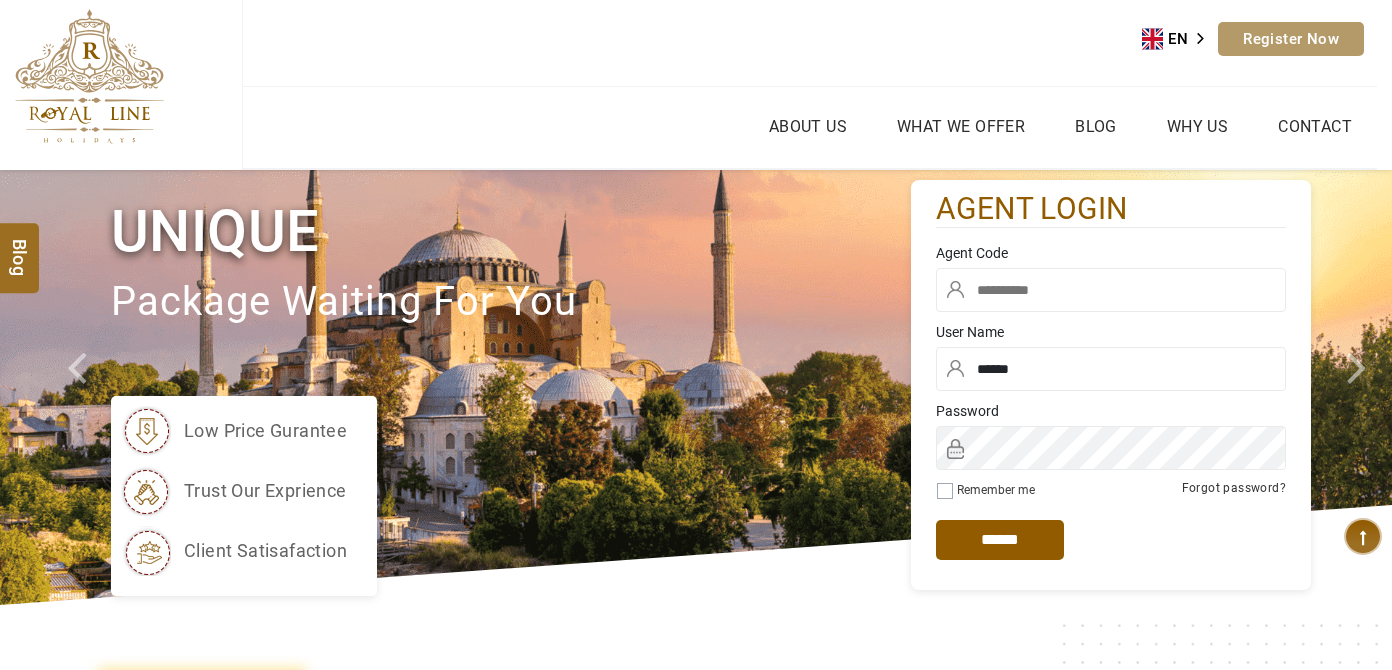 click at bounding box center (1111, 290) 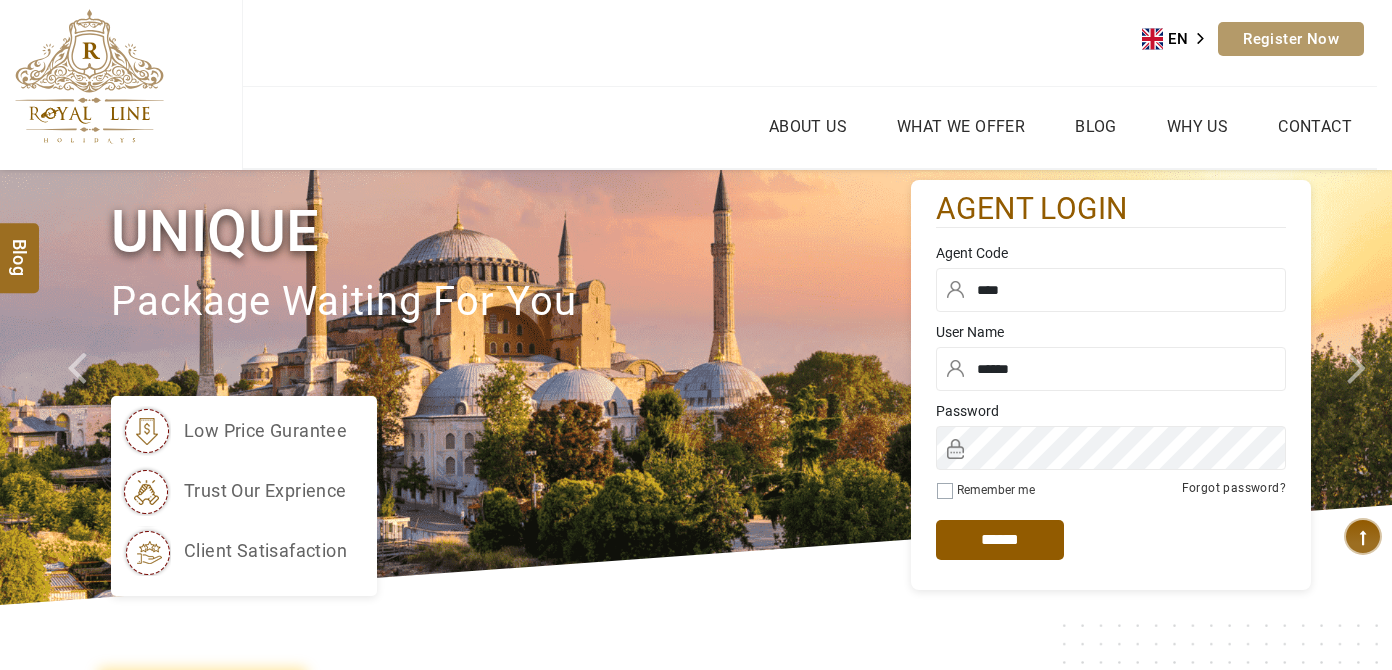 type on "****" 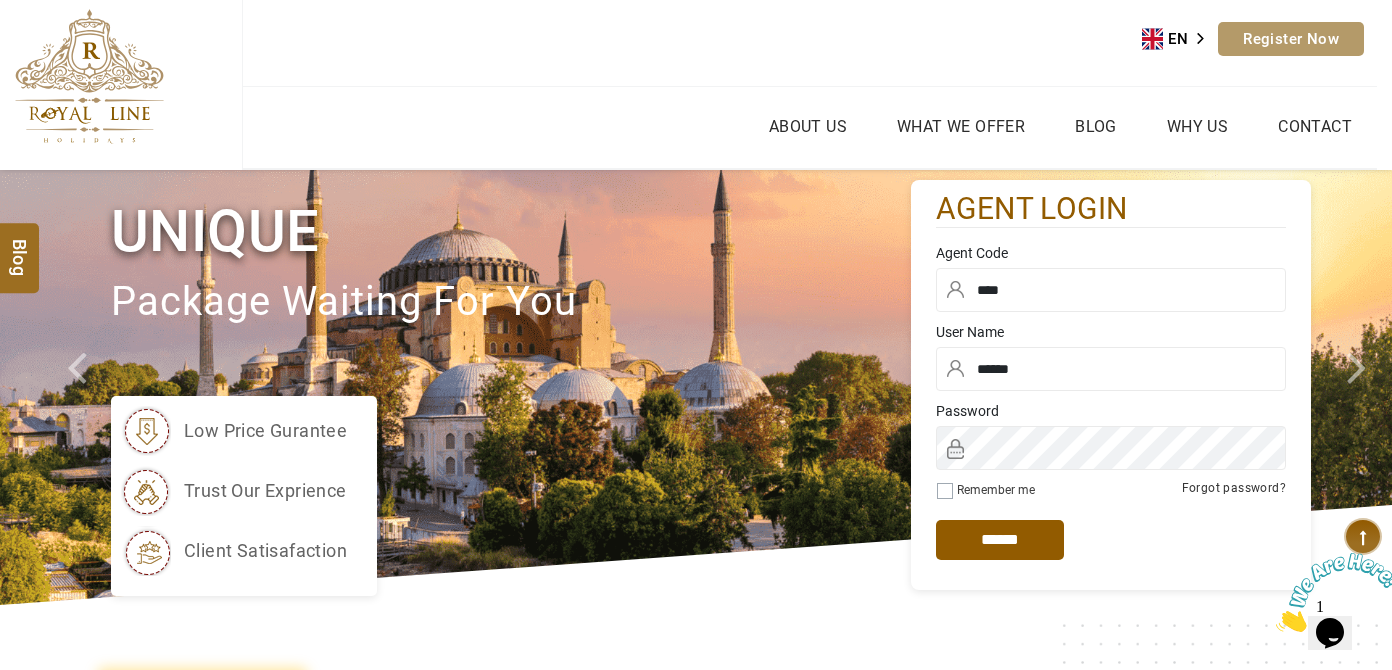scroll, scrollTop: 0, scrollLeft: 0, axis: both 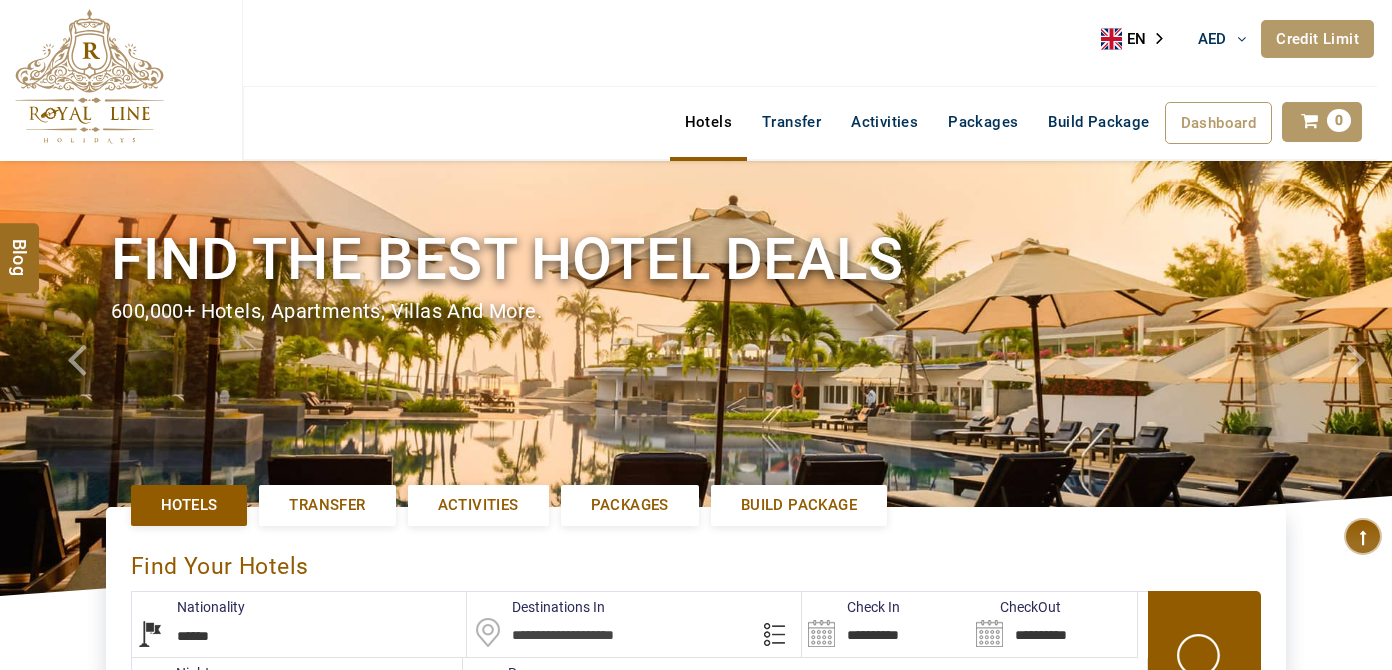 select on "******" 